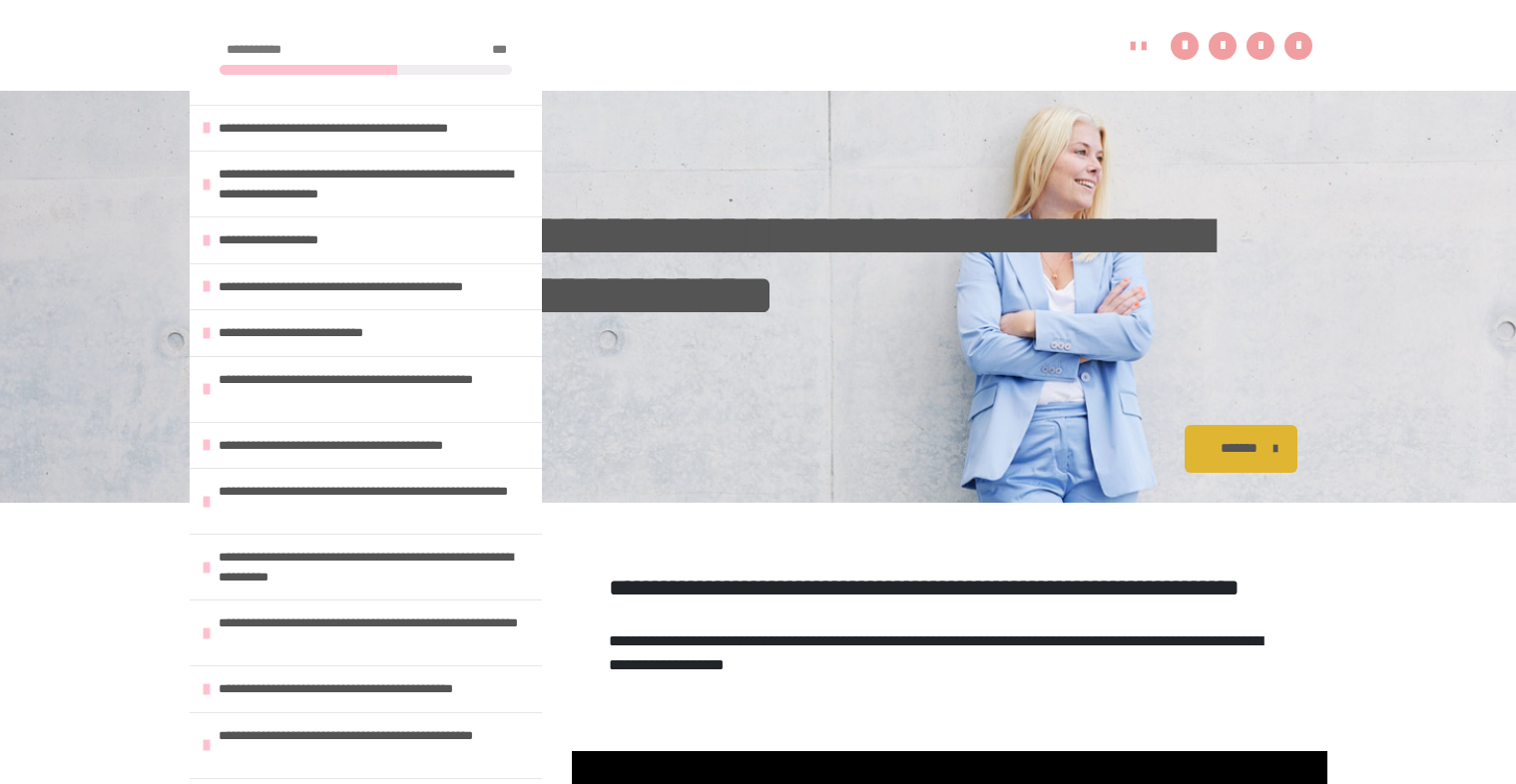scroll, scrollTop: 430, scrollLeft: 0, axis: vertical 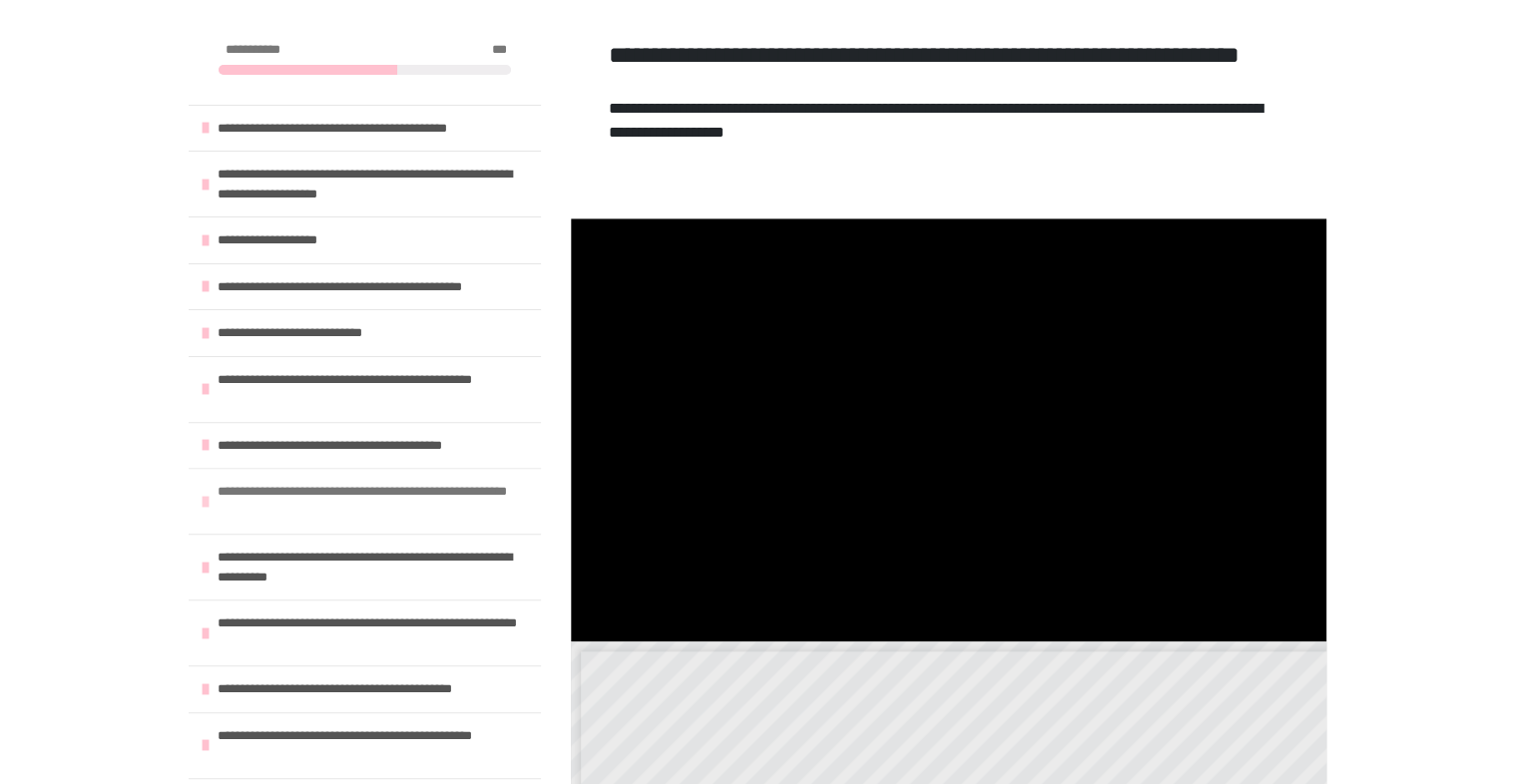 click at bounding box center (206, 502) 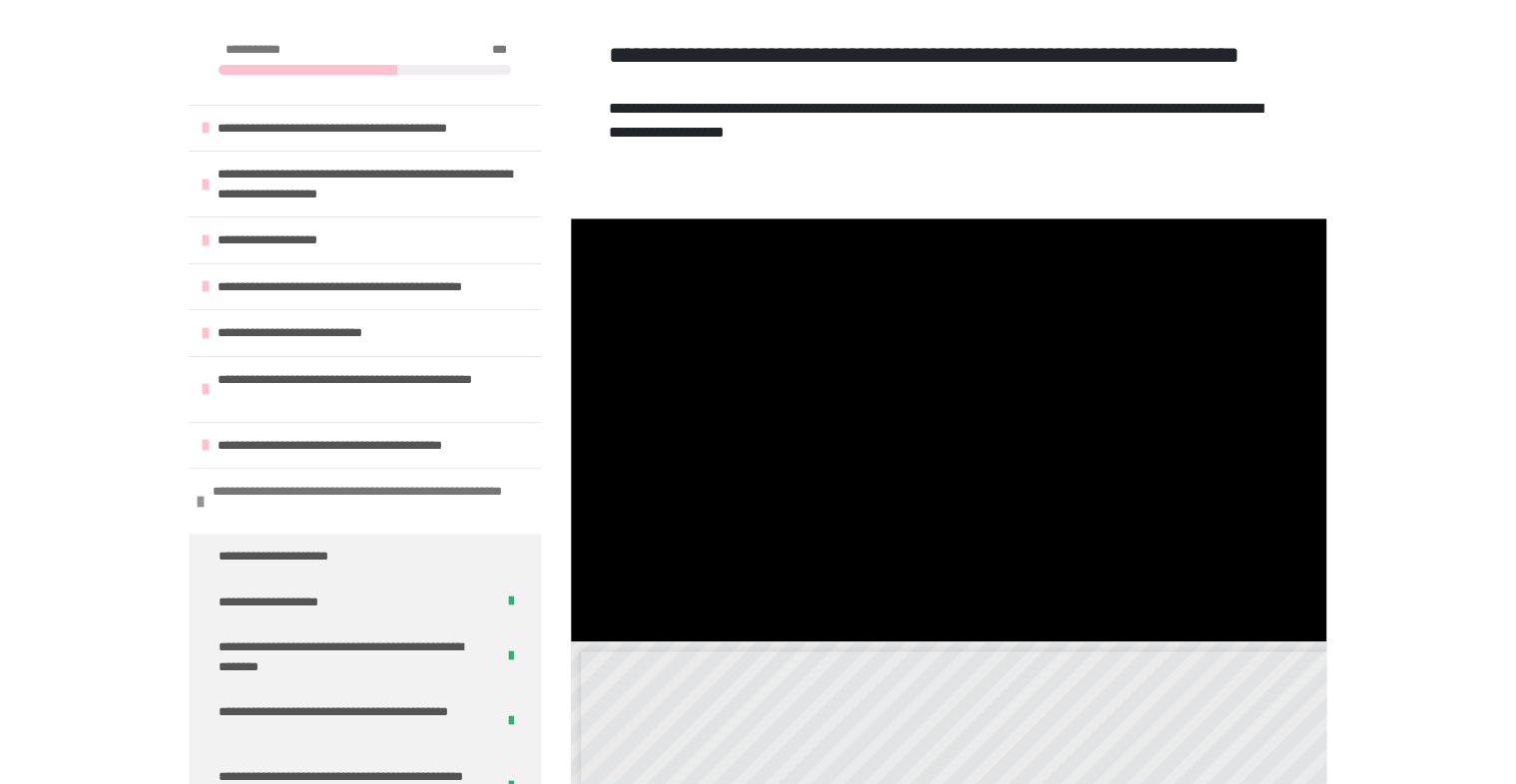 click at bounding box center (201, 502) 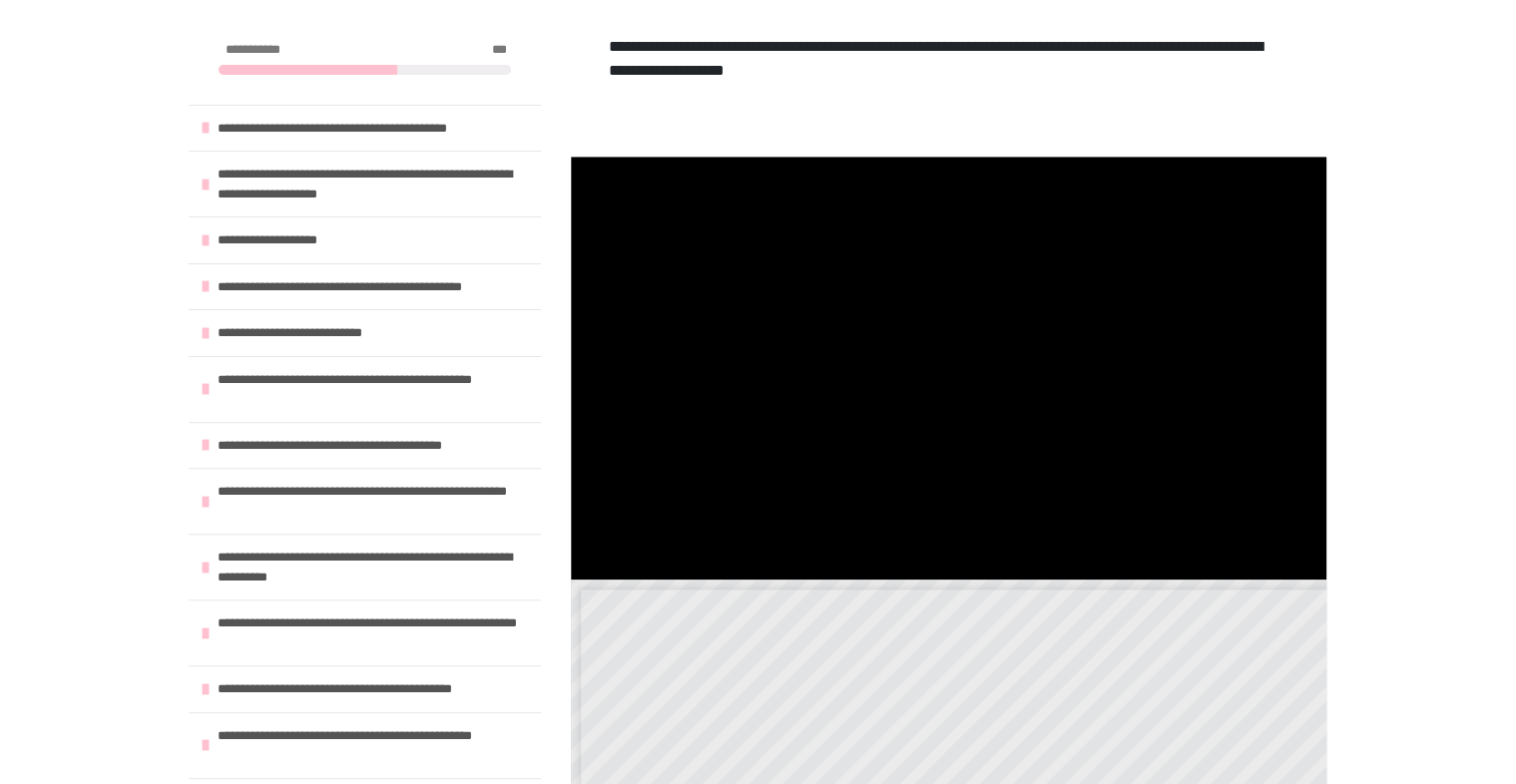 scroll, scrollTop: 599, scrollLeft: 0, axis: vertical 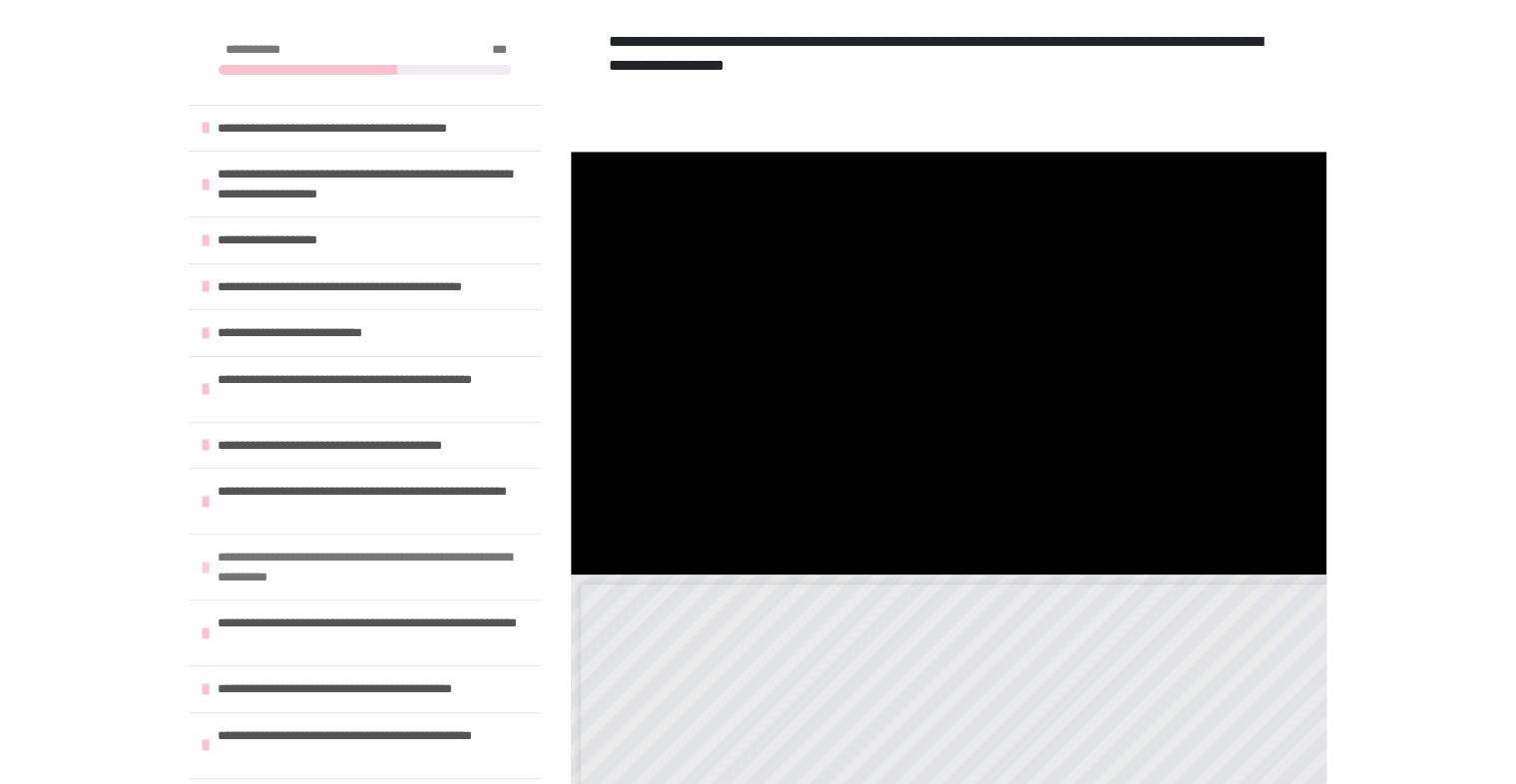 click on "**********" at bounding box center (364, 567) 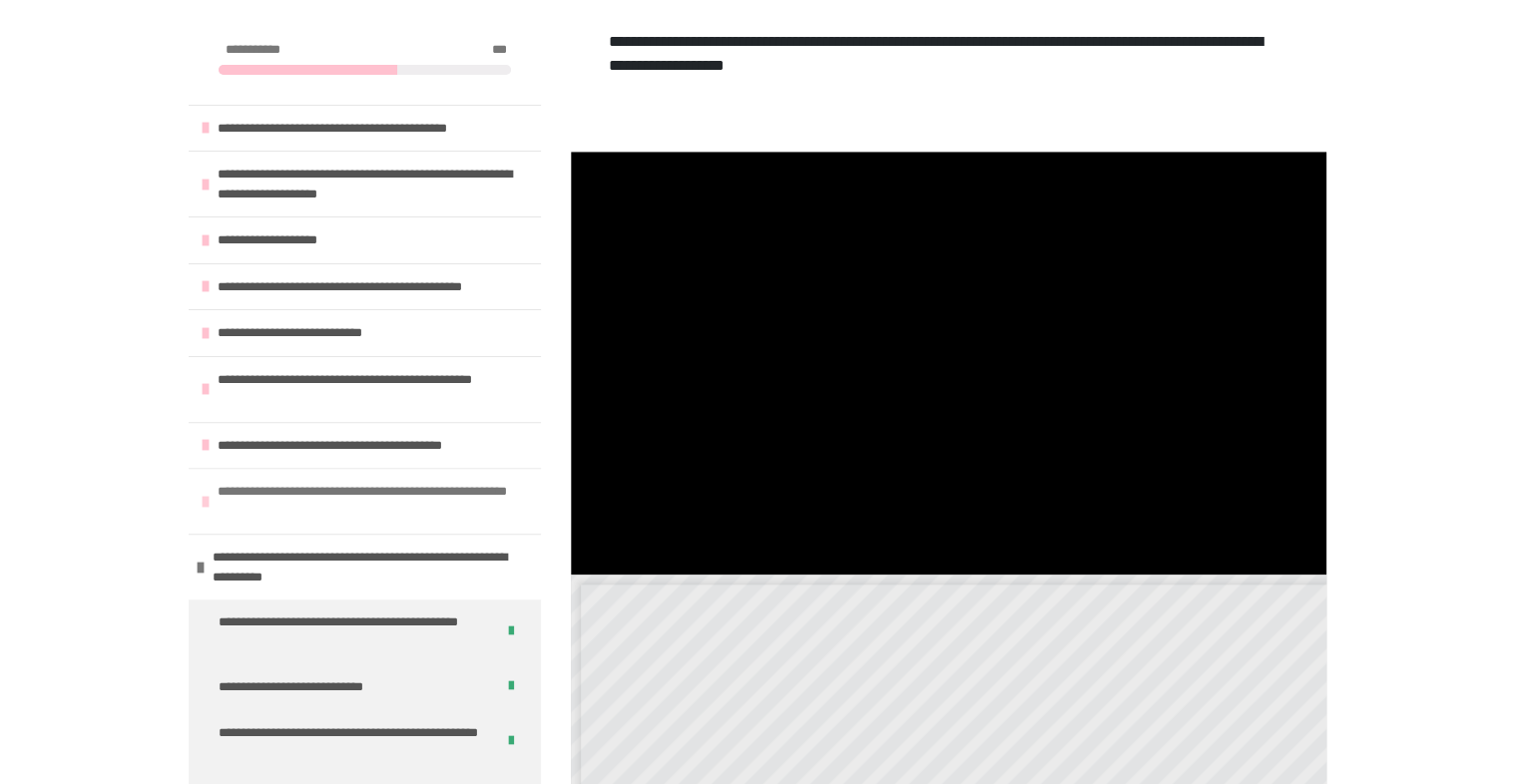 click on "**********" at bounding box center (364, 501) 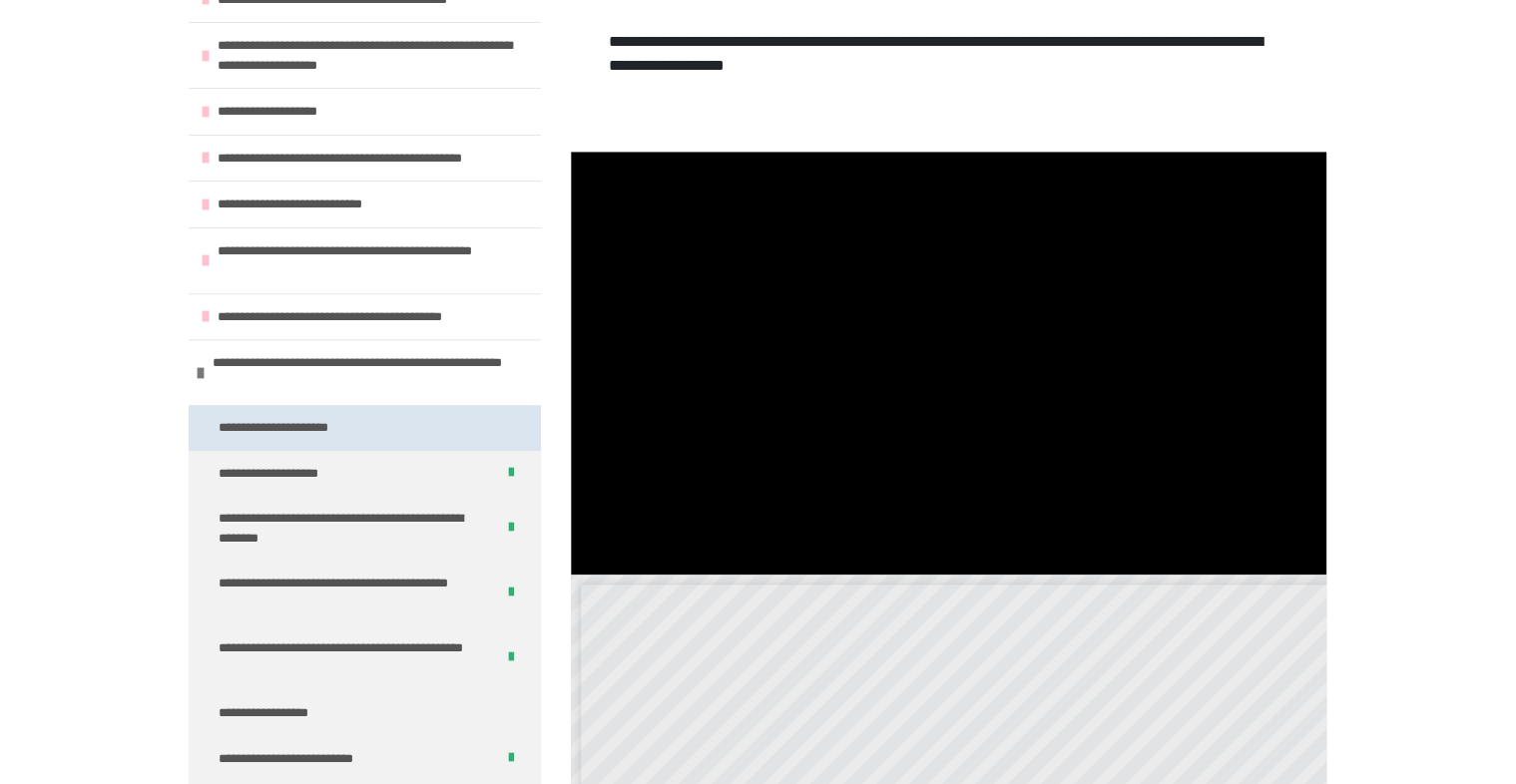 scroll, scrollTop: 184, scrollLeft: 0, axis: vertical 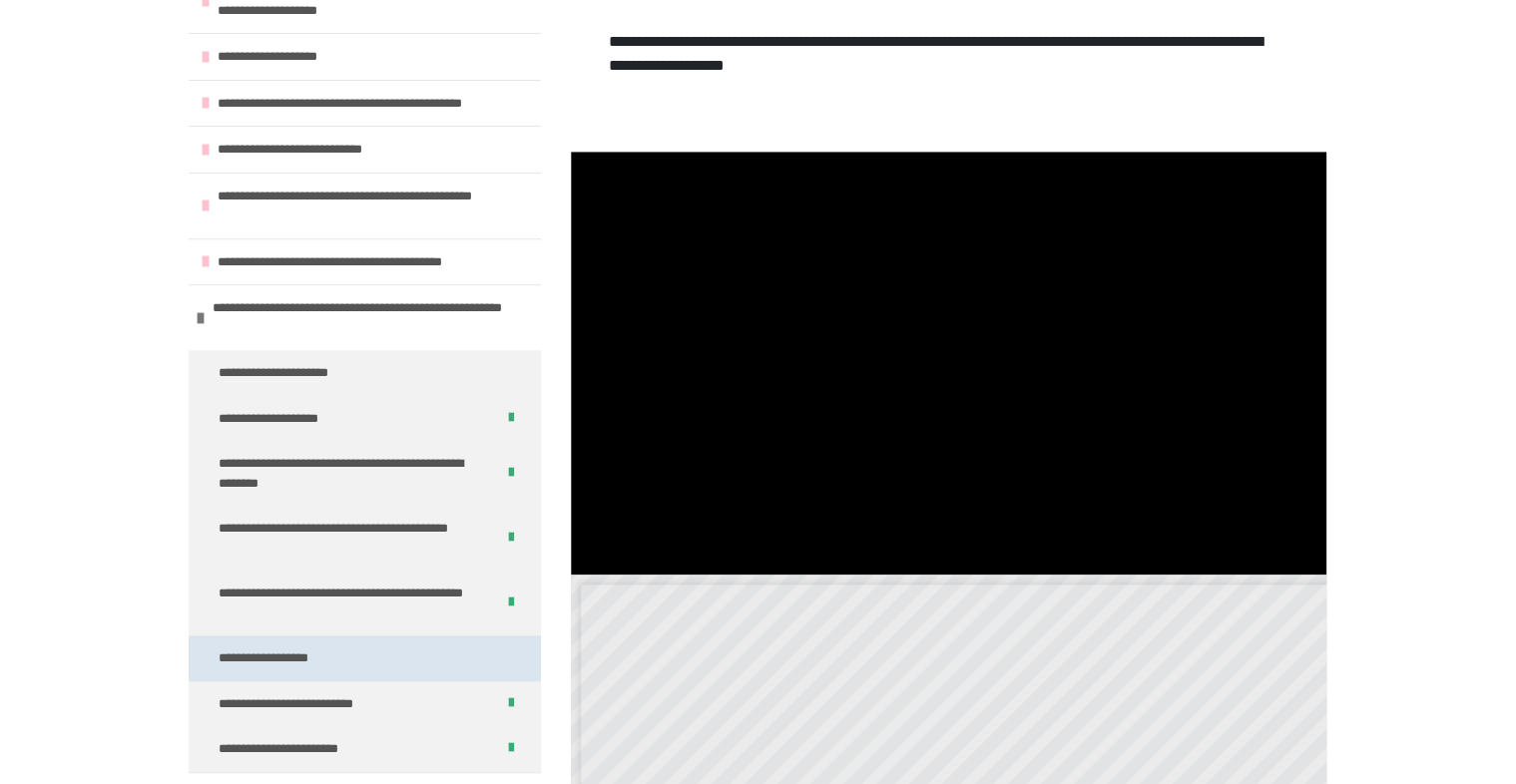 click on "**********" at bounding box center [277, 658] 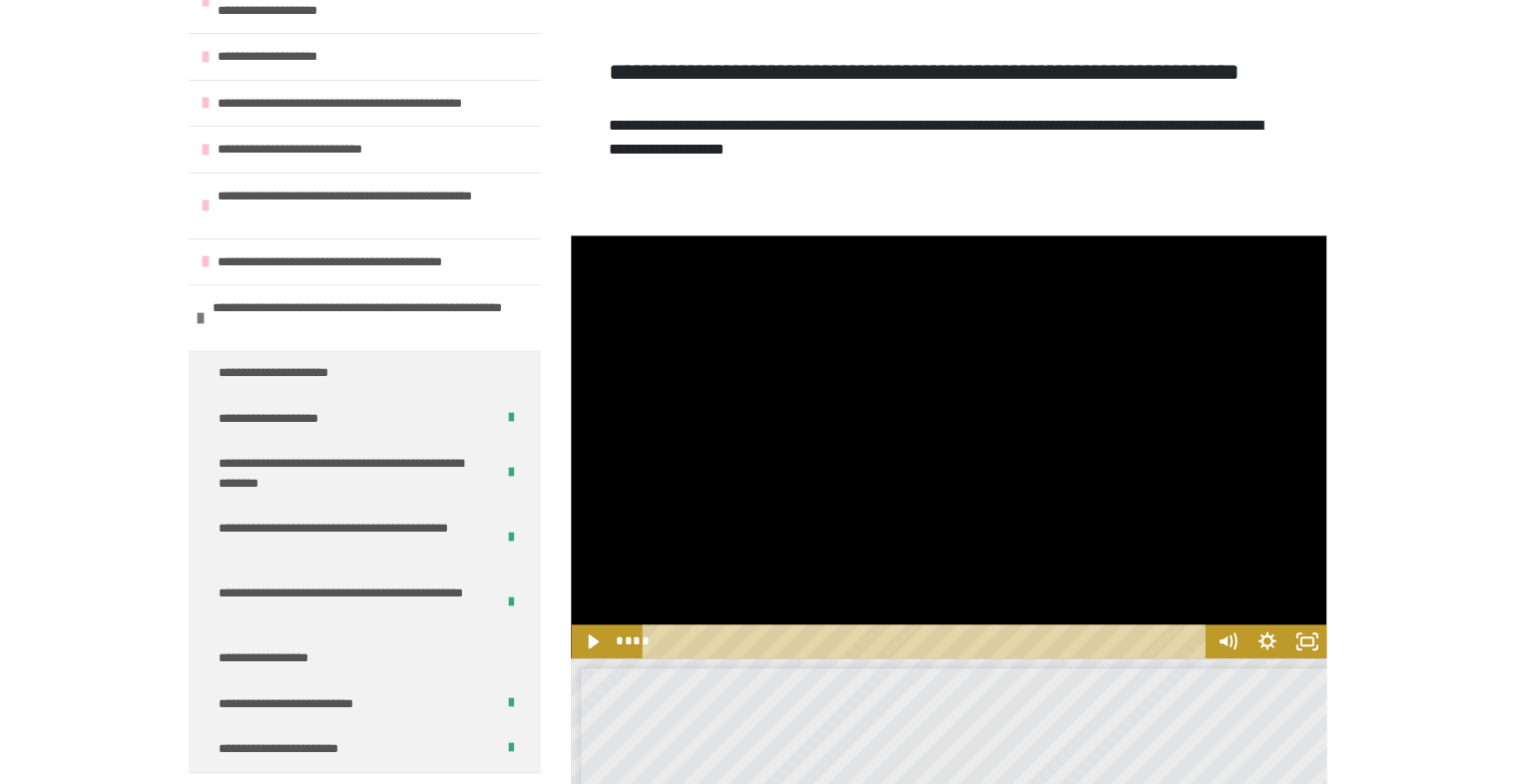 scroll, scrollTop: 595, scrollLeft: 0, axis: vertical 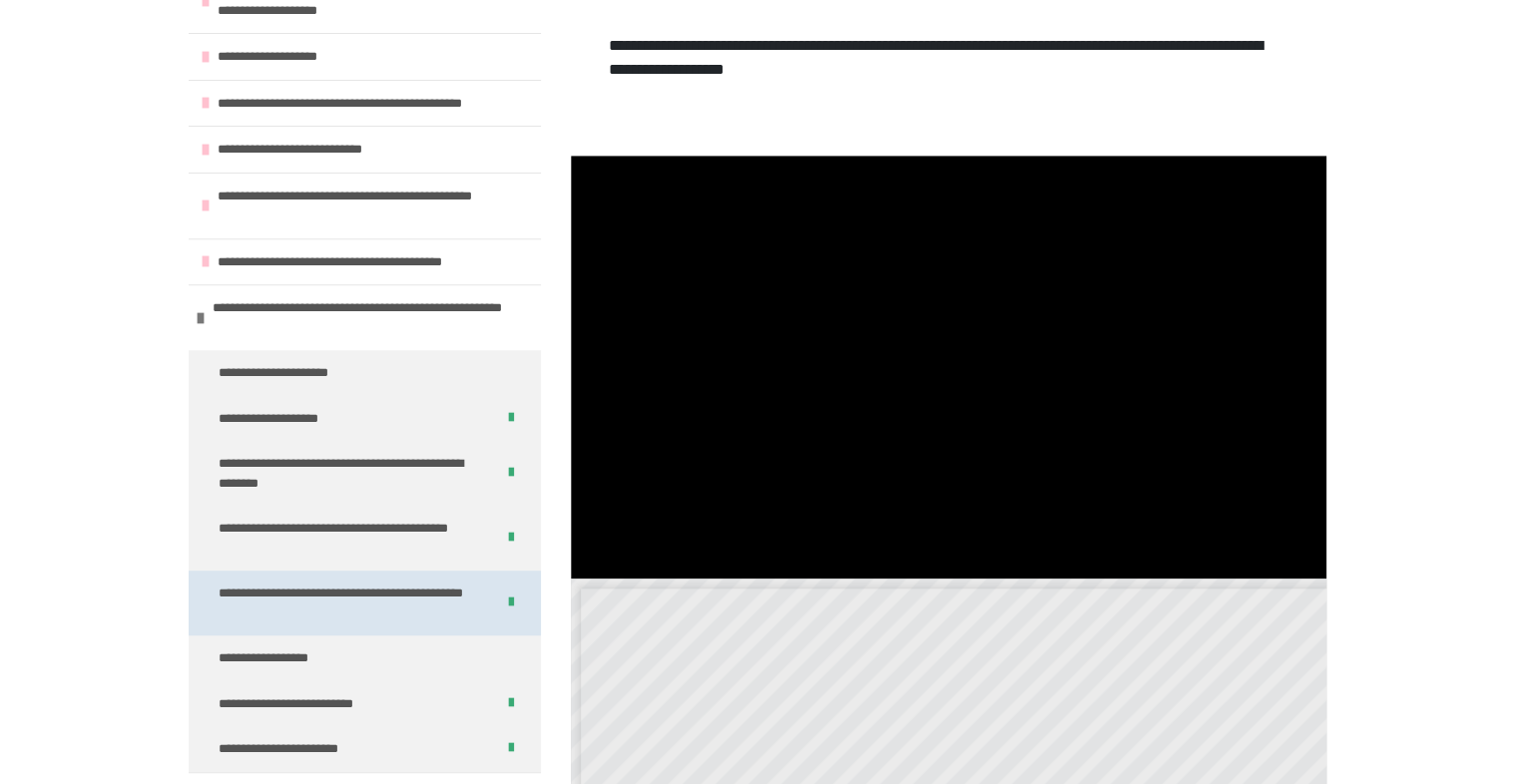 click on "**********" at bounding box center [348, 602] 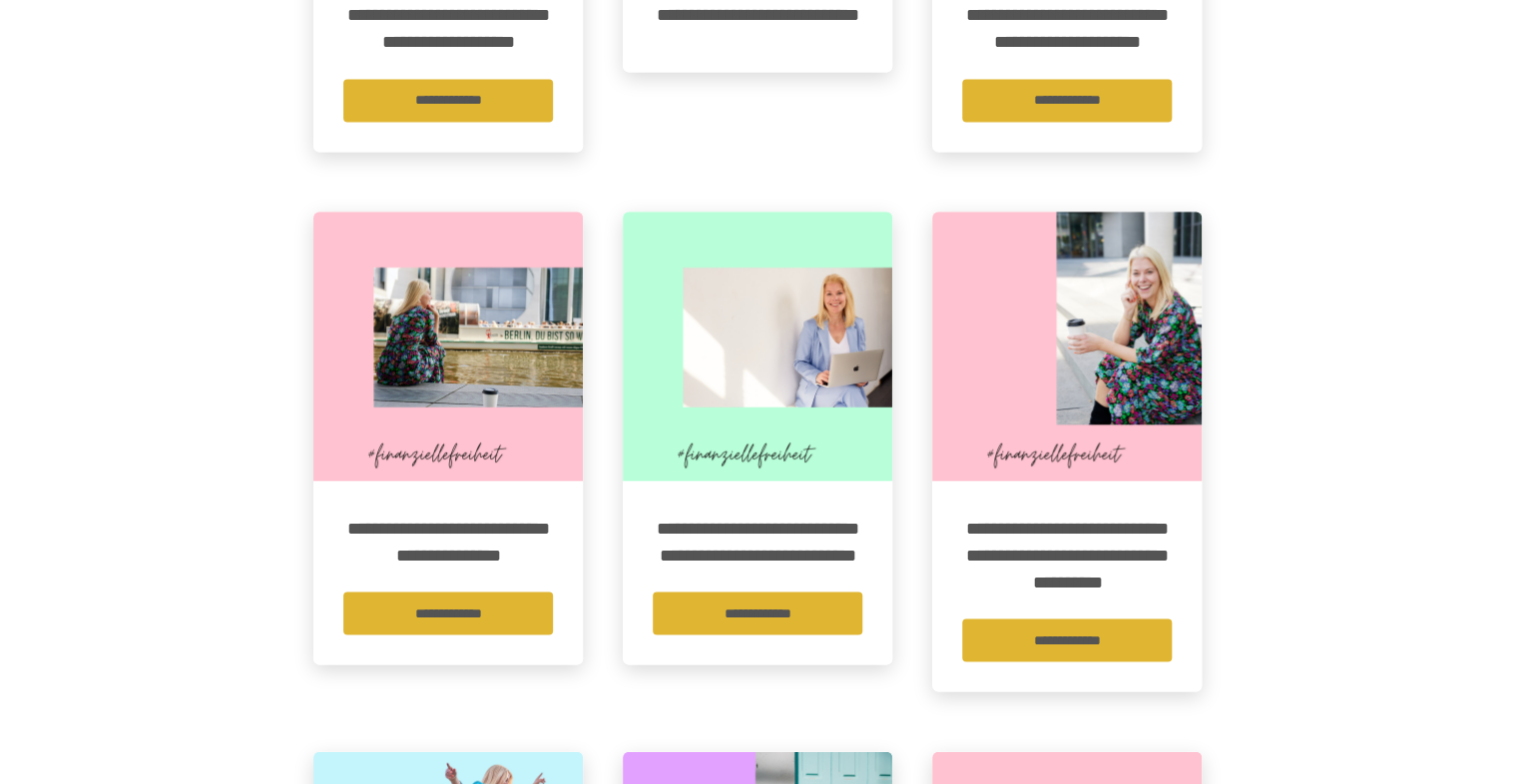 scroll, scrollTop: 1362, scrollLeft: 0, axis: vertical 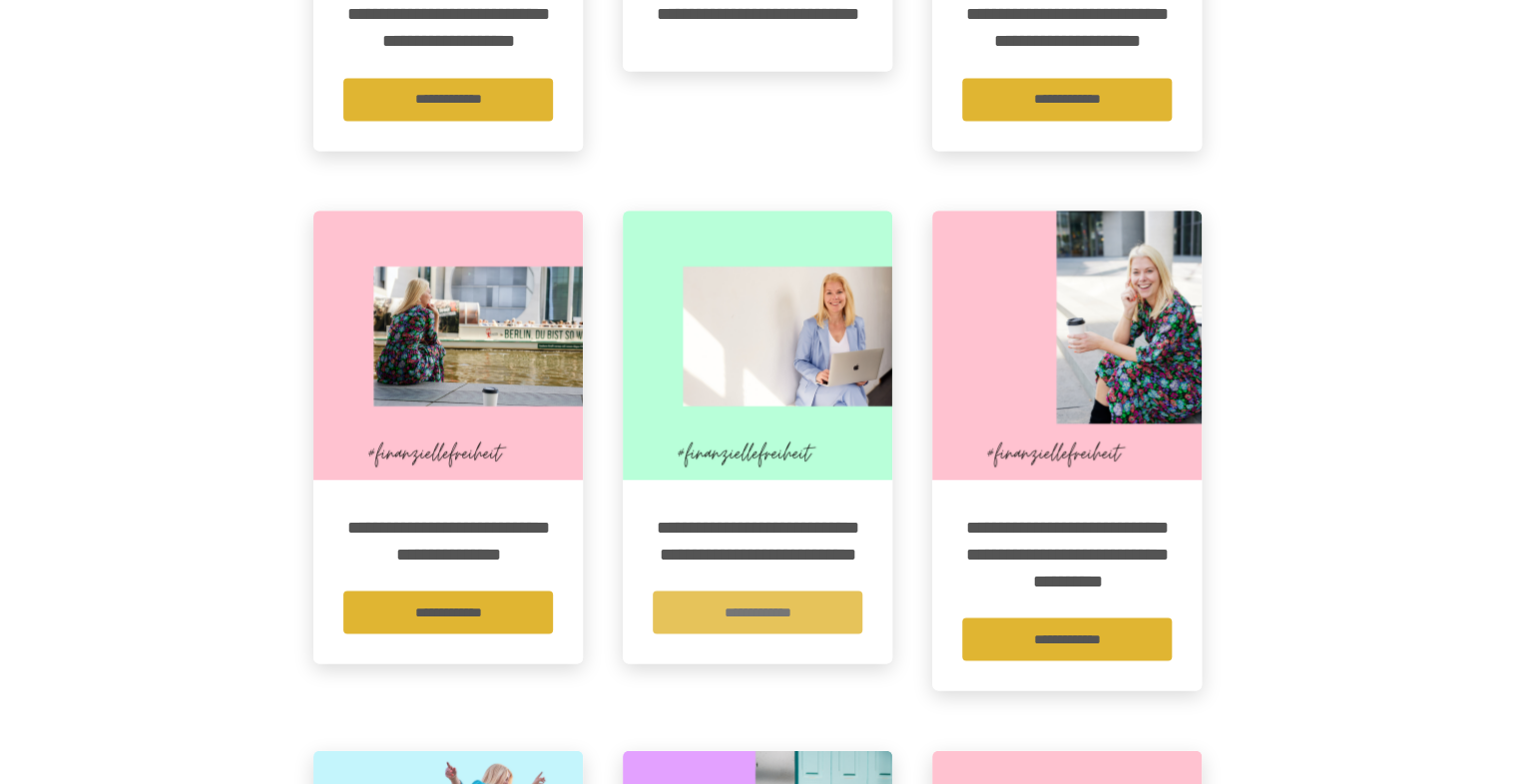 click on "**********" at bounding box center (758, 611) 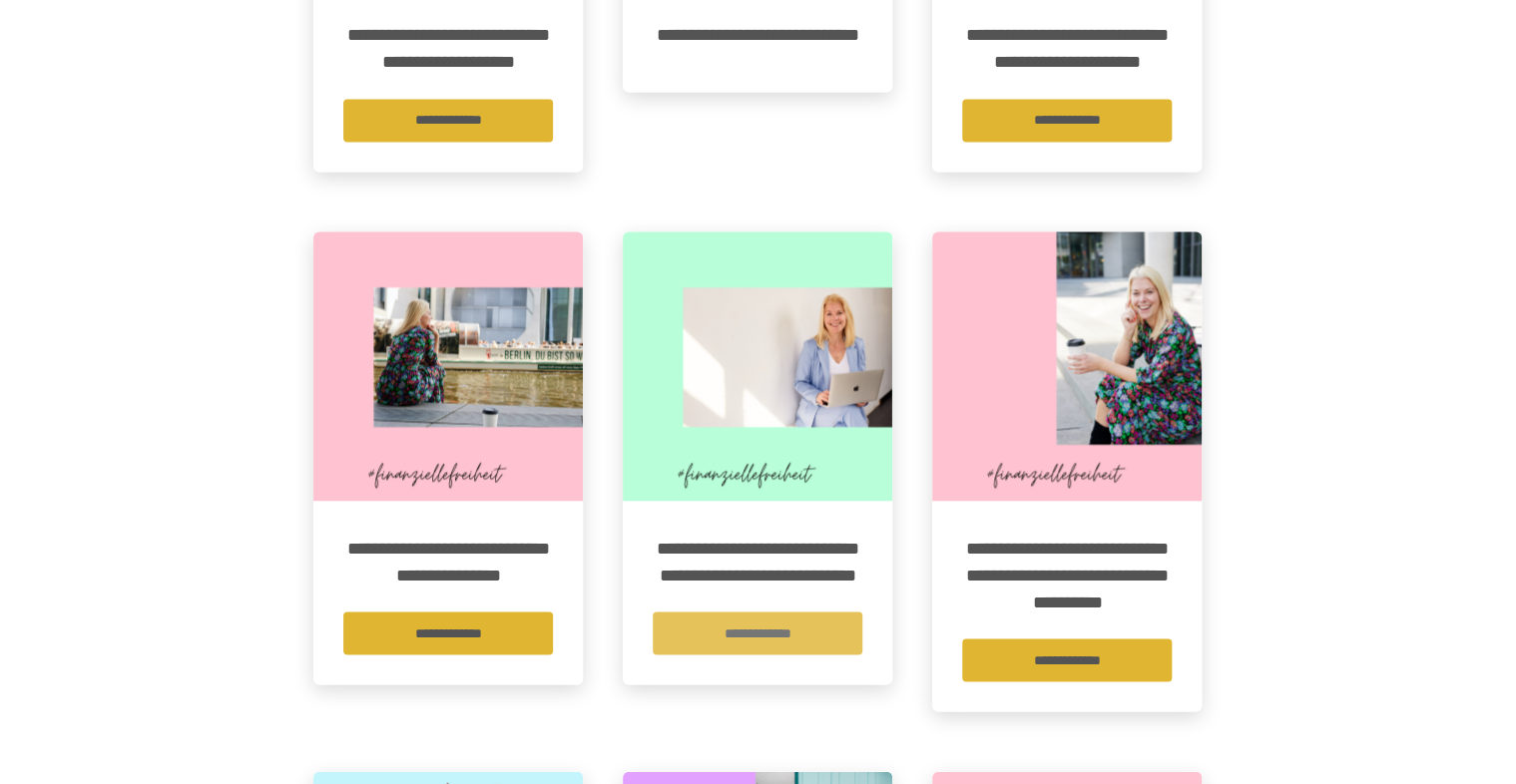 scroll, scrollTop: 1361, scrollLeft: 0, axis: vertical 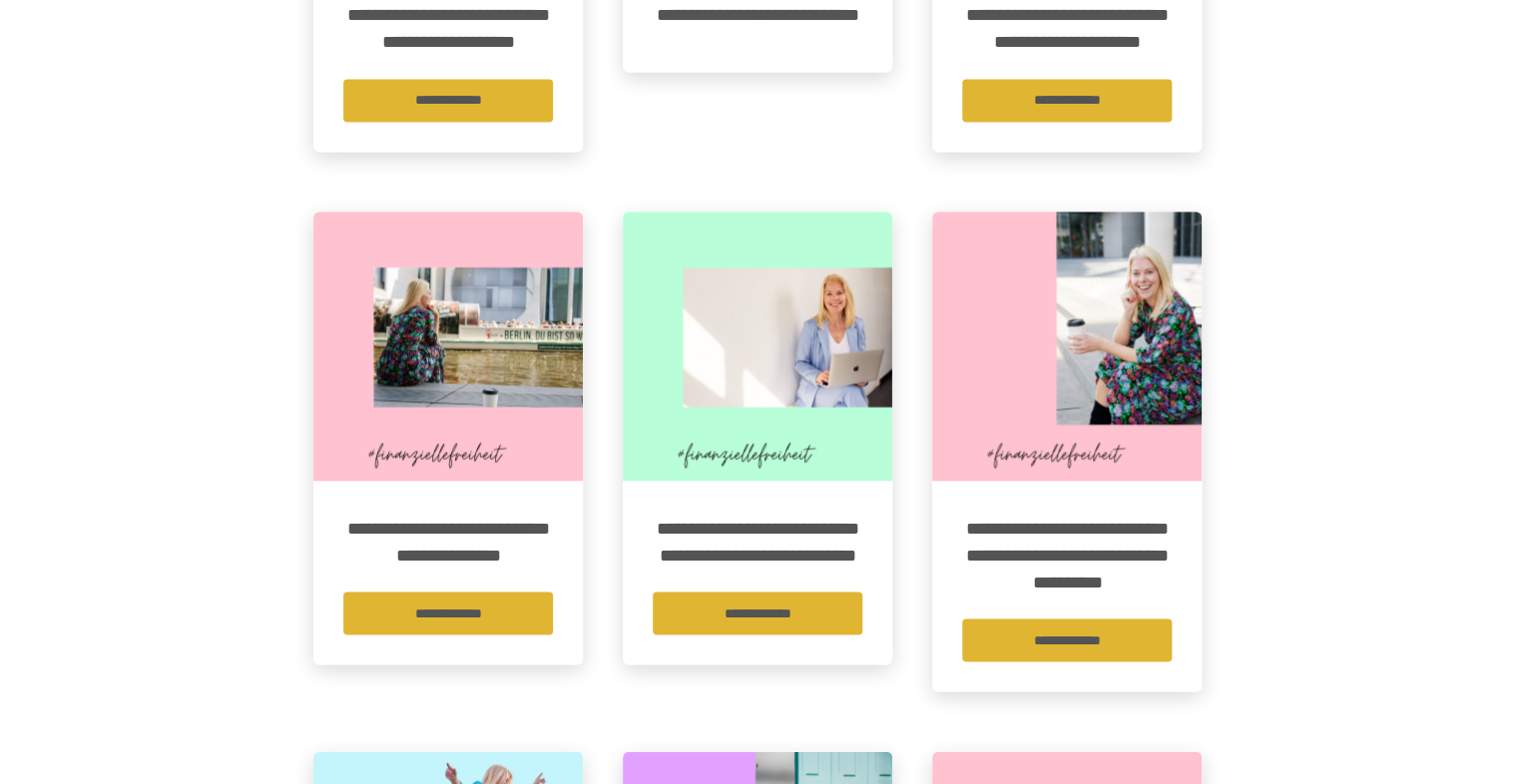 click at bounding box center (758, 346) 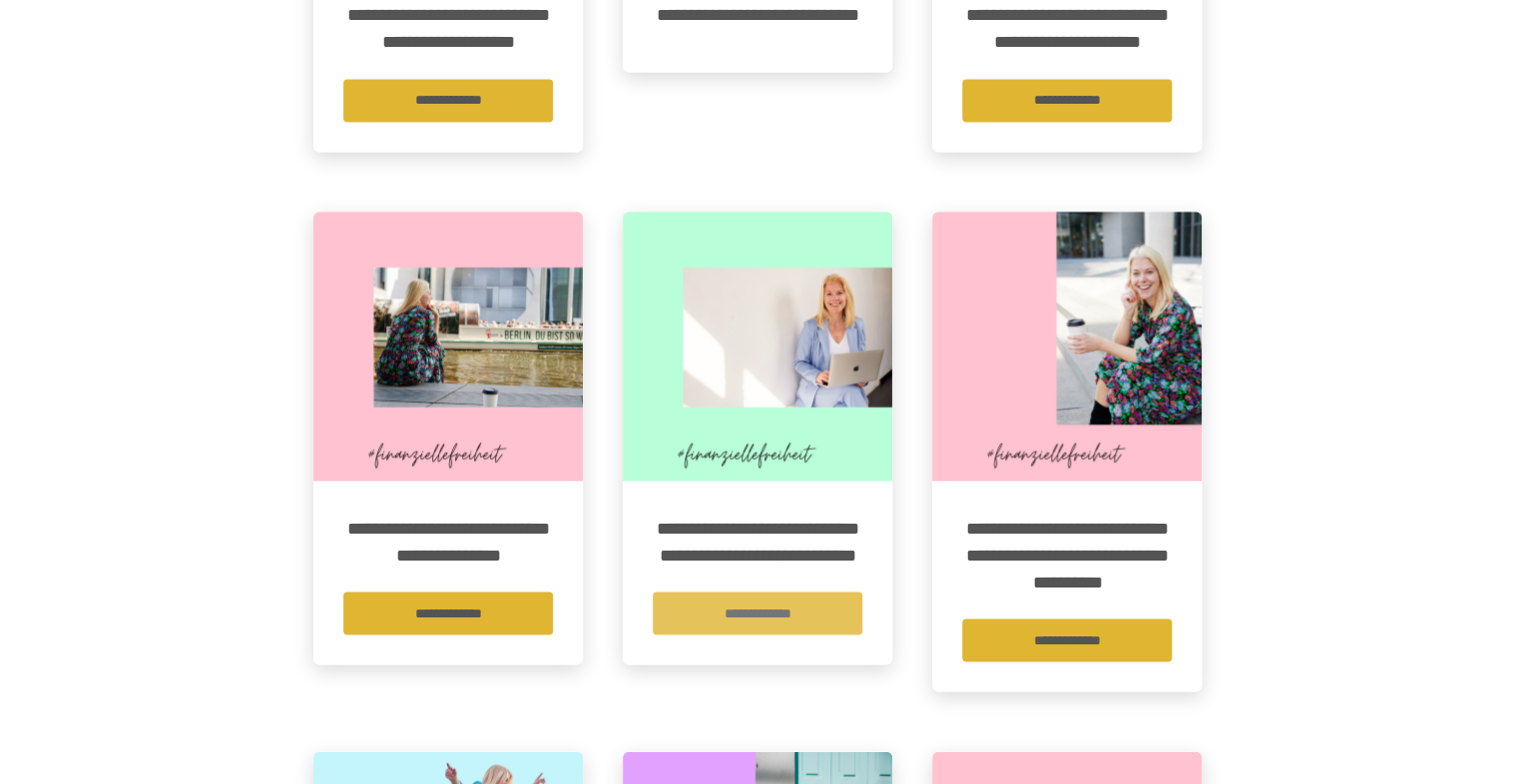 click on "**********" at bounding box center (758, 612) 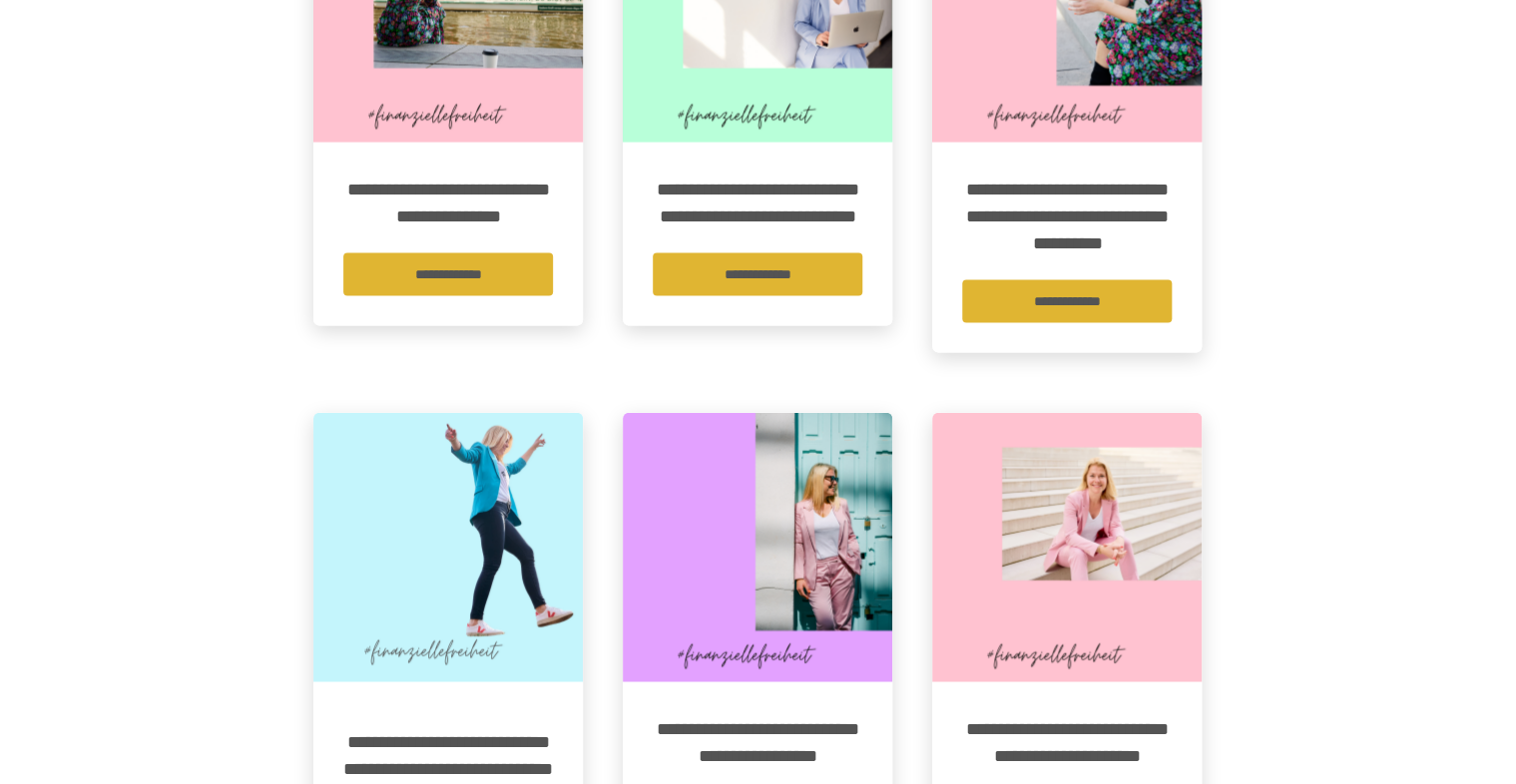 scroll, scrollTop: 1724, scrollLeft: 0, axis: vertical 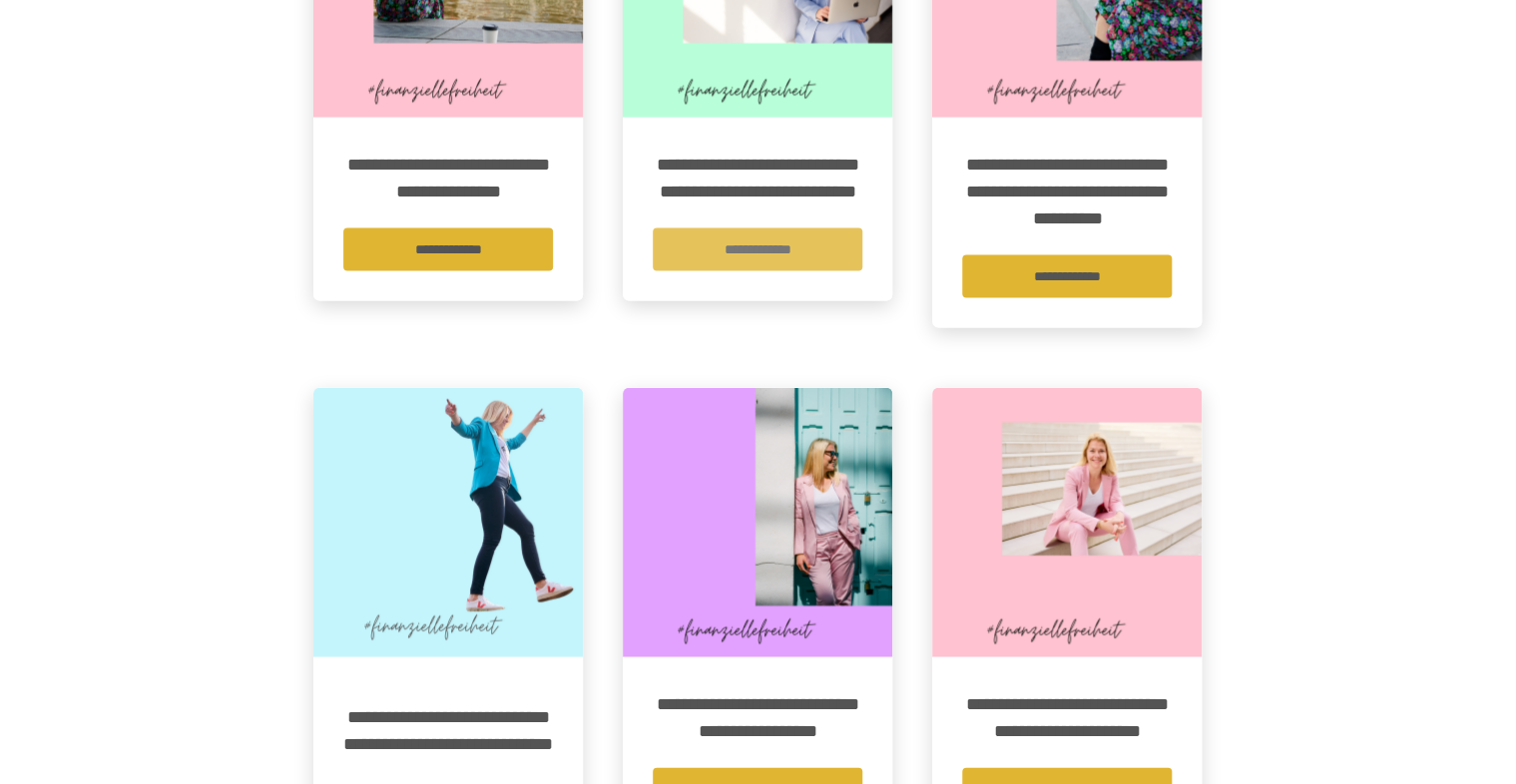 click on "**********" at bounding box center [758, 249] 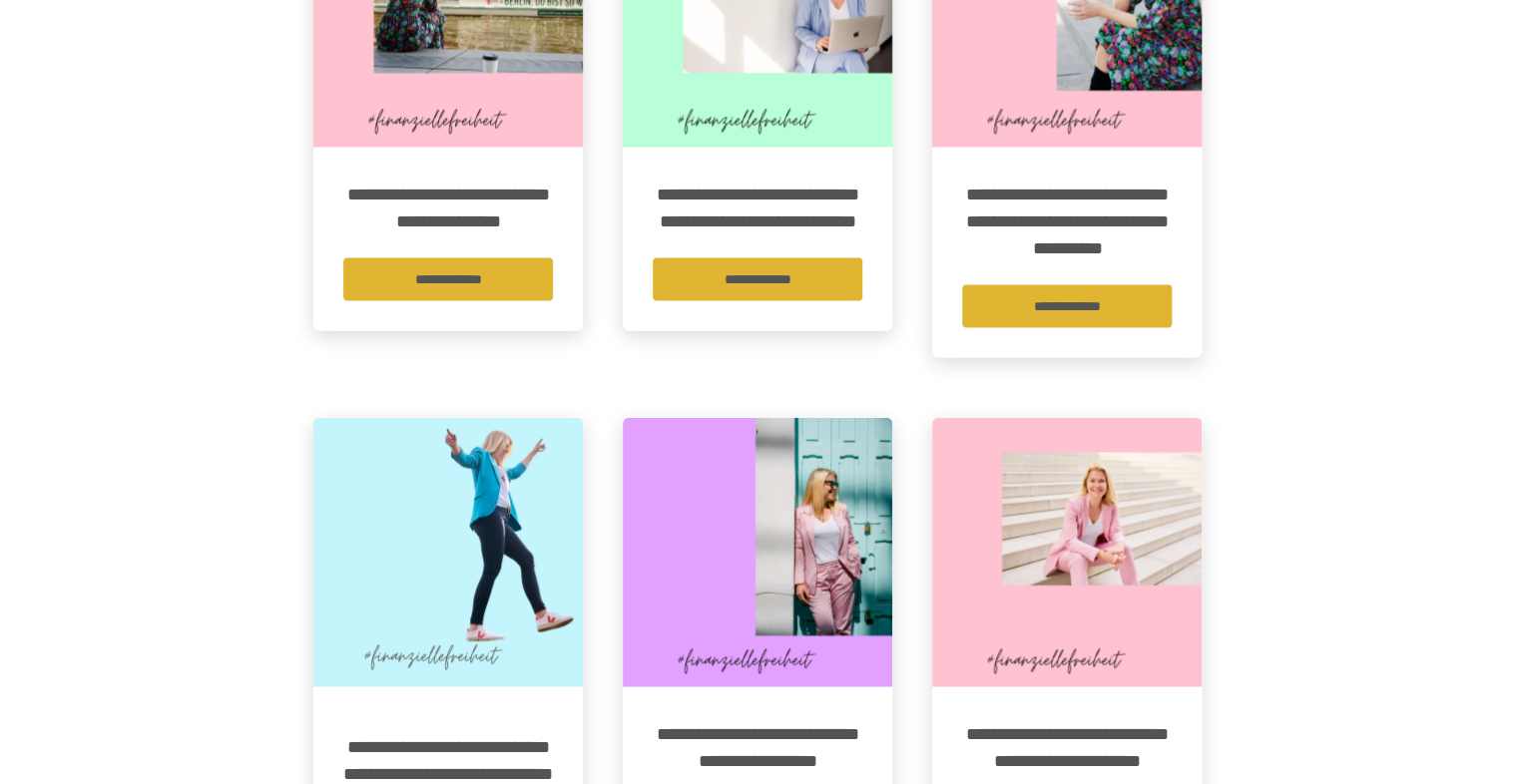 scroll, scrollTop: 1758, scrollLeft: 0, axis: vertical 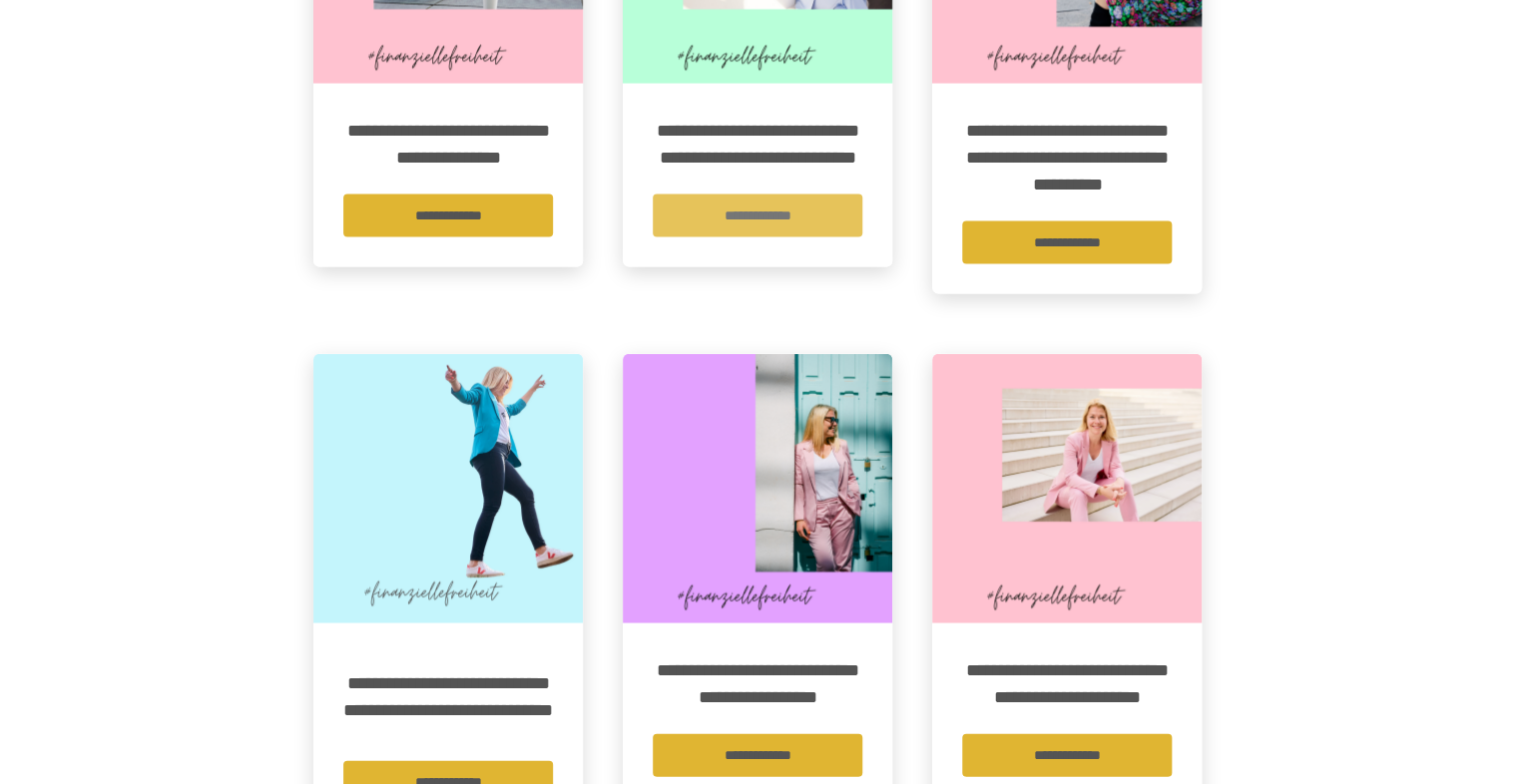 click on "**********" at bounding box center (758, 215) 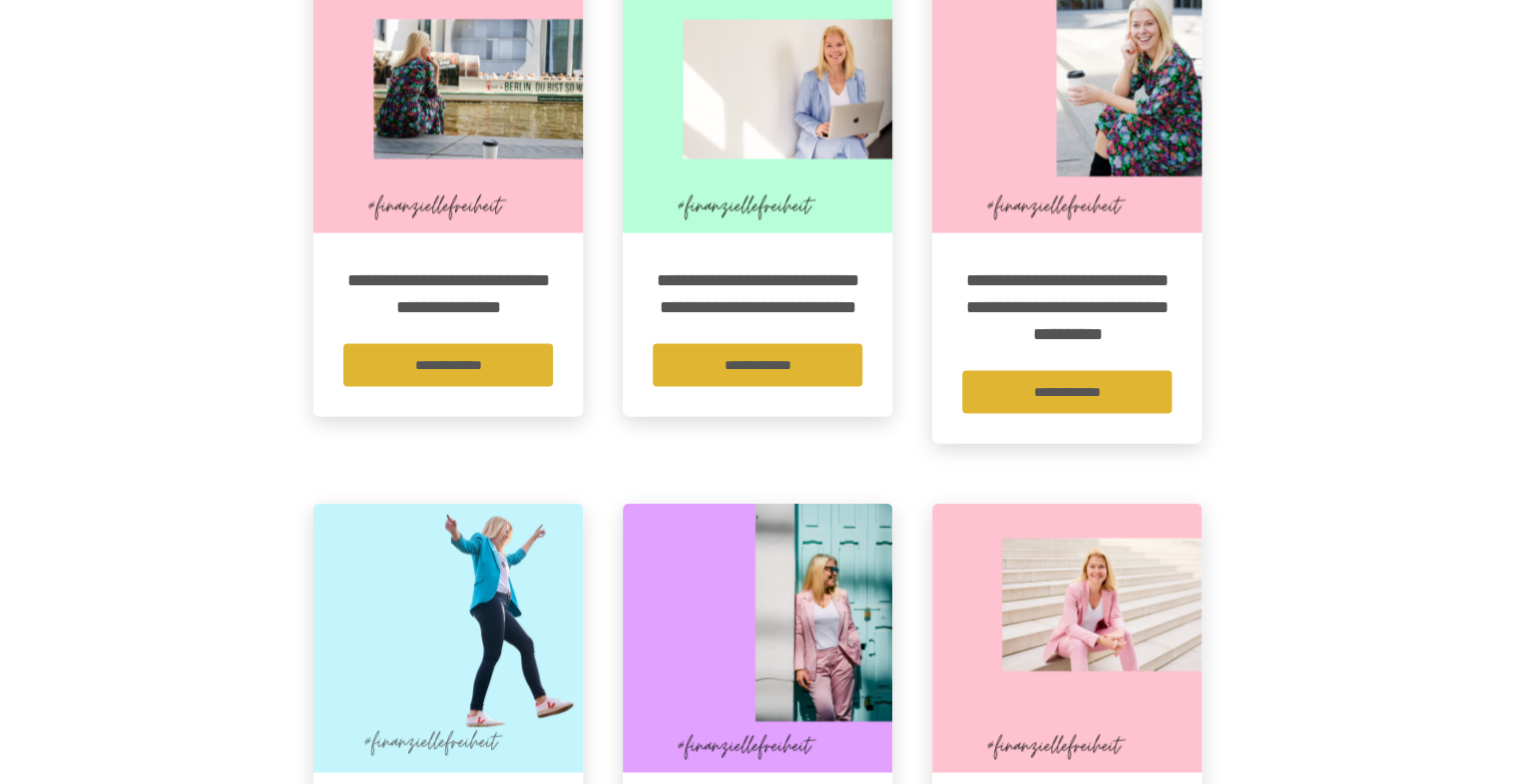 scroll, scrollTop: 1630, scrollLeft: 0, axis: vertical 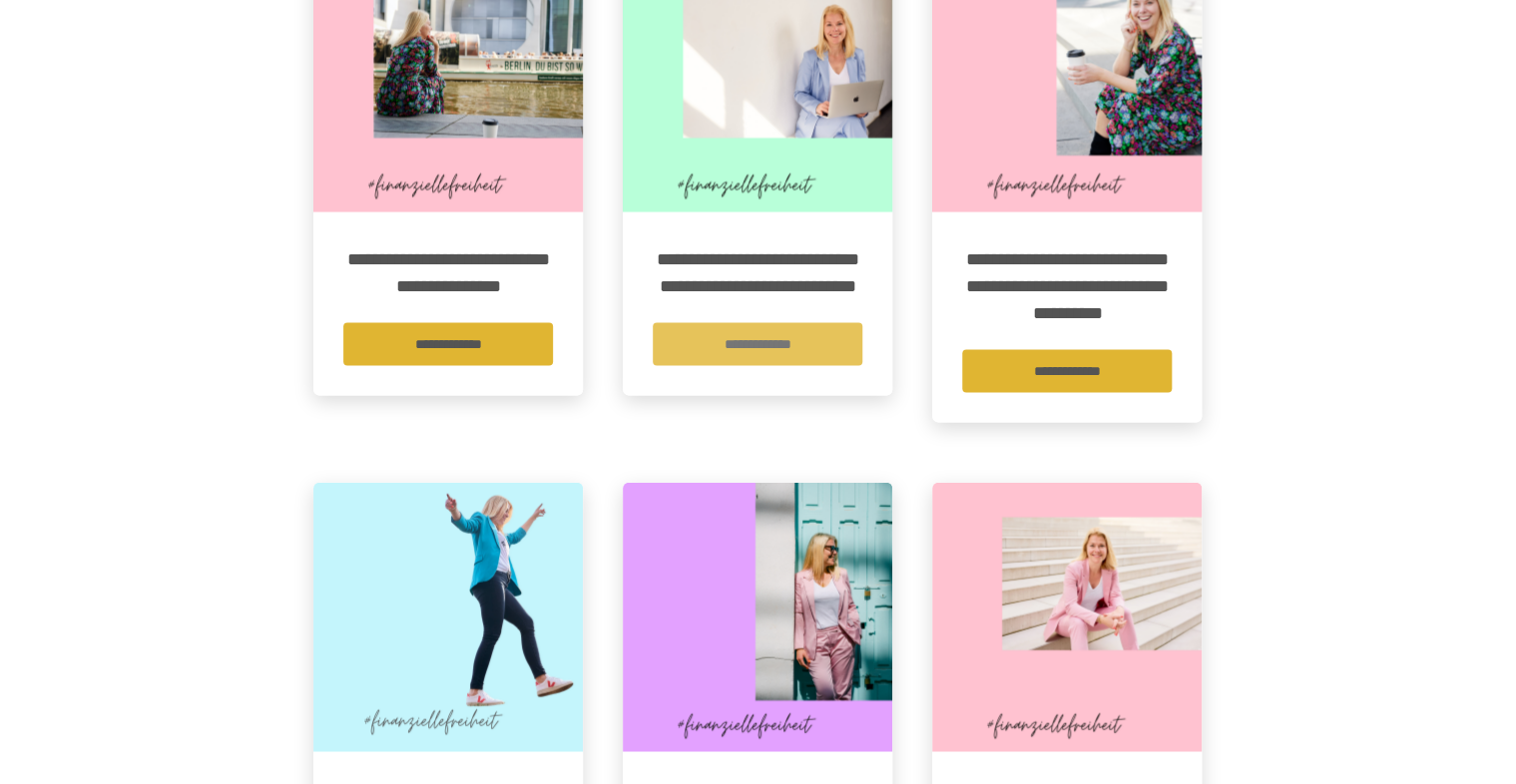 click on "**********" at bounding box center [758, 343] 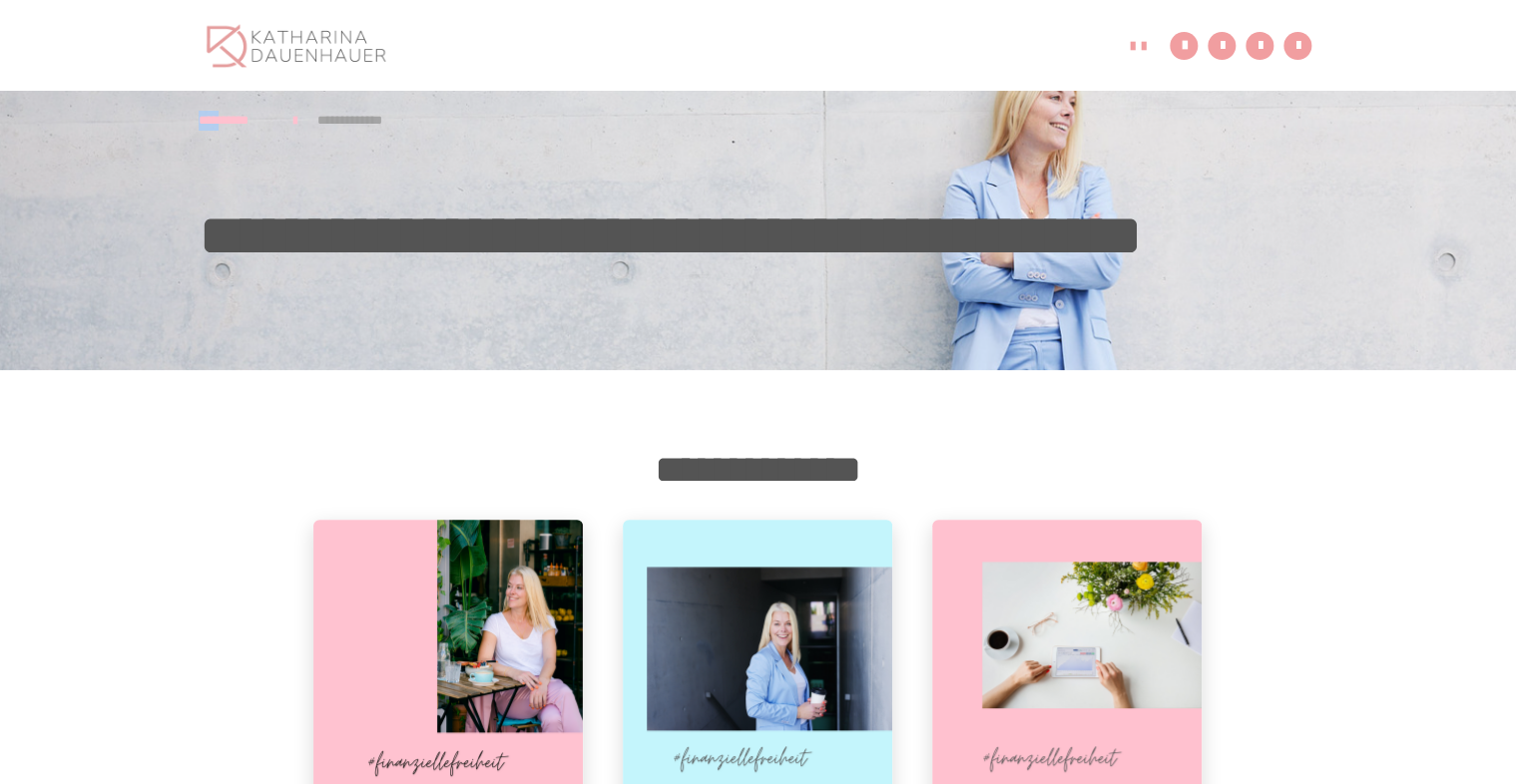 click at bounding box center [758, 230] 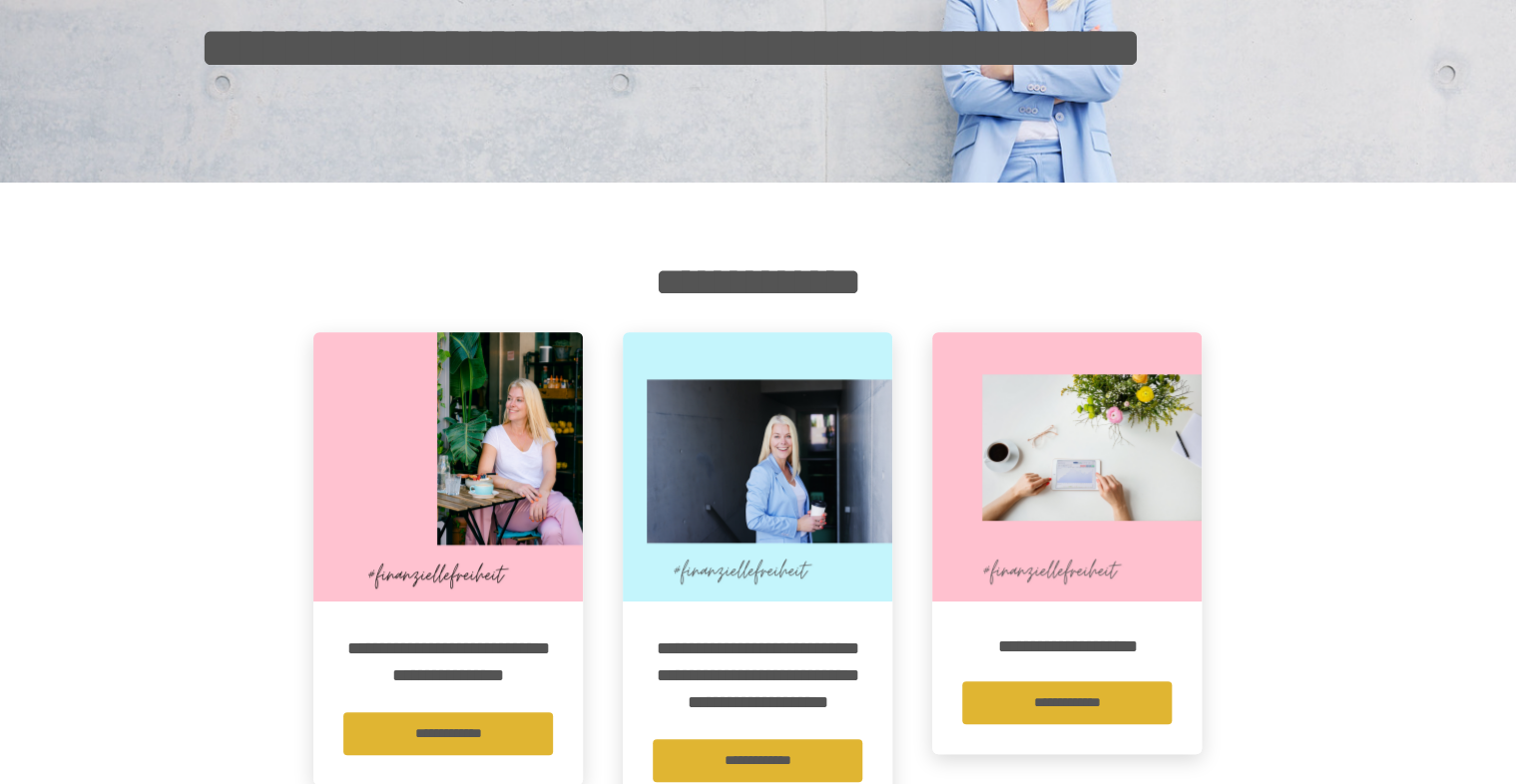 scroll, scrollTop: 195, scrollLeft: 0, axis: vertical 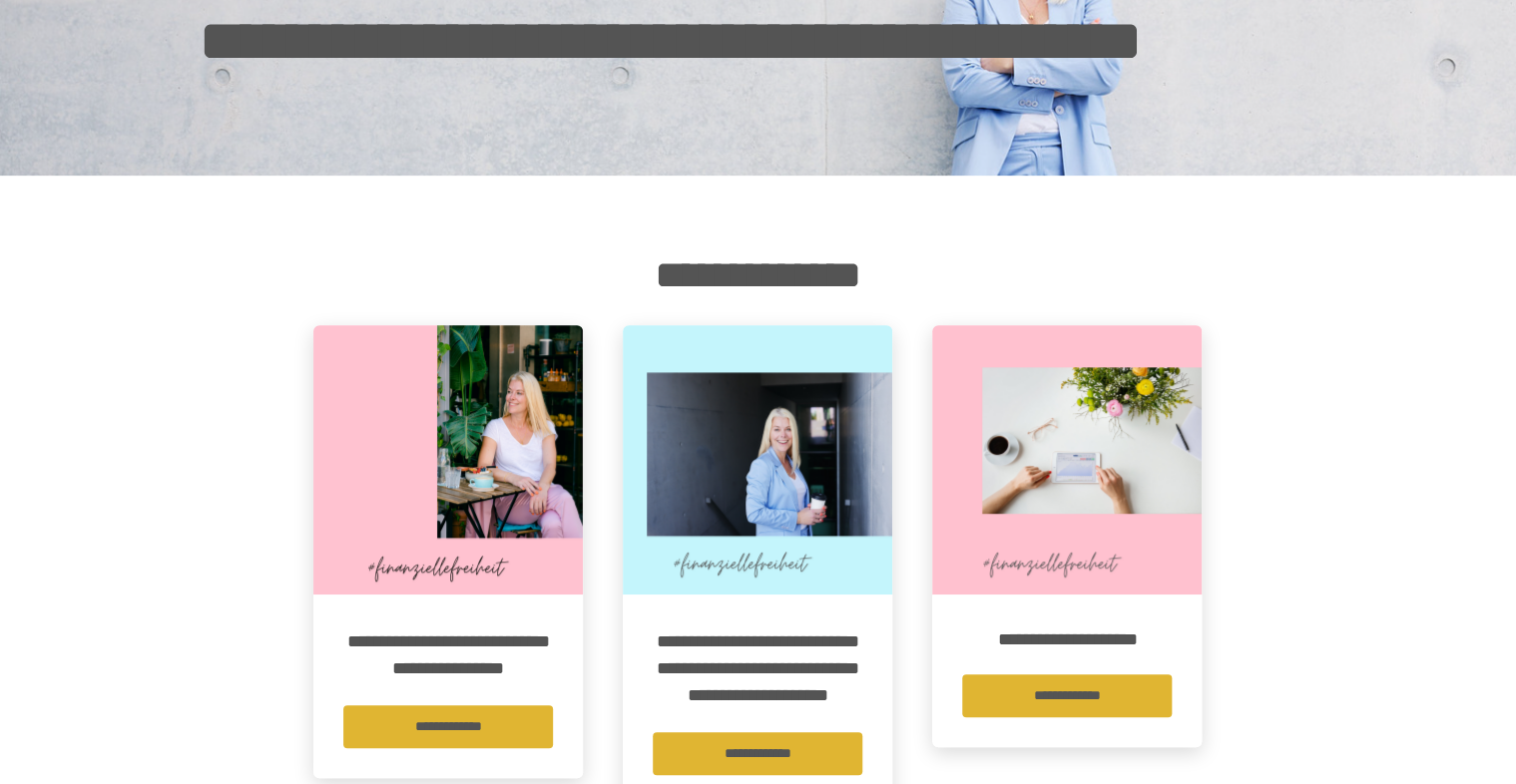 click at bounding box center [448, 460] 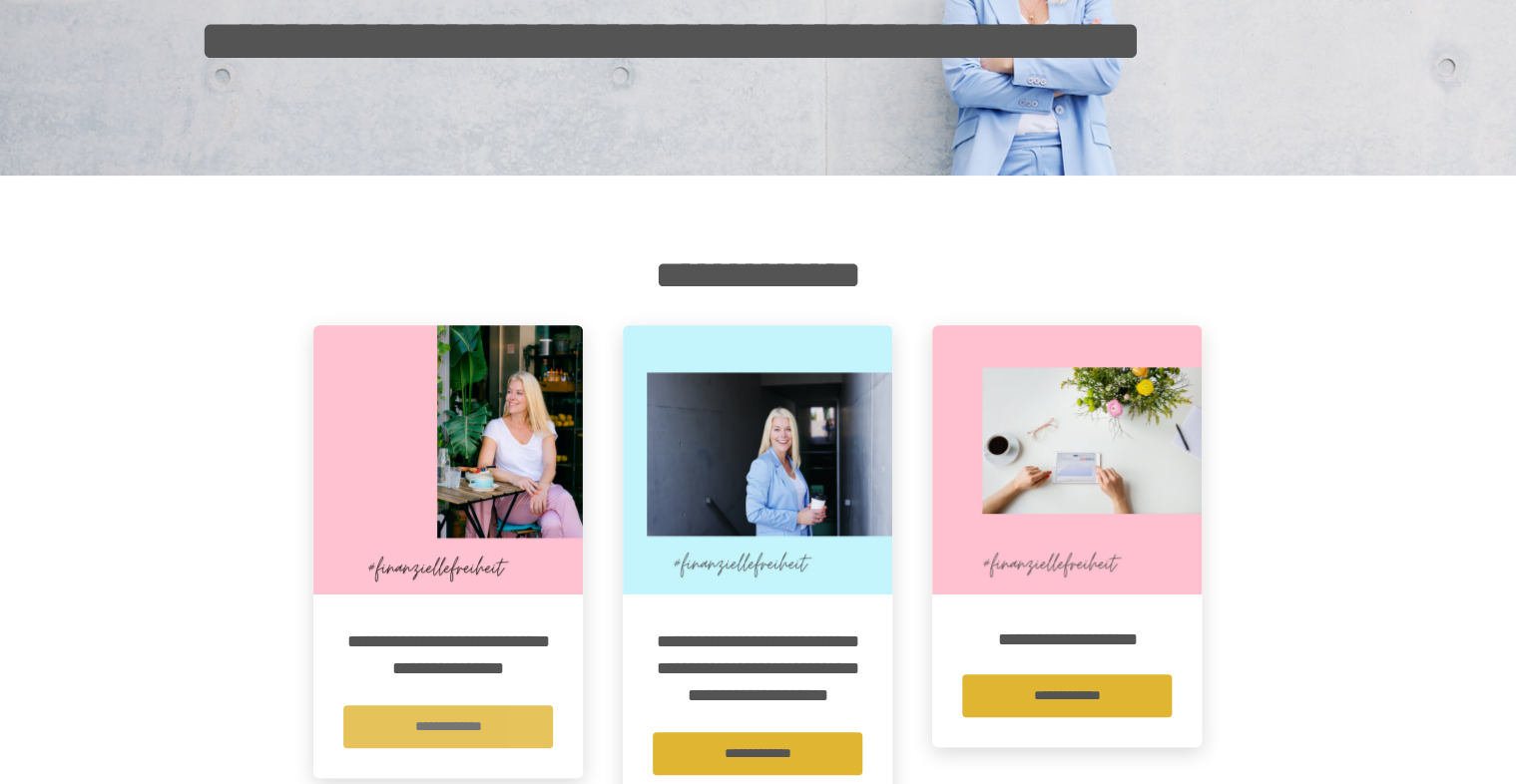 click on "**********" at bounding box center (448, 726) 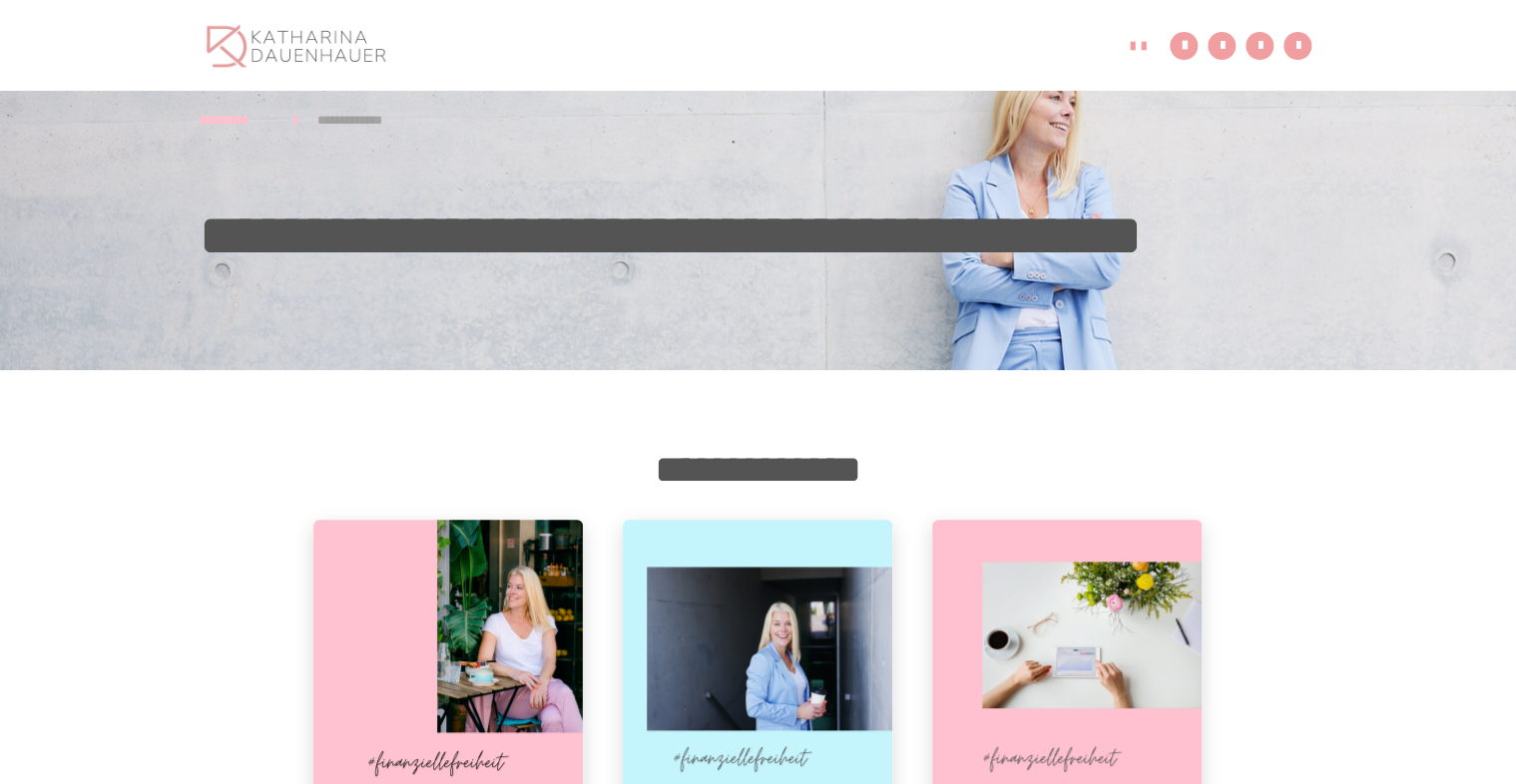 click at bounding box center [448, 654] 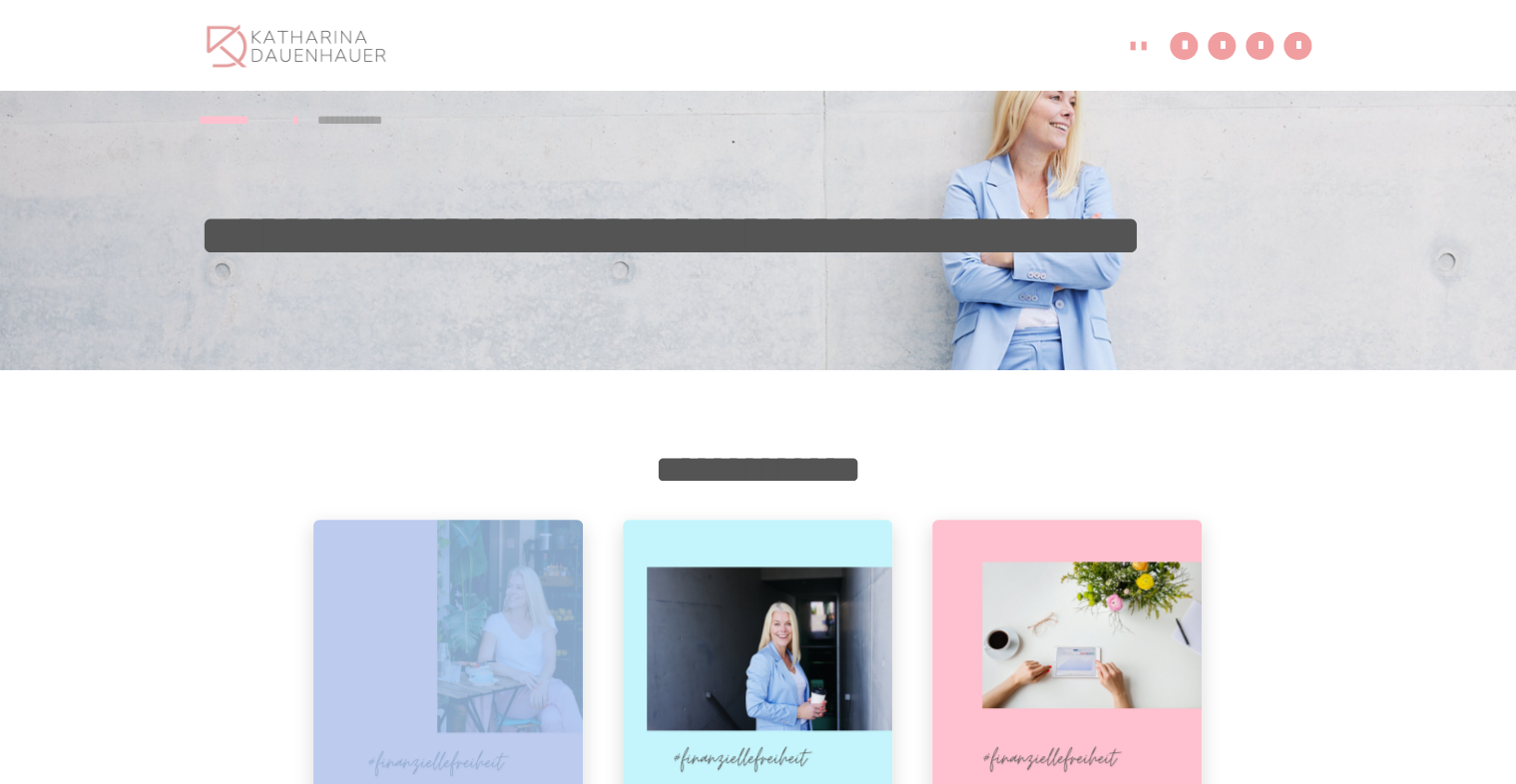 click at bounding box center [448, 654] 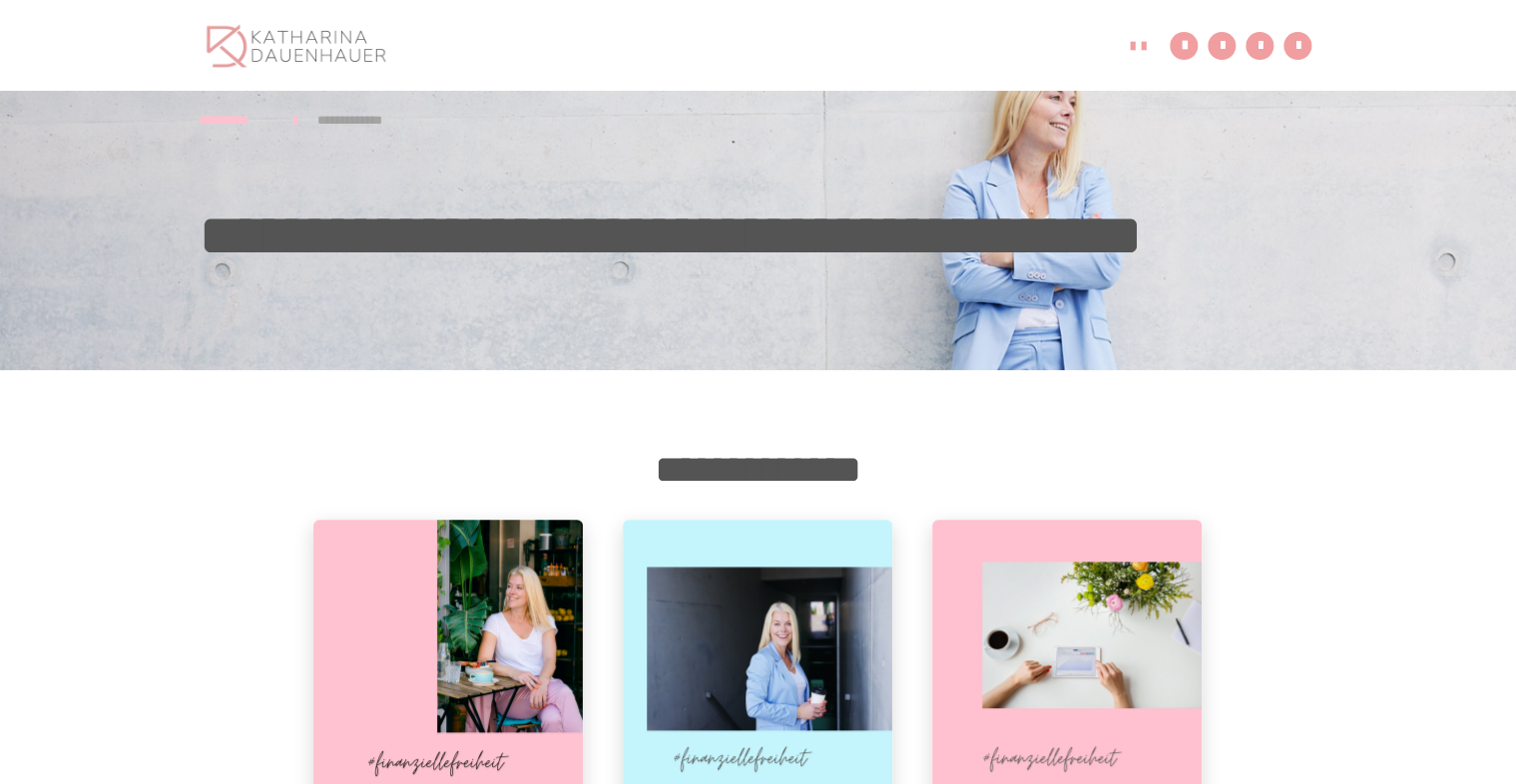 click at bounding box center [448, 654] 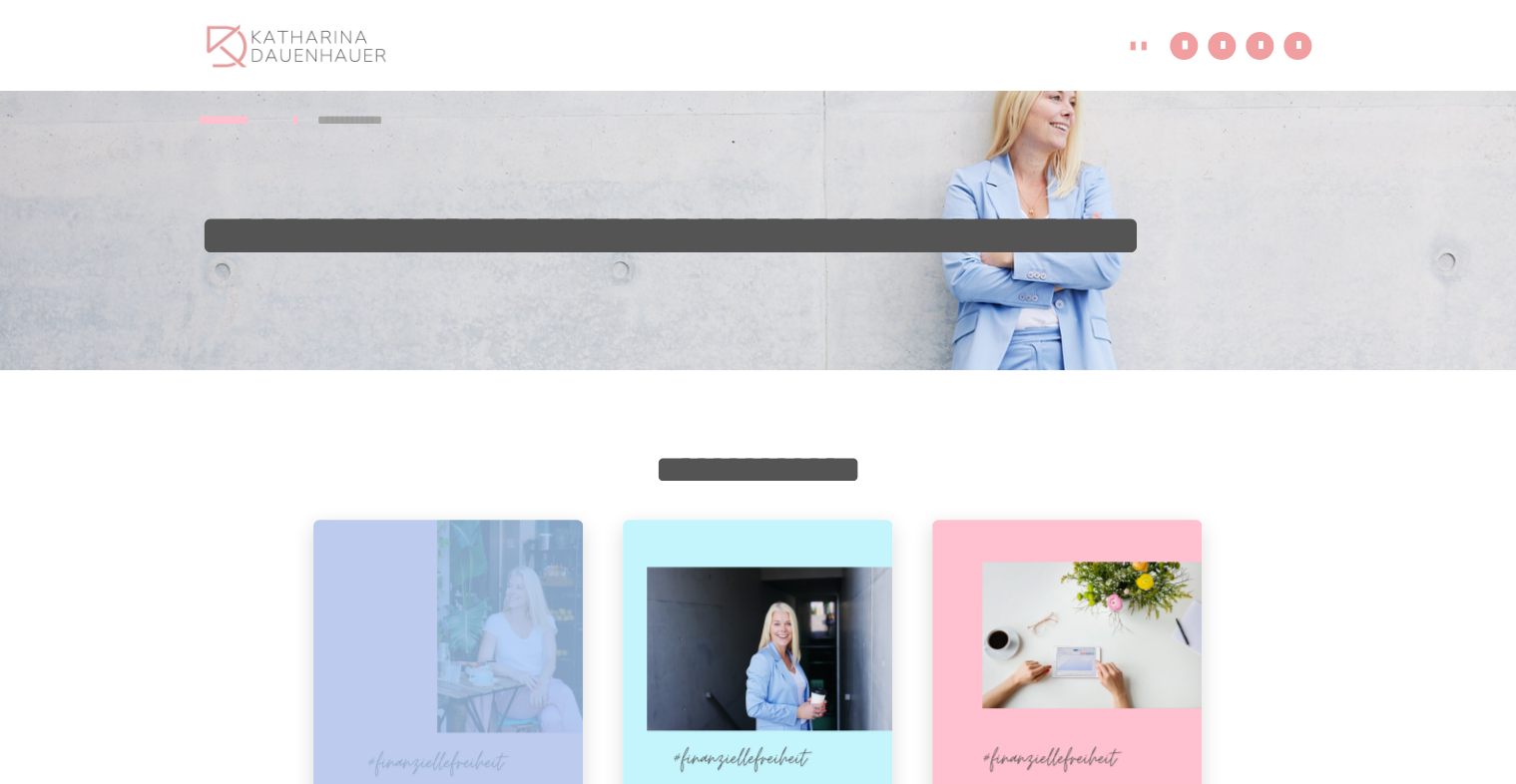 click at bounding box center [448, 654] 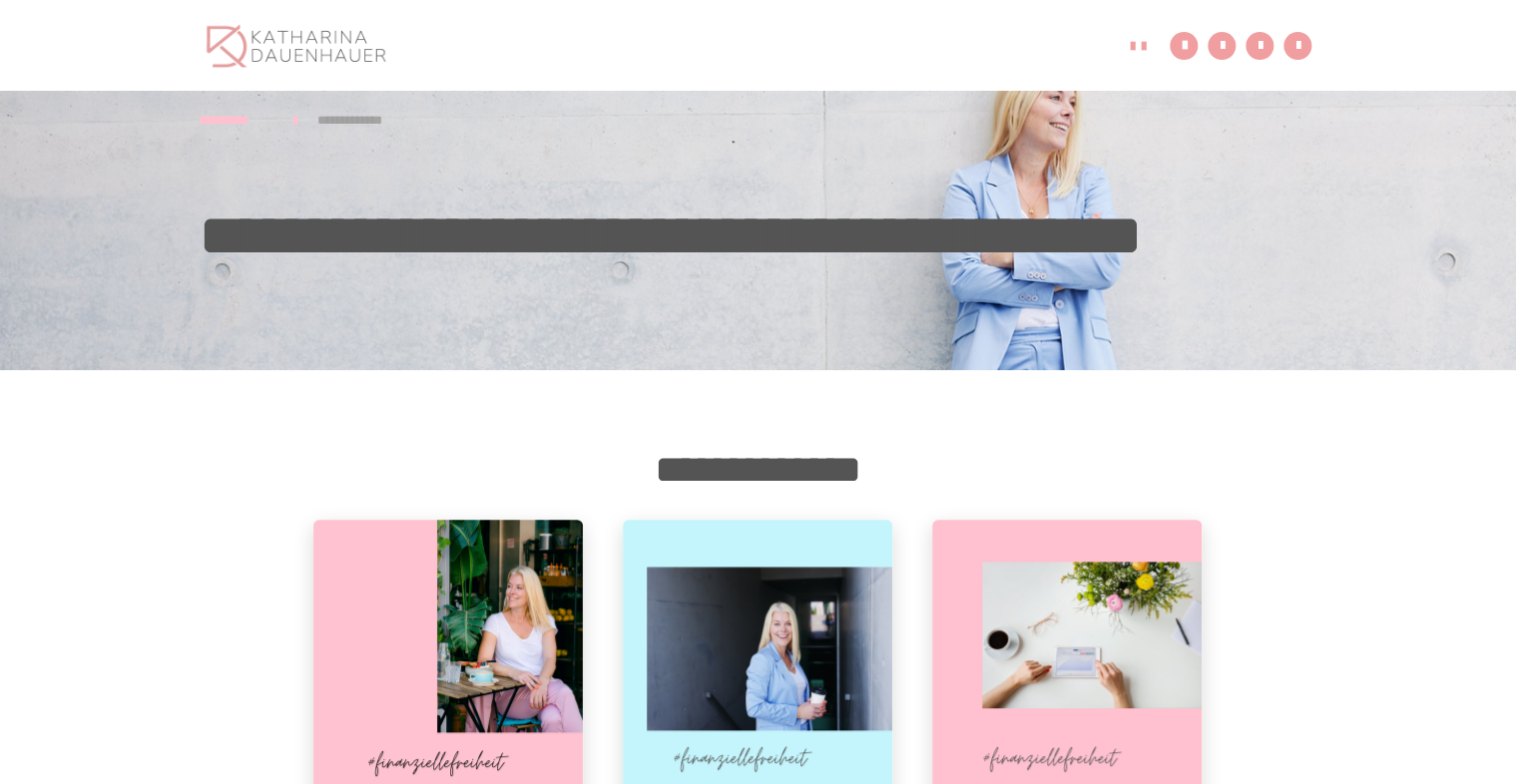 click at bounding box center (448, 654) 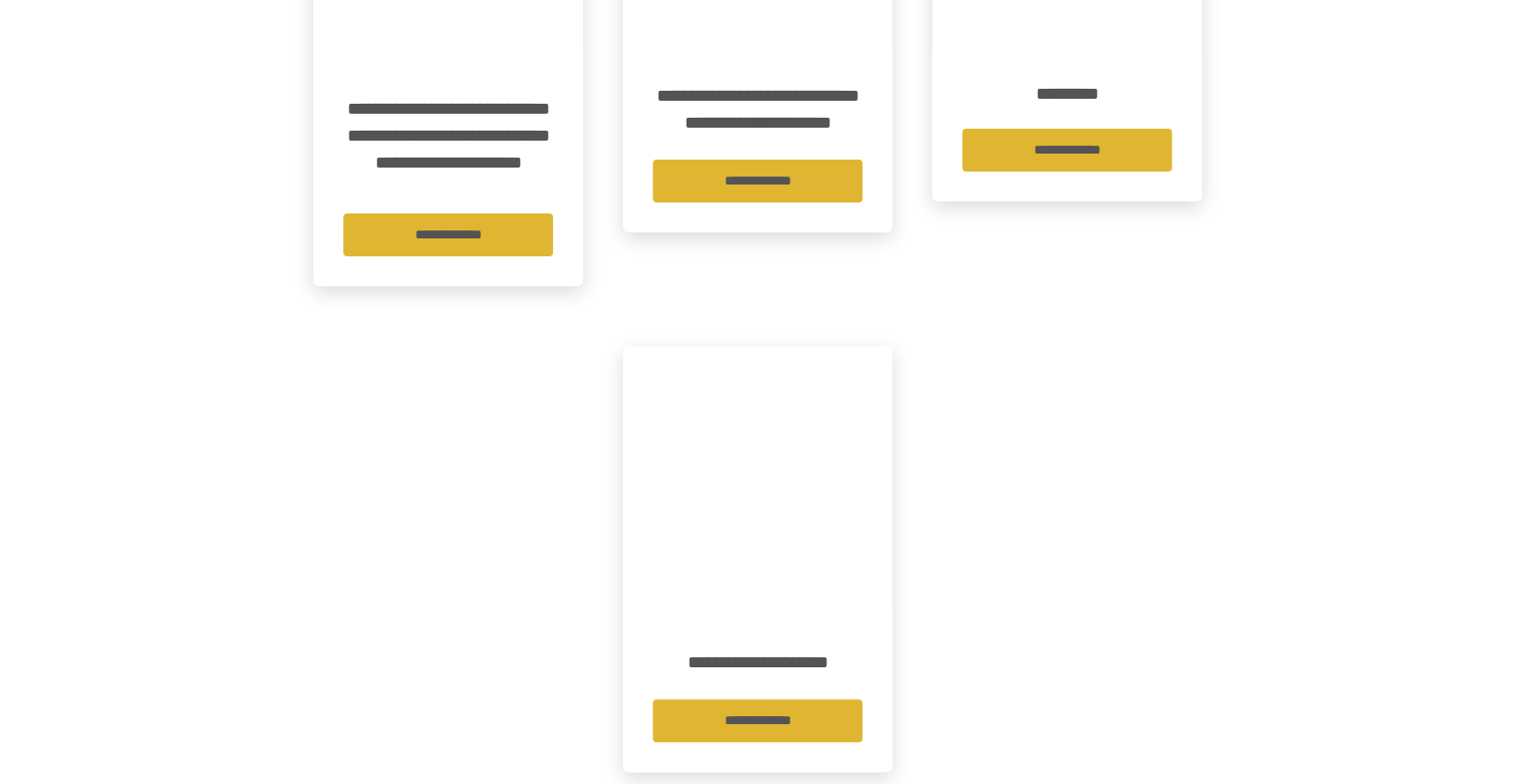 scroll, scrollTop: 3513, scrollLeft: 0, axis: vertical 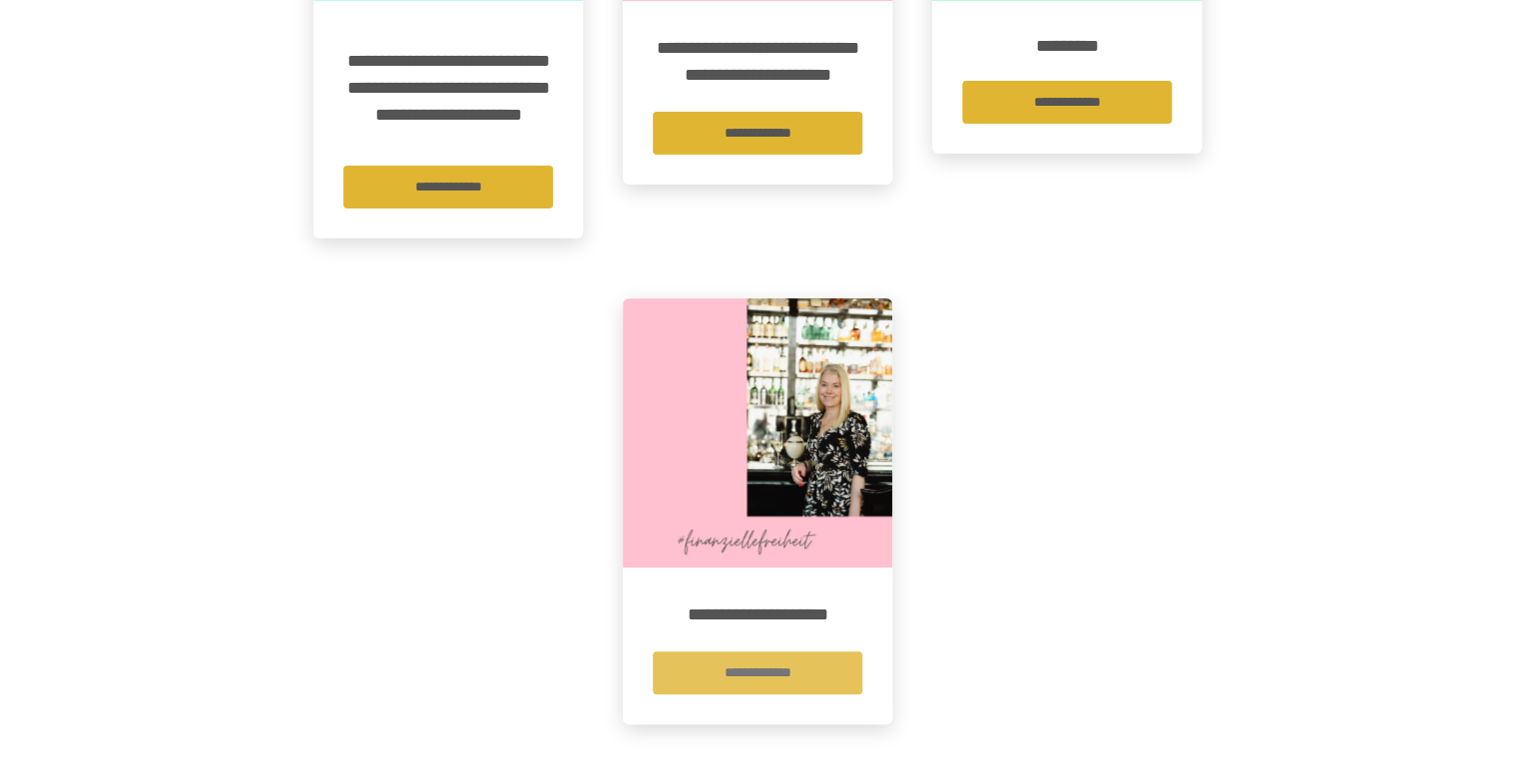 click on "**********" at bounding box center (758, 672) 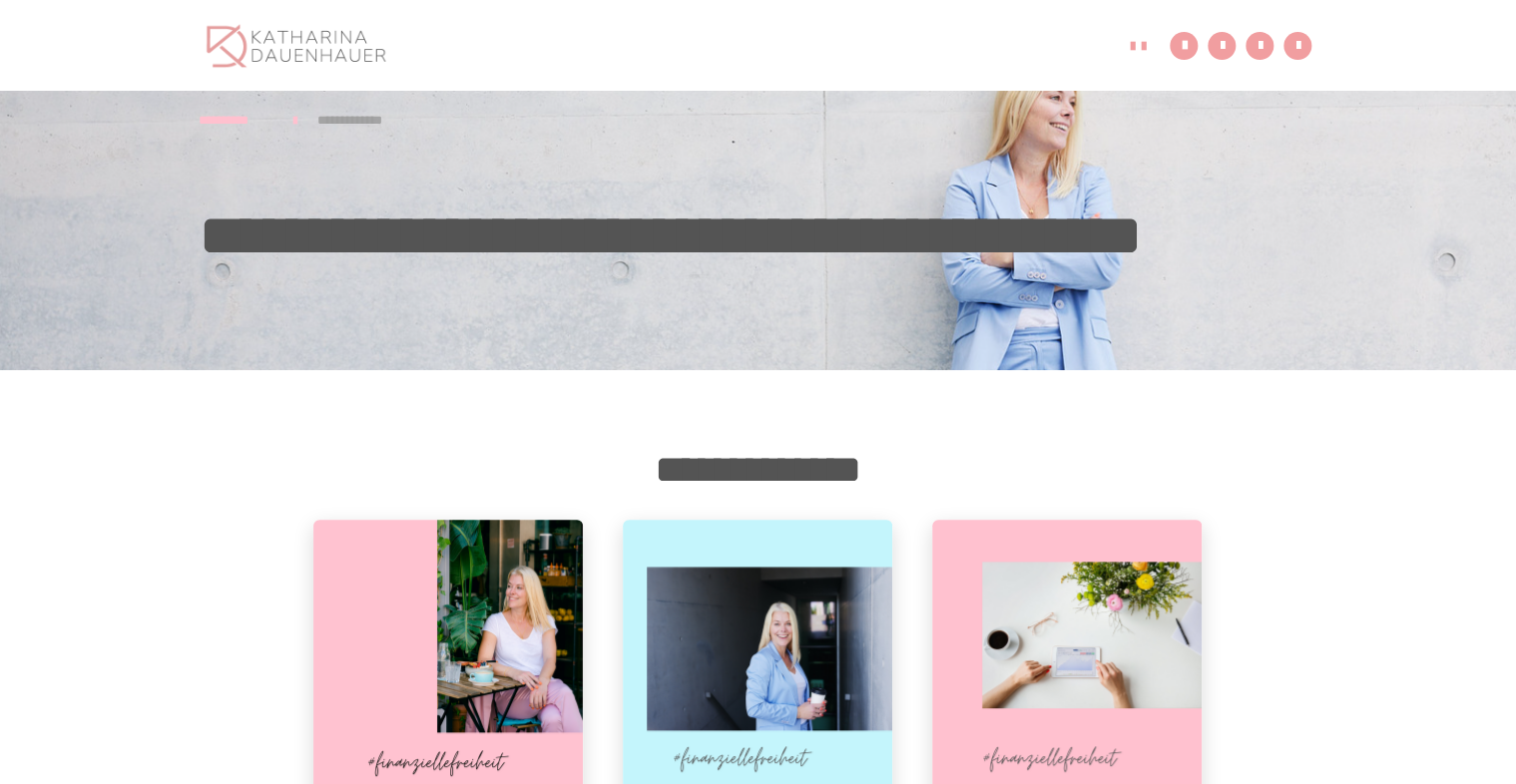 click at bounding box center (758, 654) 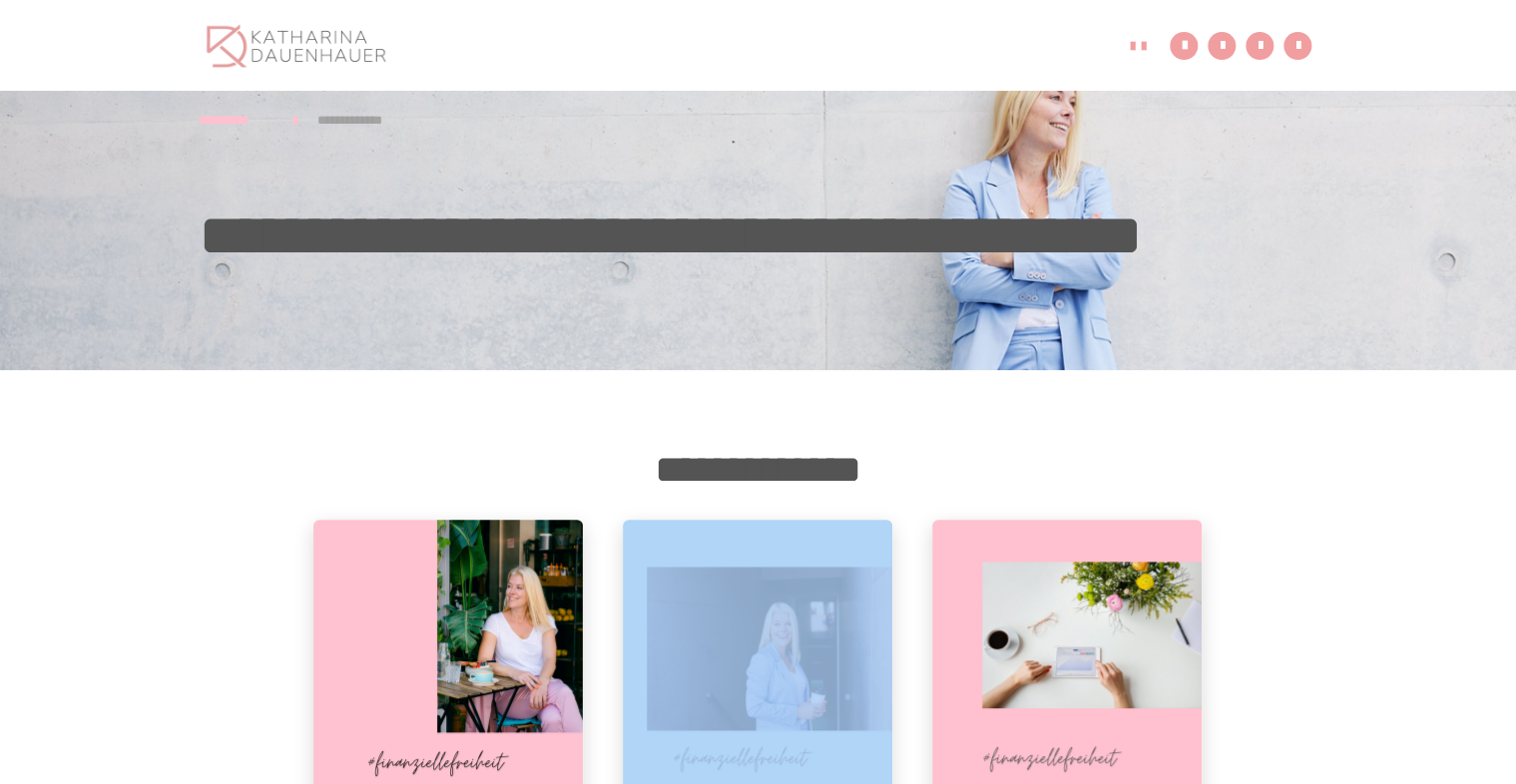 click at bounding box center [758, 654] 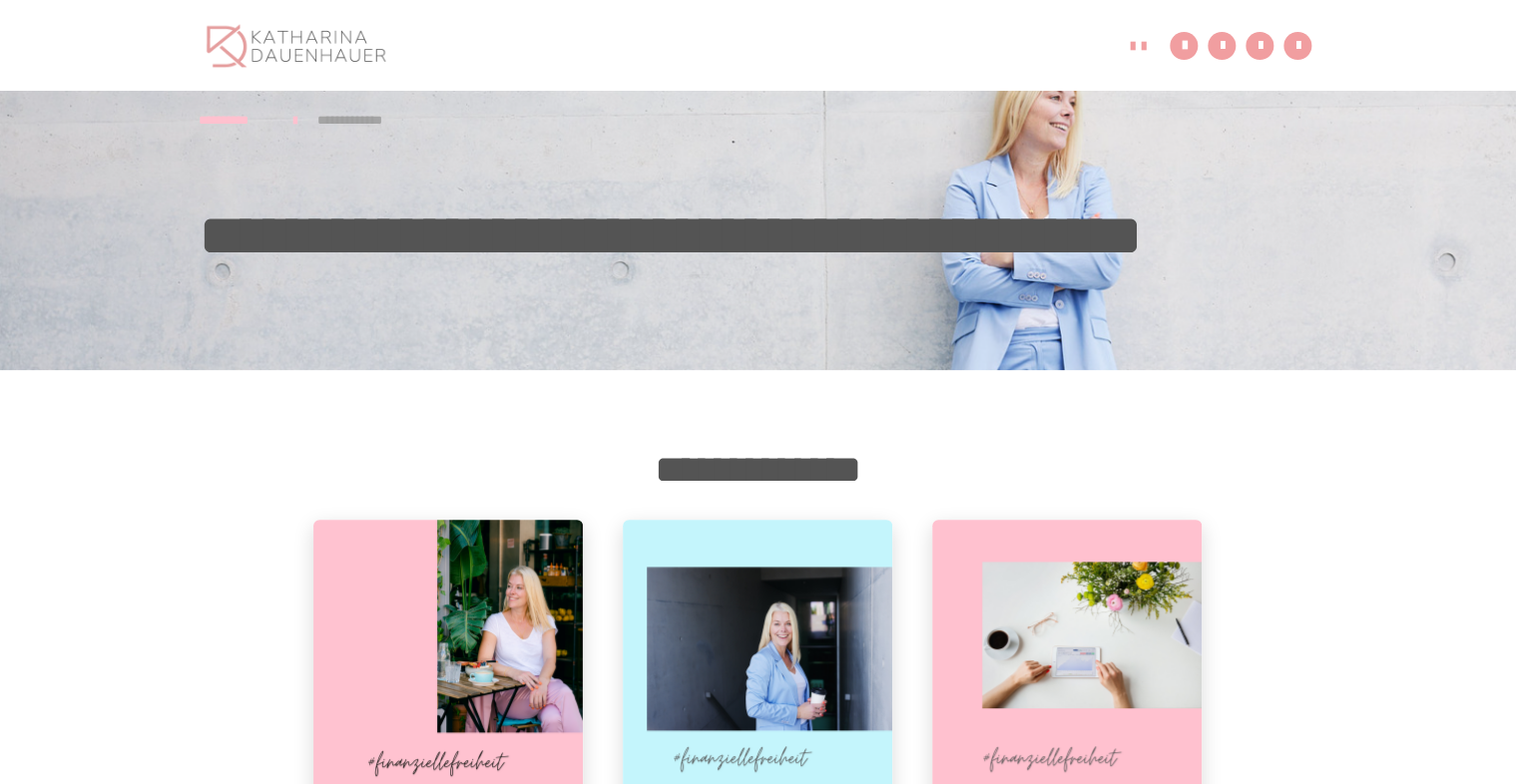 click at bounding box center (758, 654) 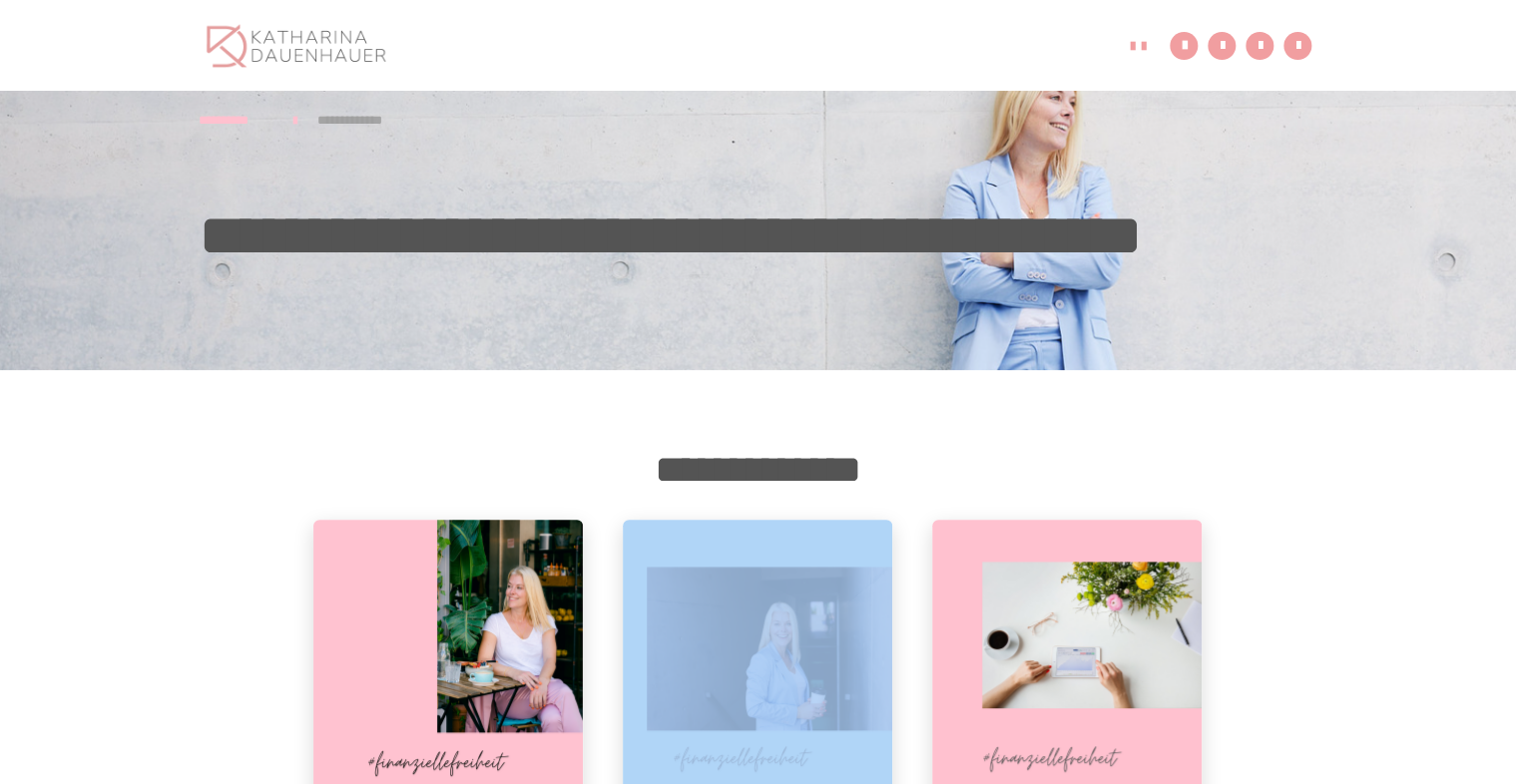 click at bounding box center [758, 654] 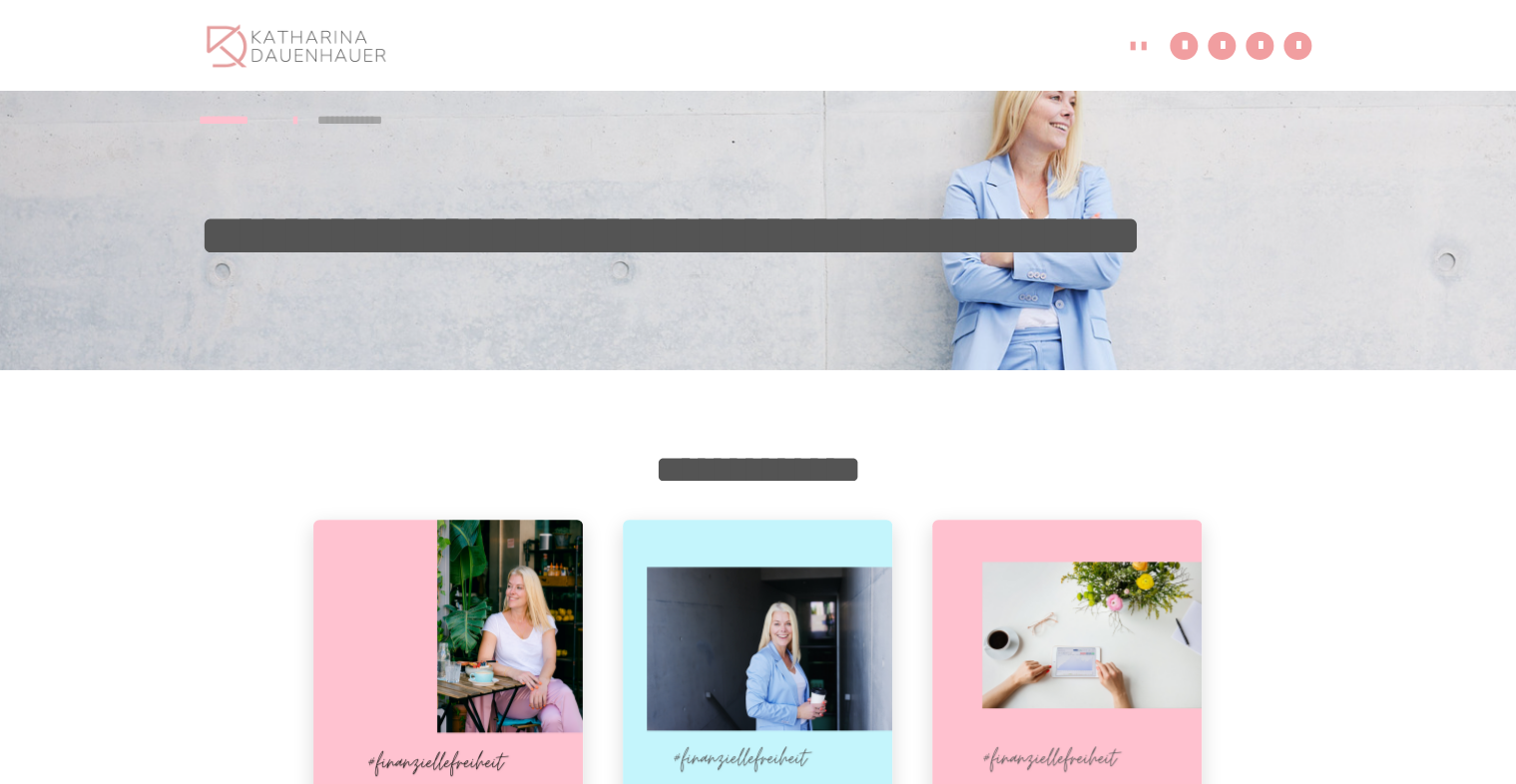 click at bounding box center (758, 654) 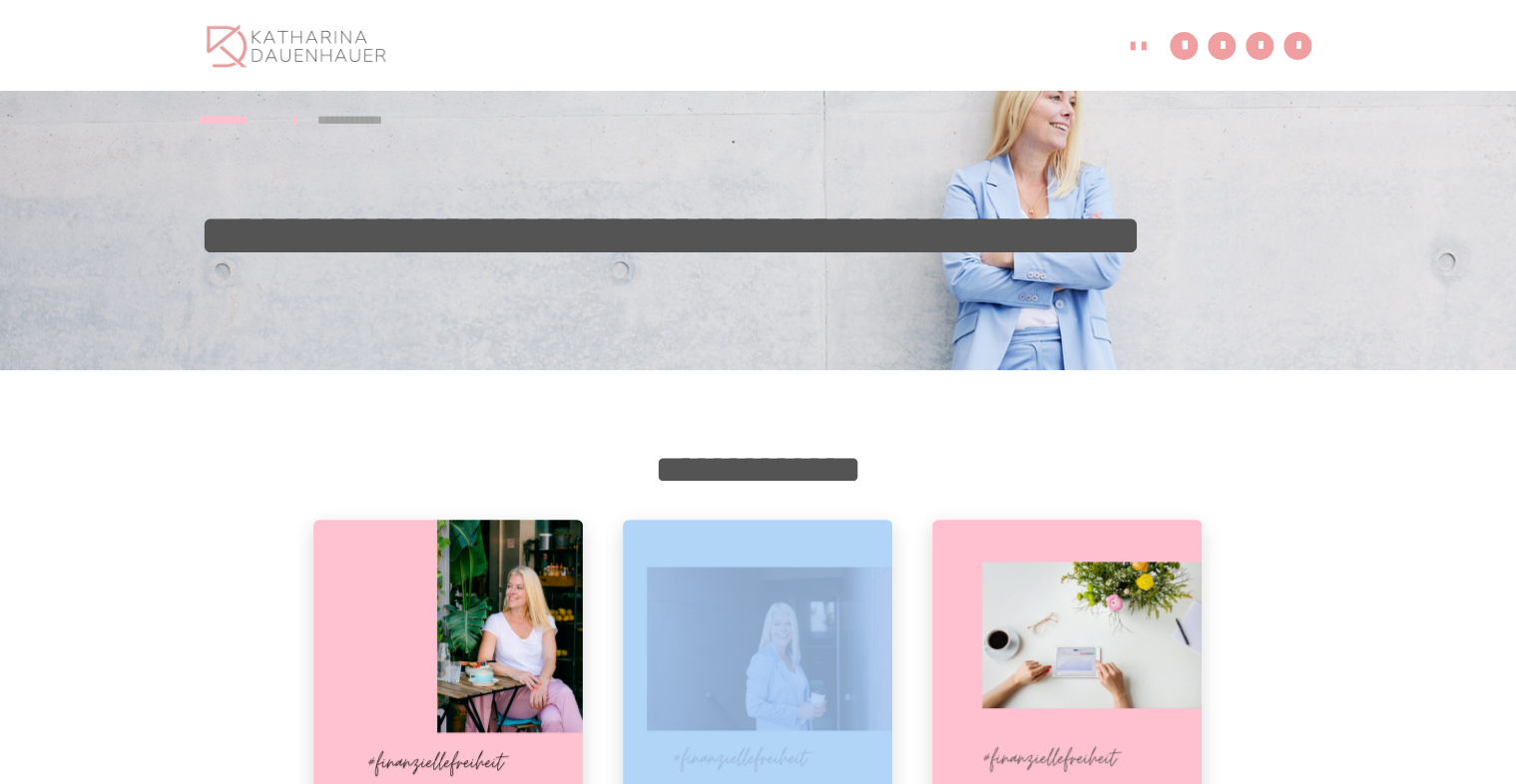 click at bounding box center (758, 654) 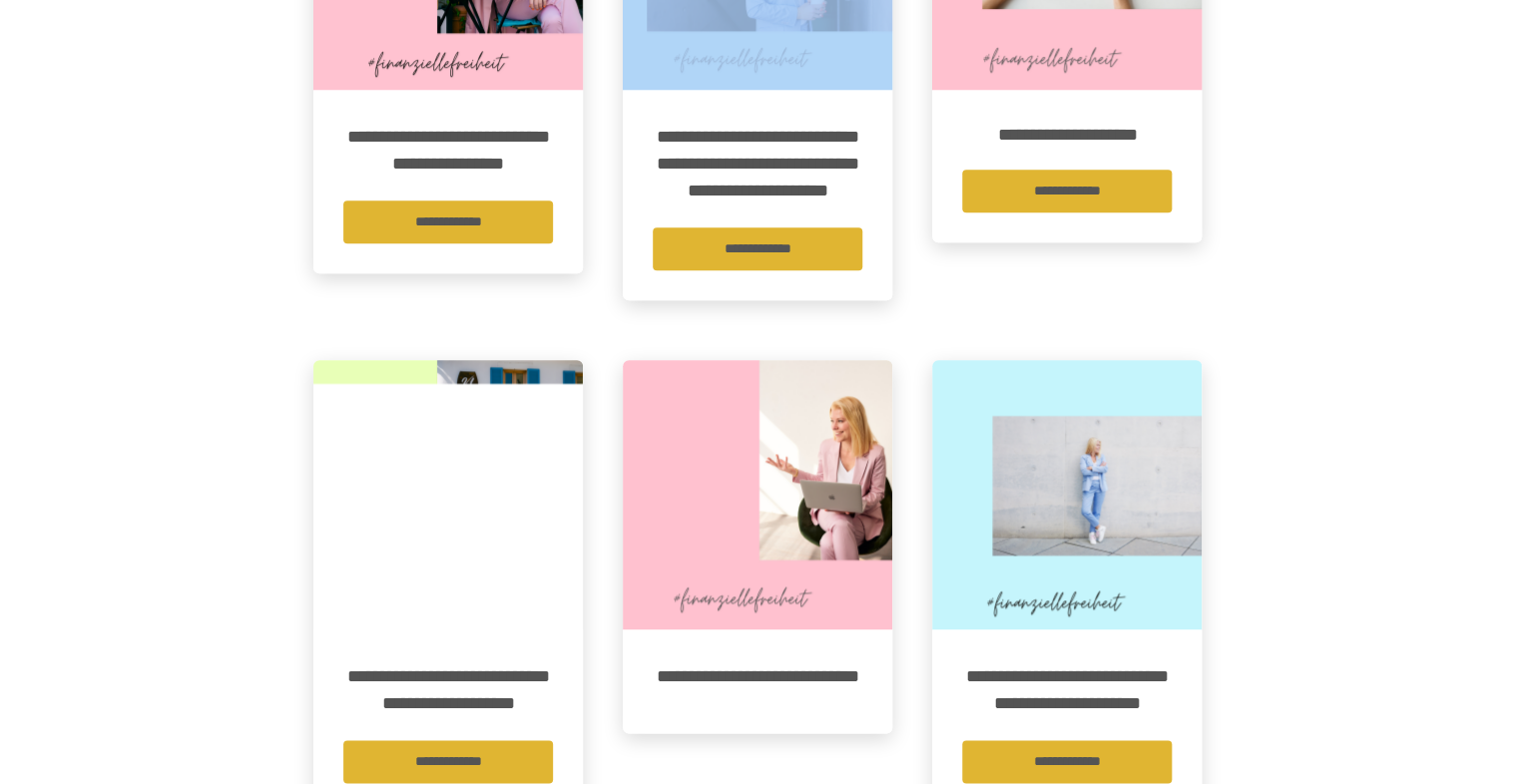 scroll, scrollTop: 521, scrollLeft: 0, axis: vertical 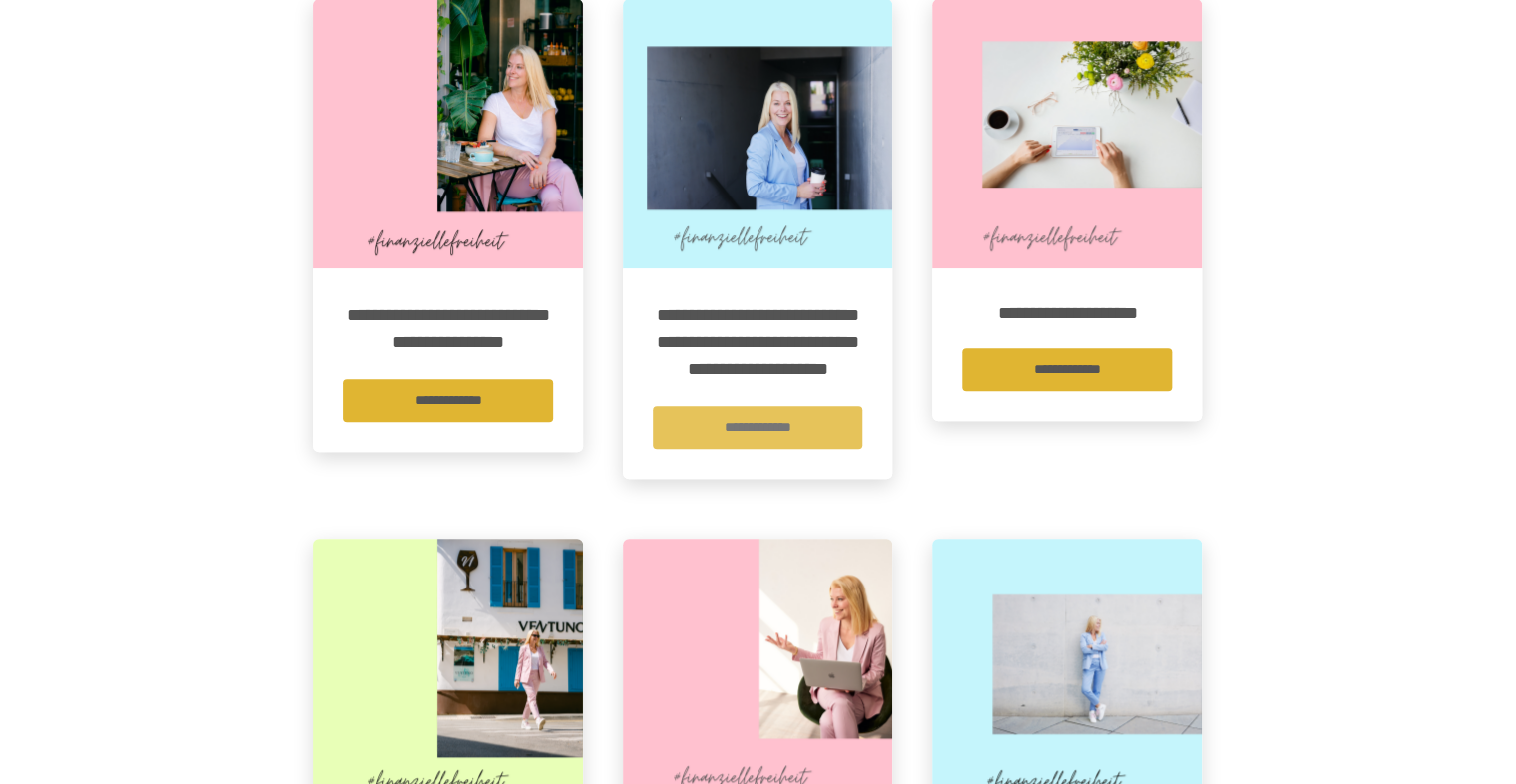 click on "**********" at bounding box center (758, 427) 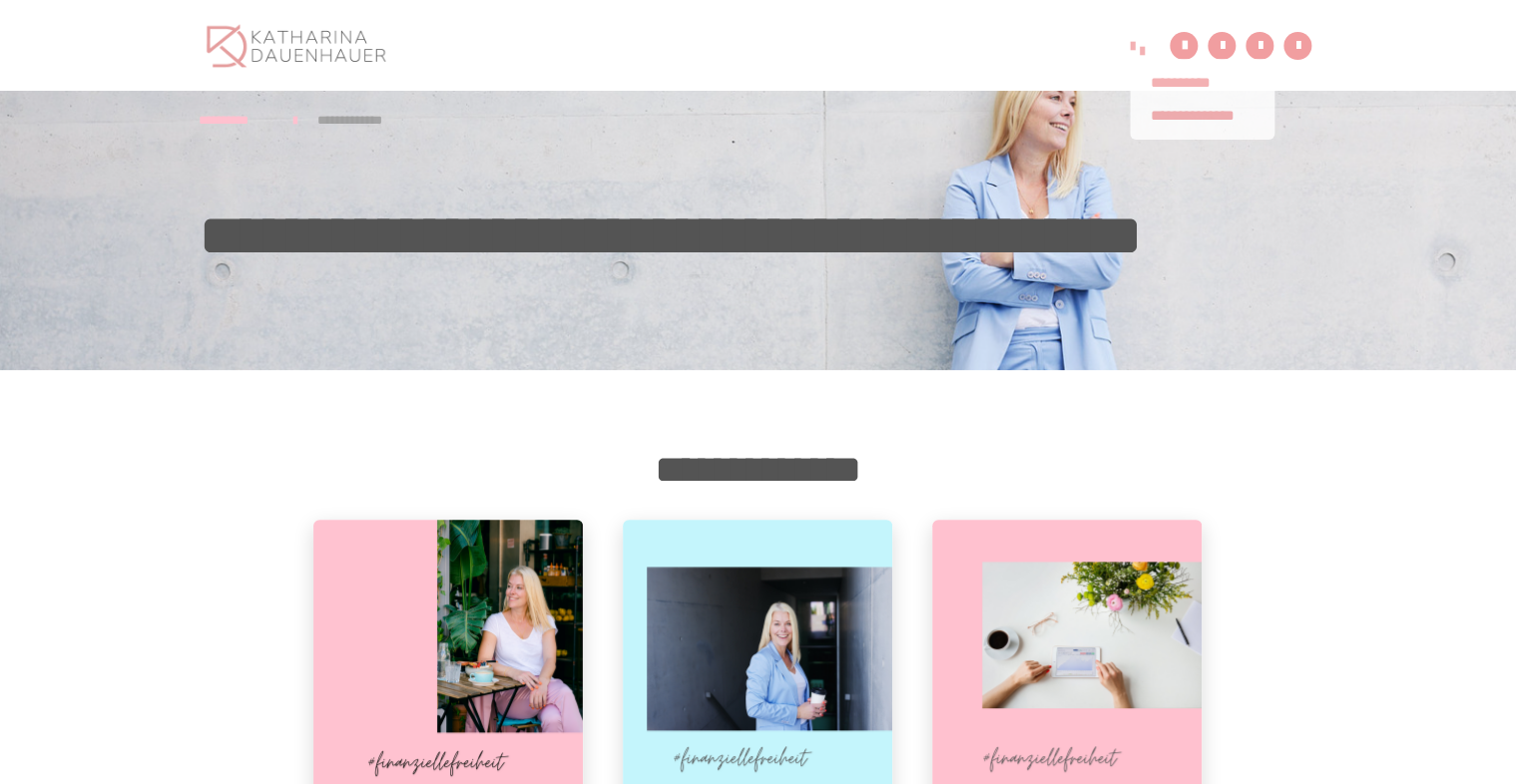 click on "**********" at bounding box center [1137, 48] 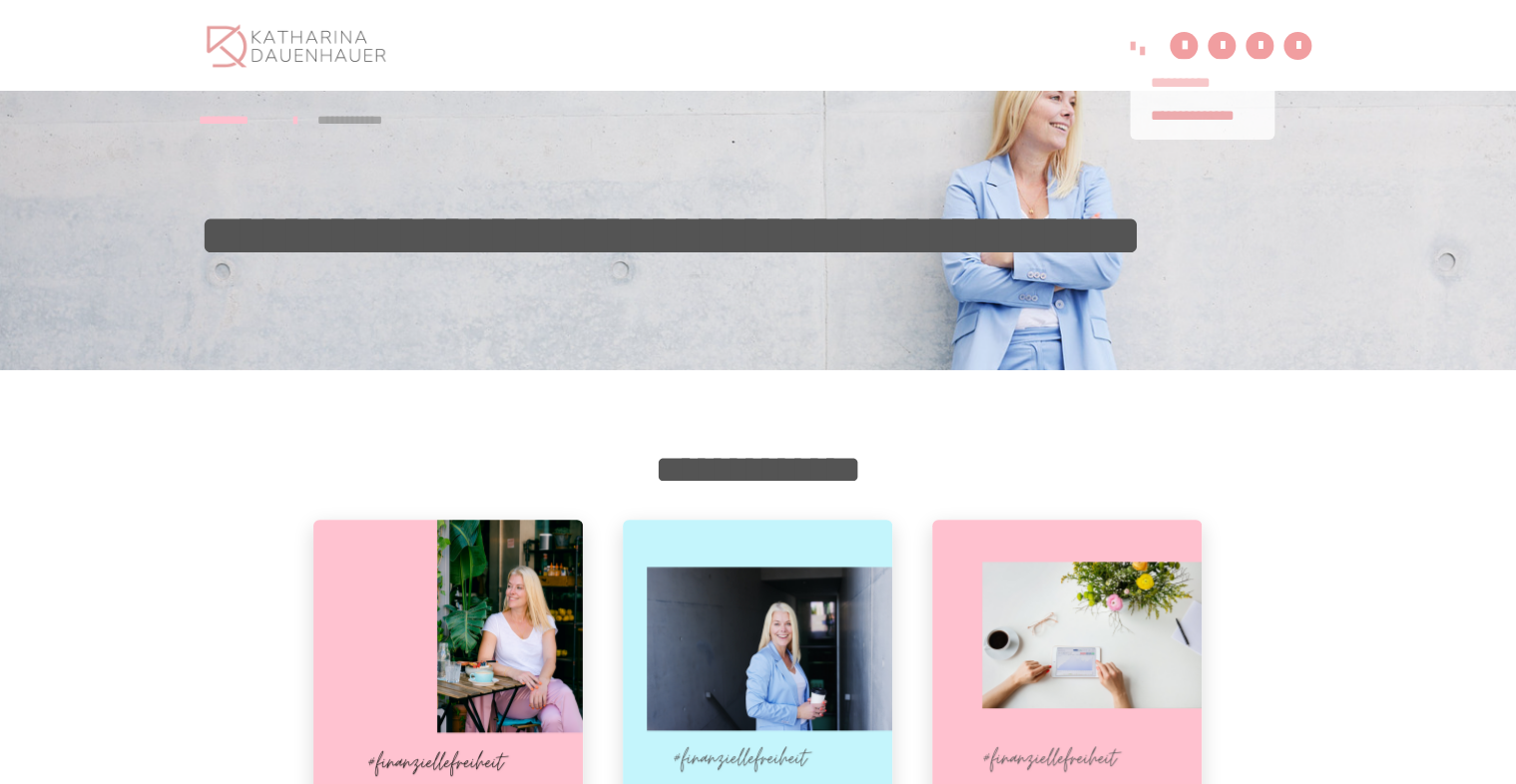 click on "**********" at bounding box center (1202, 83) 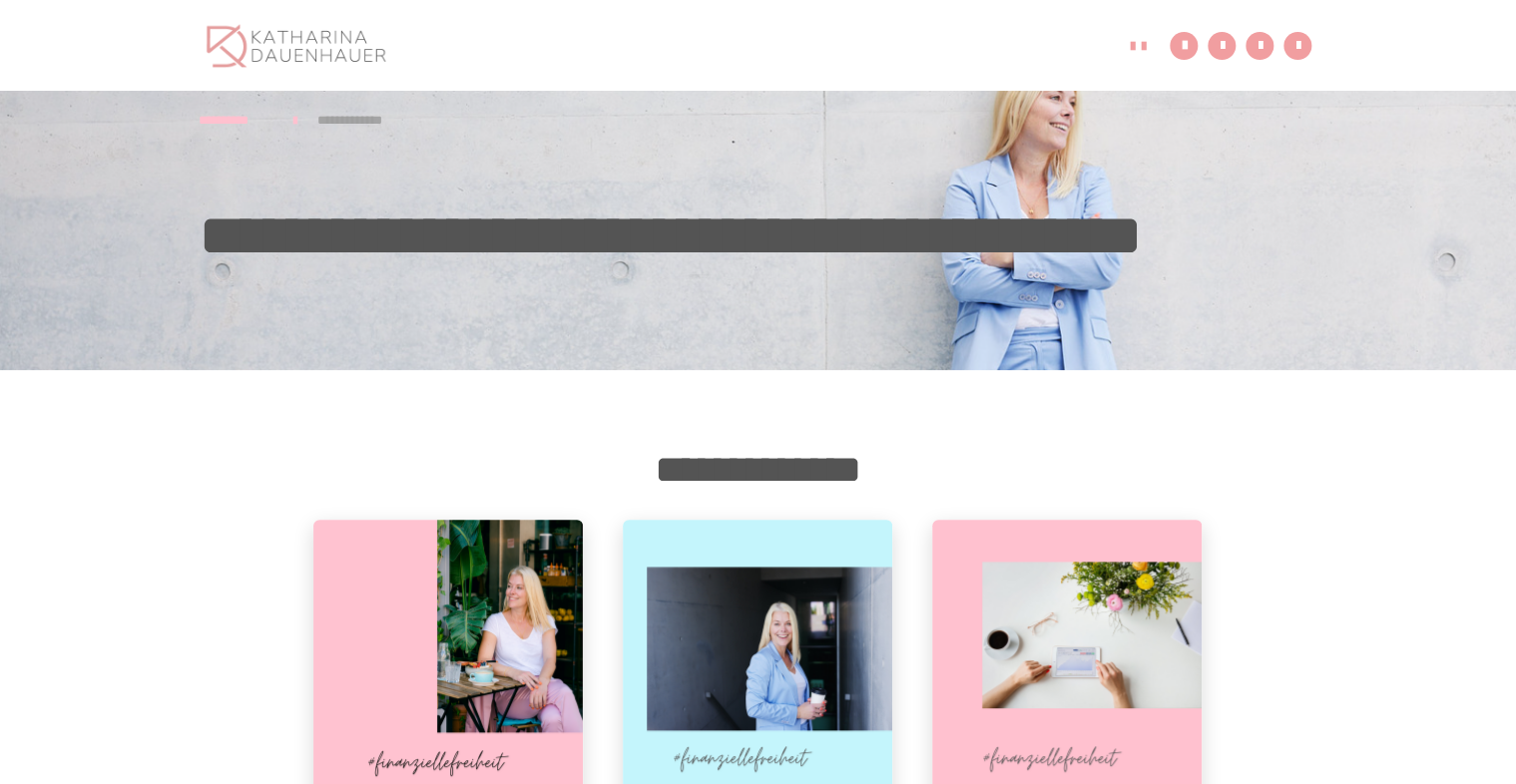 click on "**********" at bounding box center (758, 141) 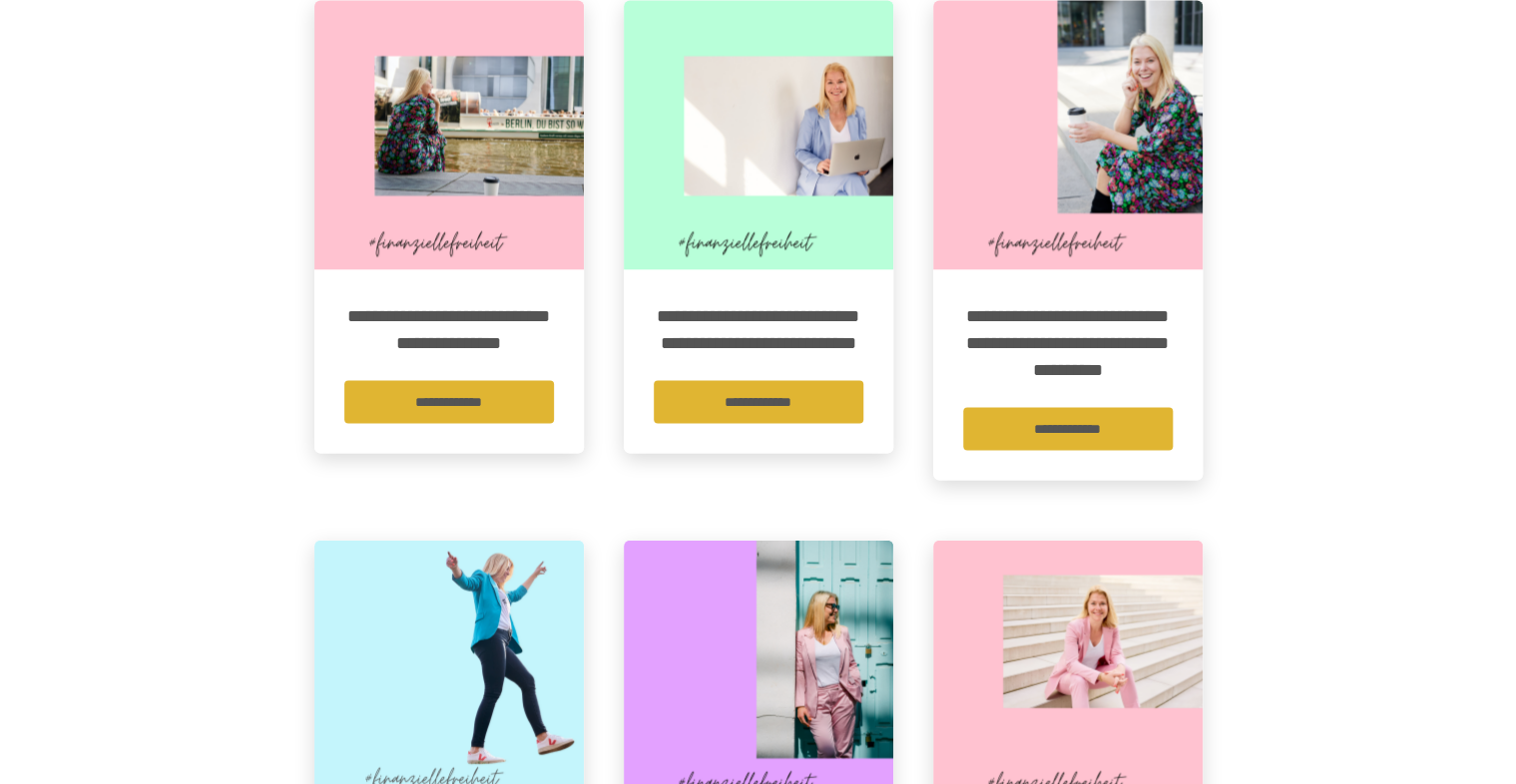 scroll, scrollTop: 1604, scrollLeft: 0, axis: vertical 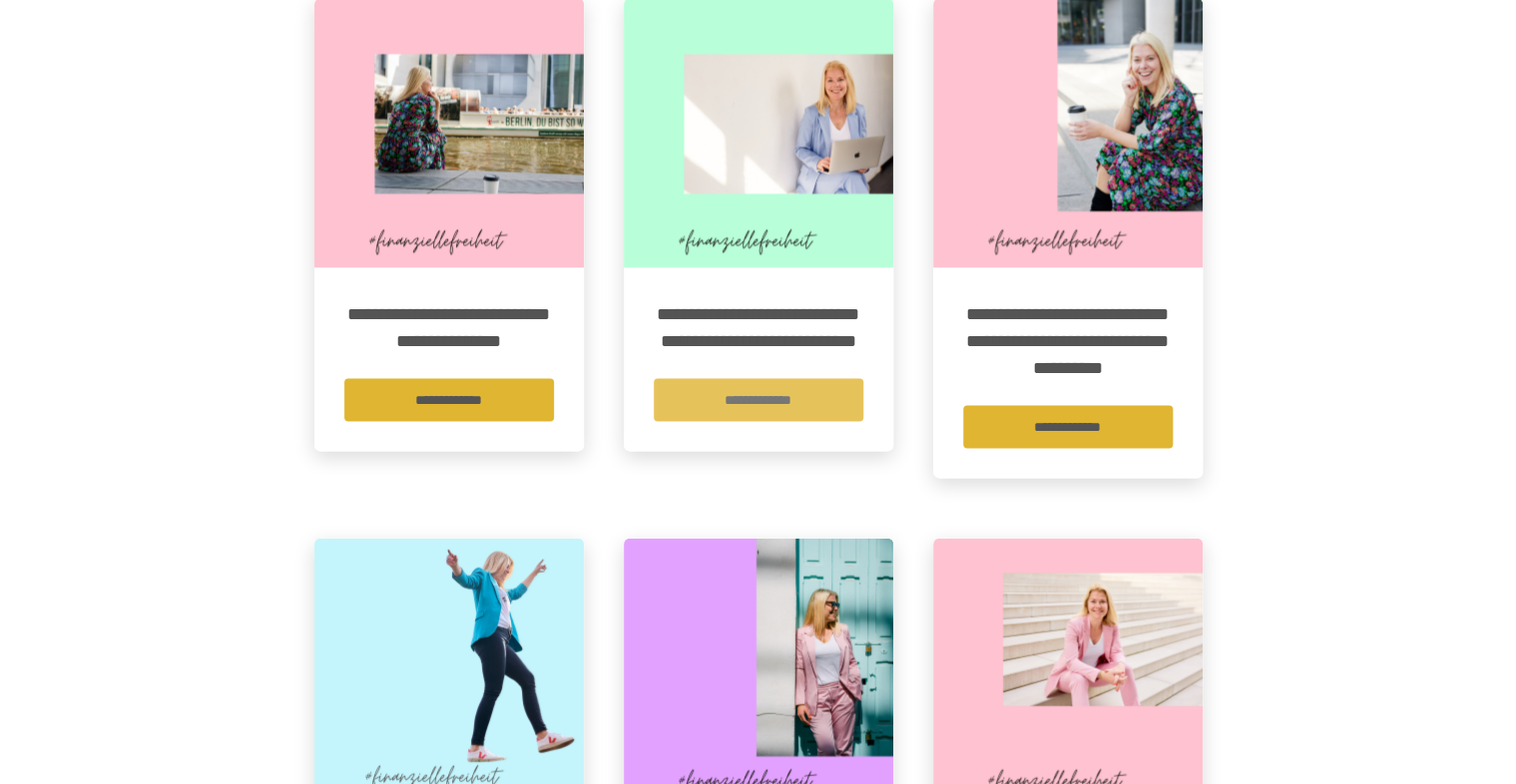 click on "**********" at bounding box center (758, 399) 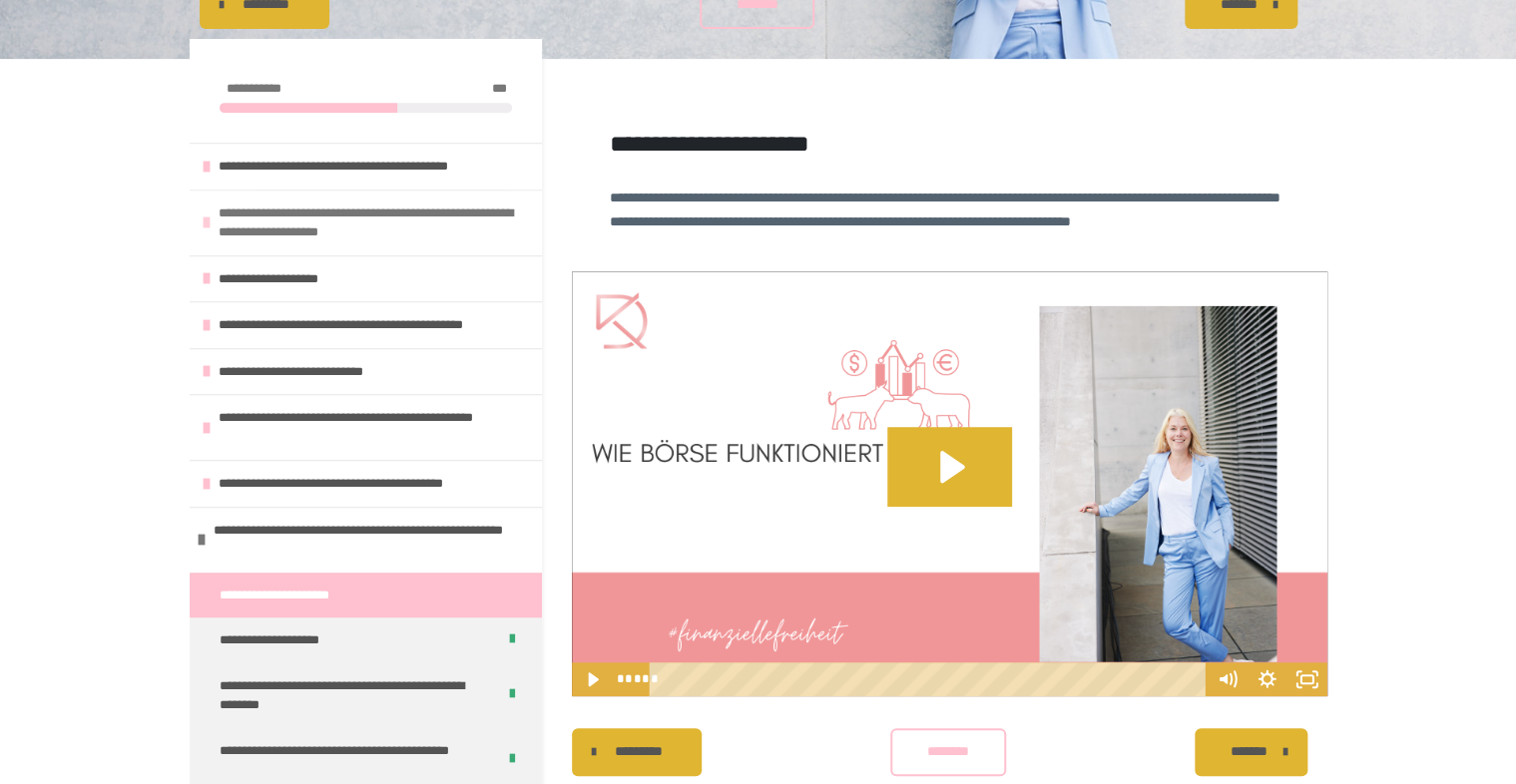 scroll, scrollTop: 442, scrollLeft: 0, axis: vertical 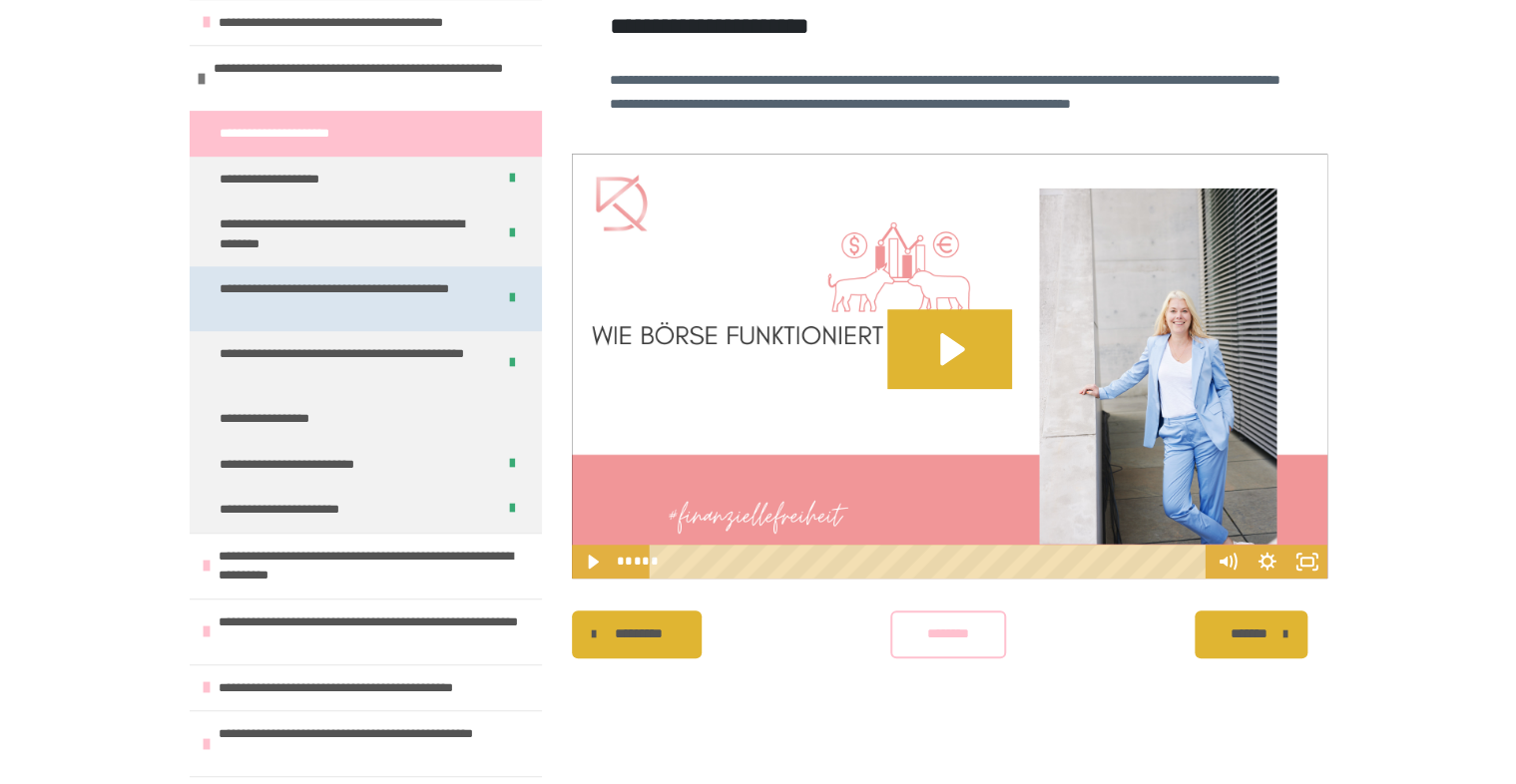 click on "**********" at bounding box center [349, 298] 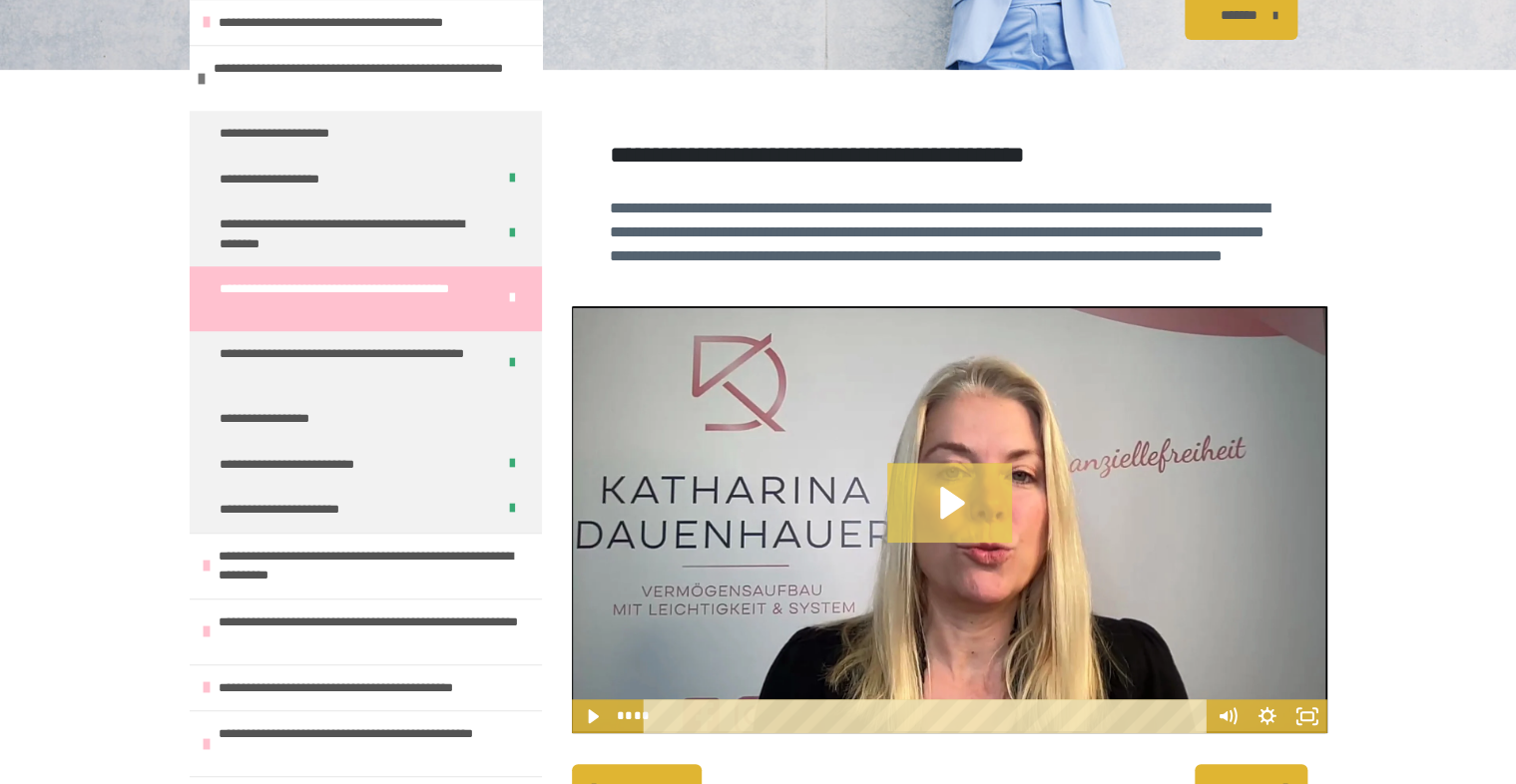click 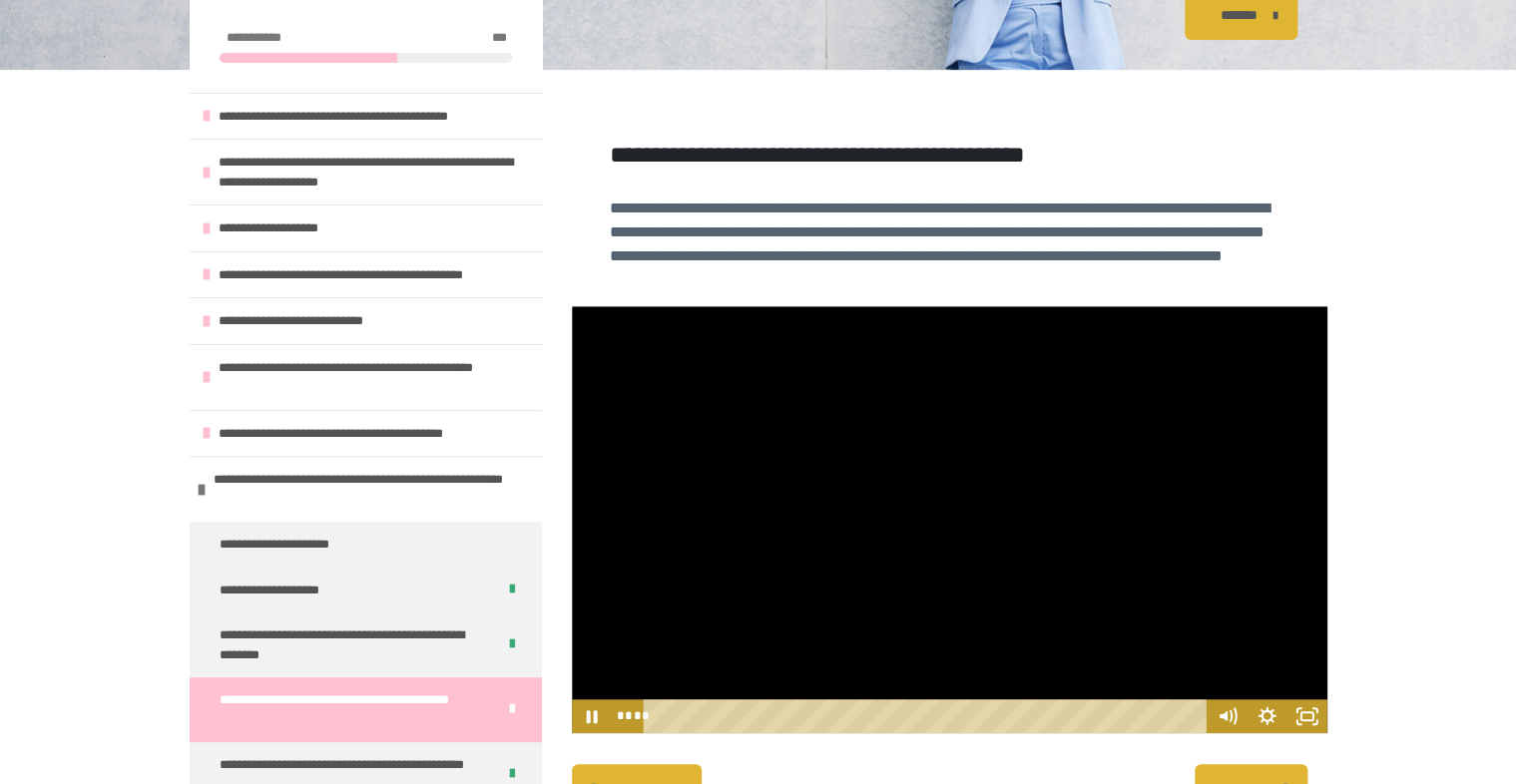 scroll, scrollTop: 0, scrollLeft: 0, axis: both 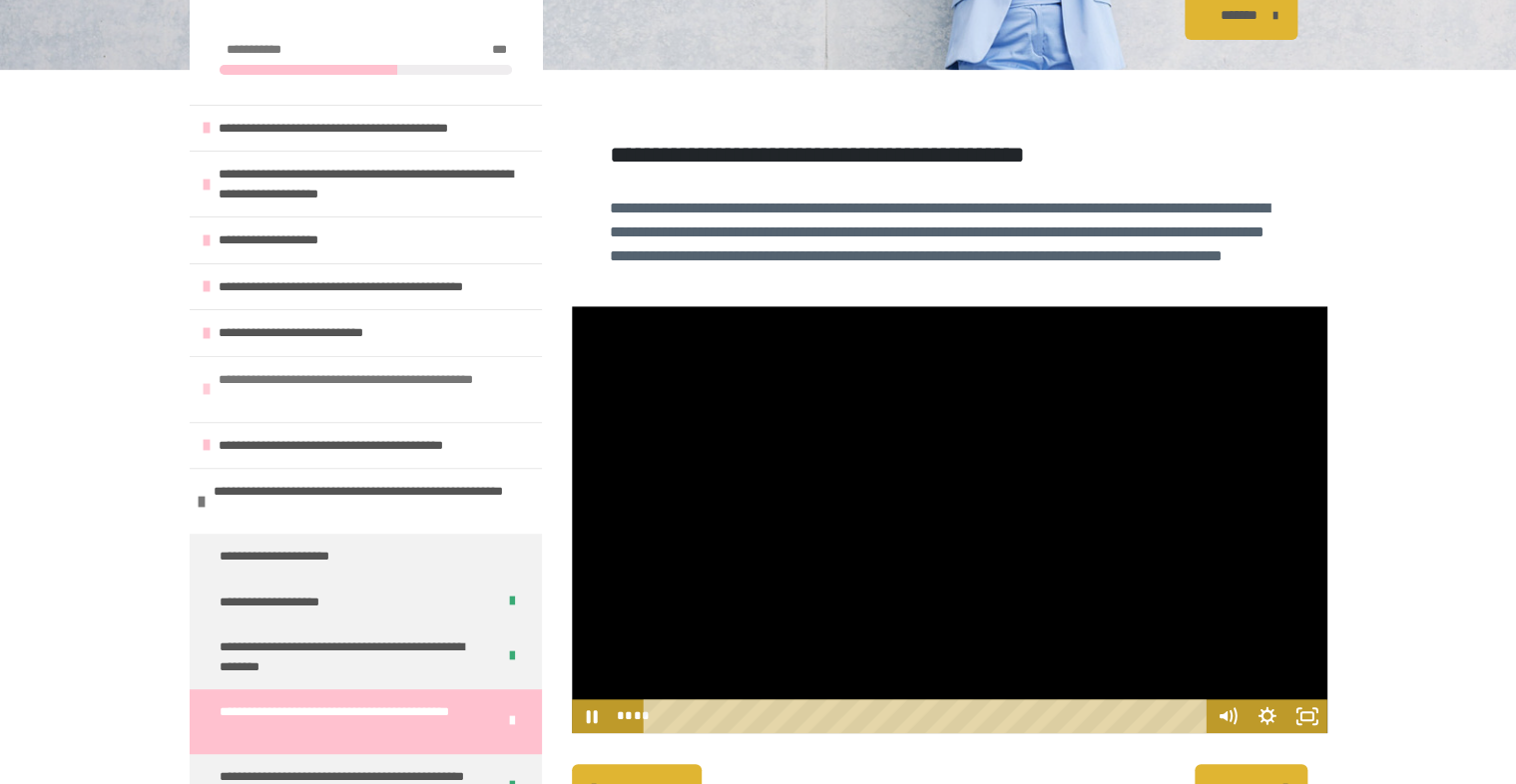 click on "**********" at bounding box center [375, 389] 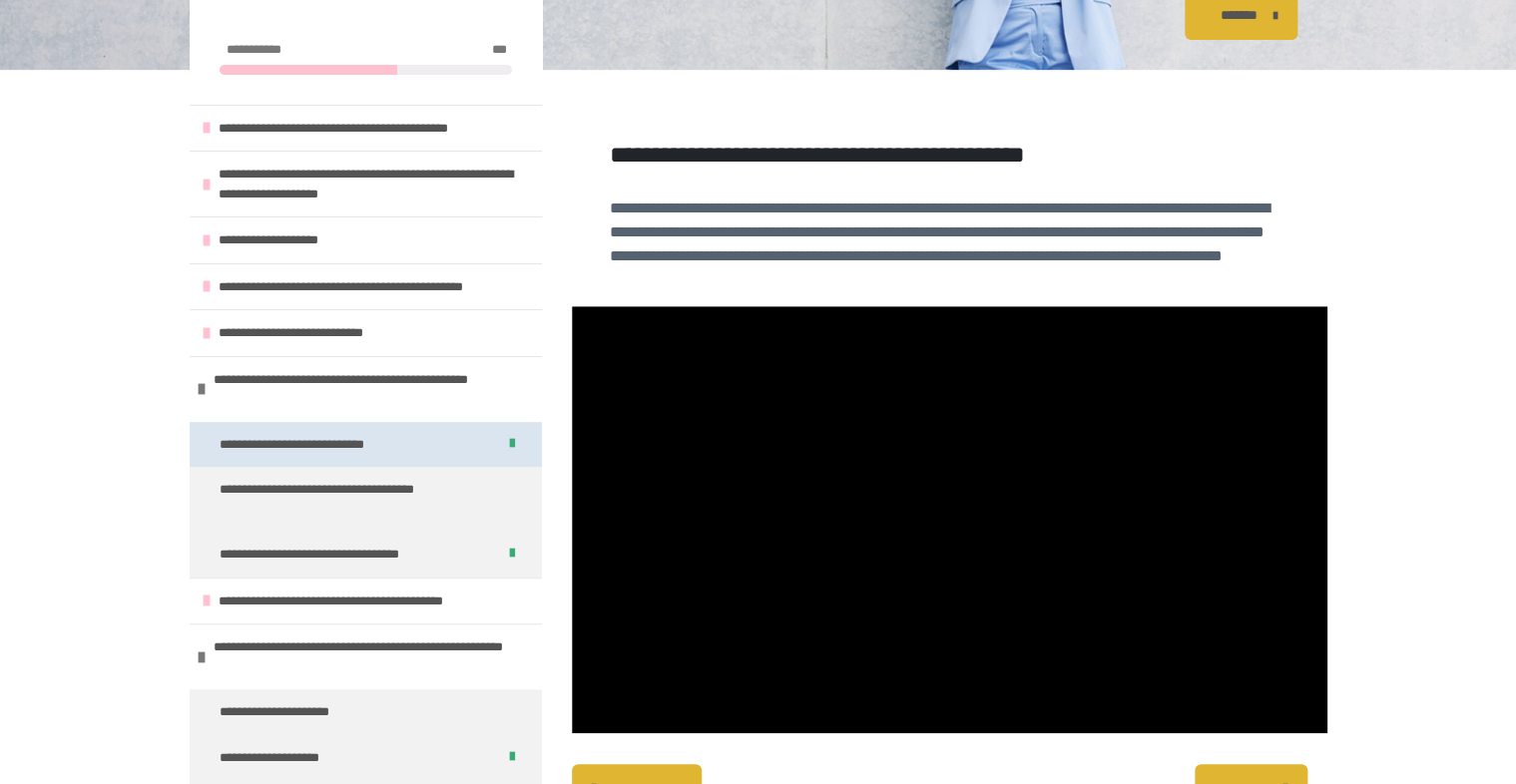 click on "**********" at bounding box center (319, 445) 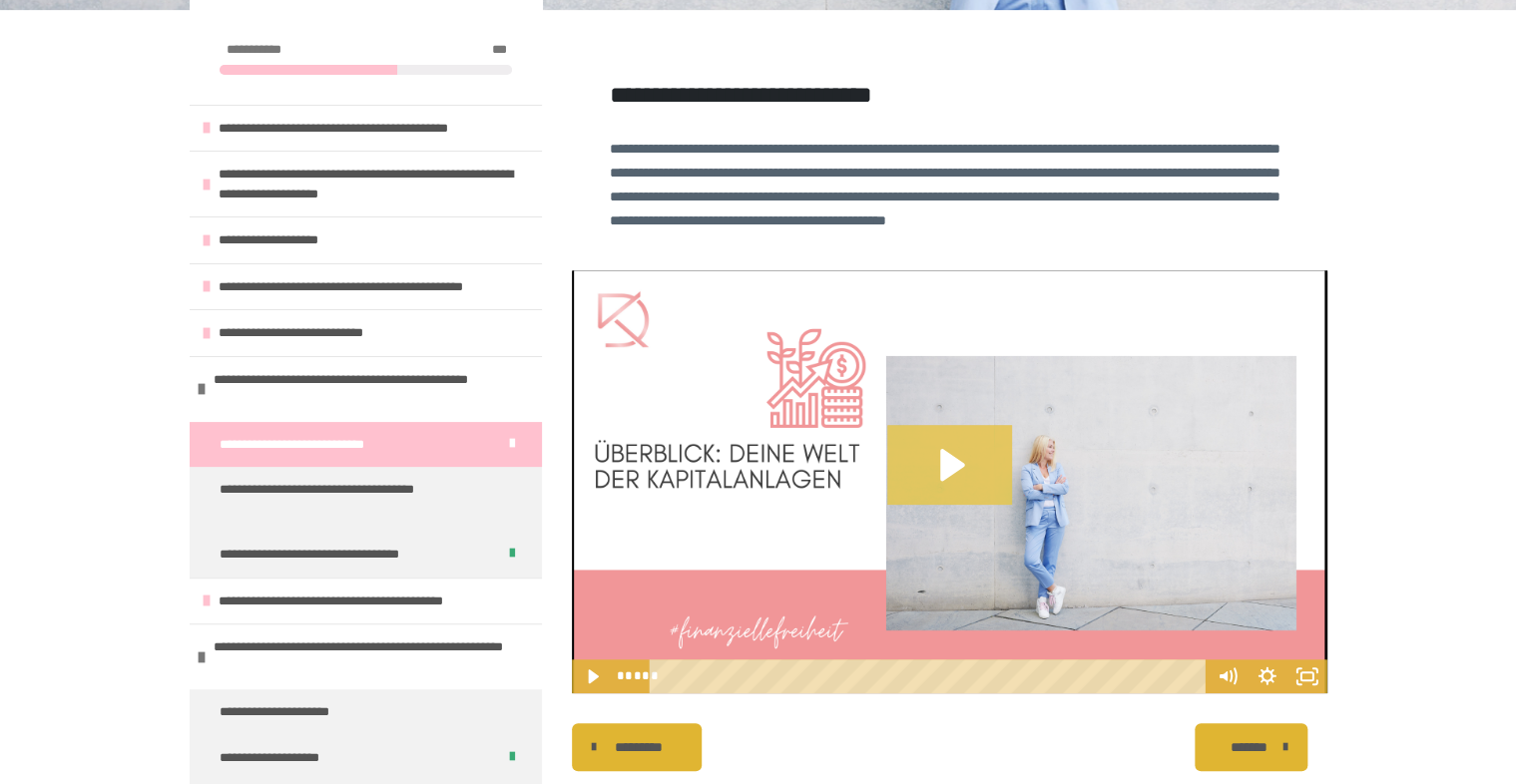 click 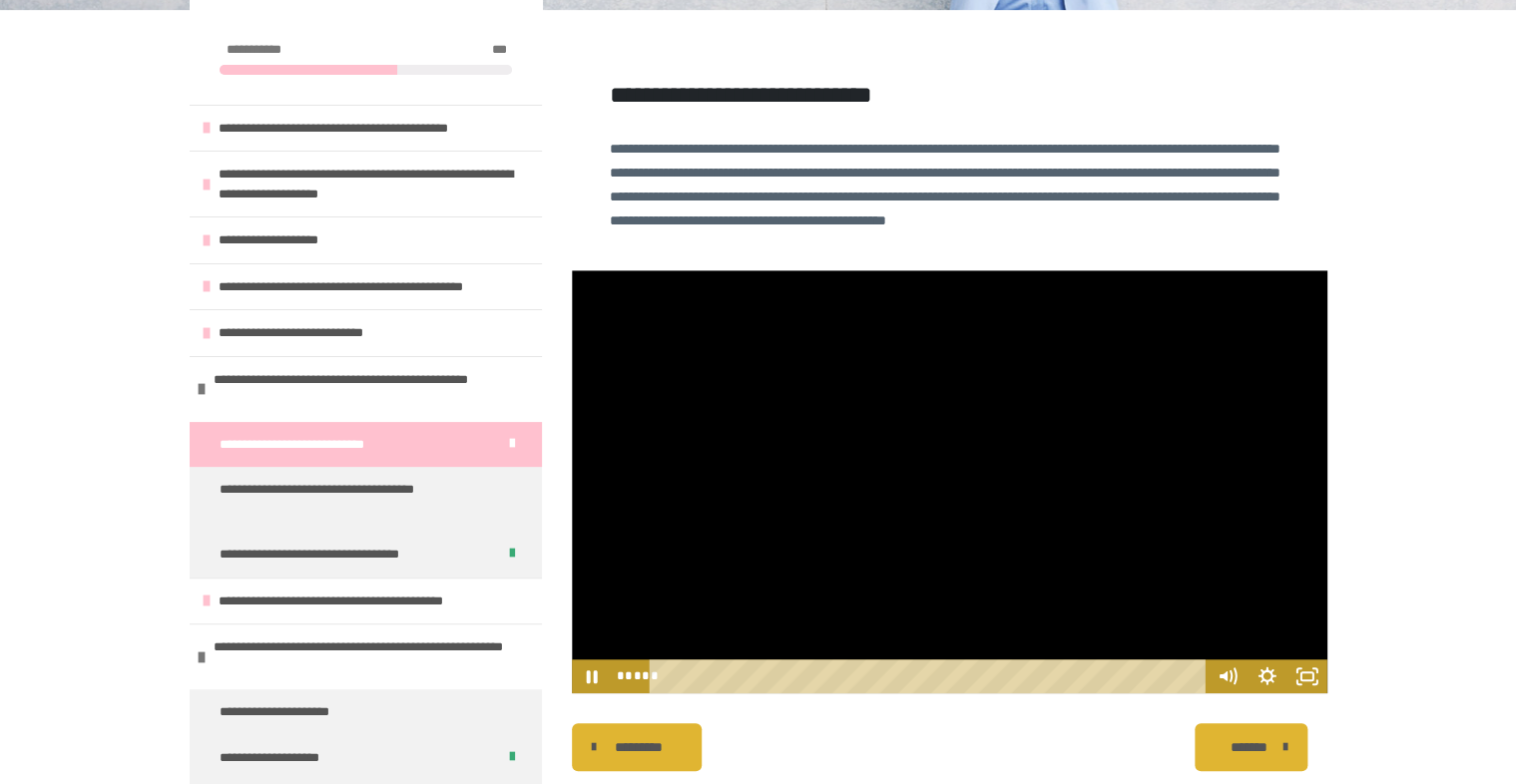 click at bounding box center (930, 676) 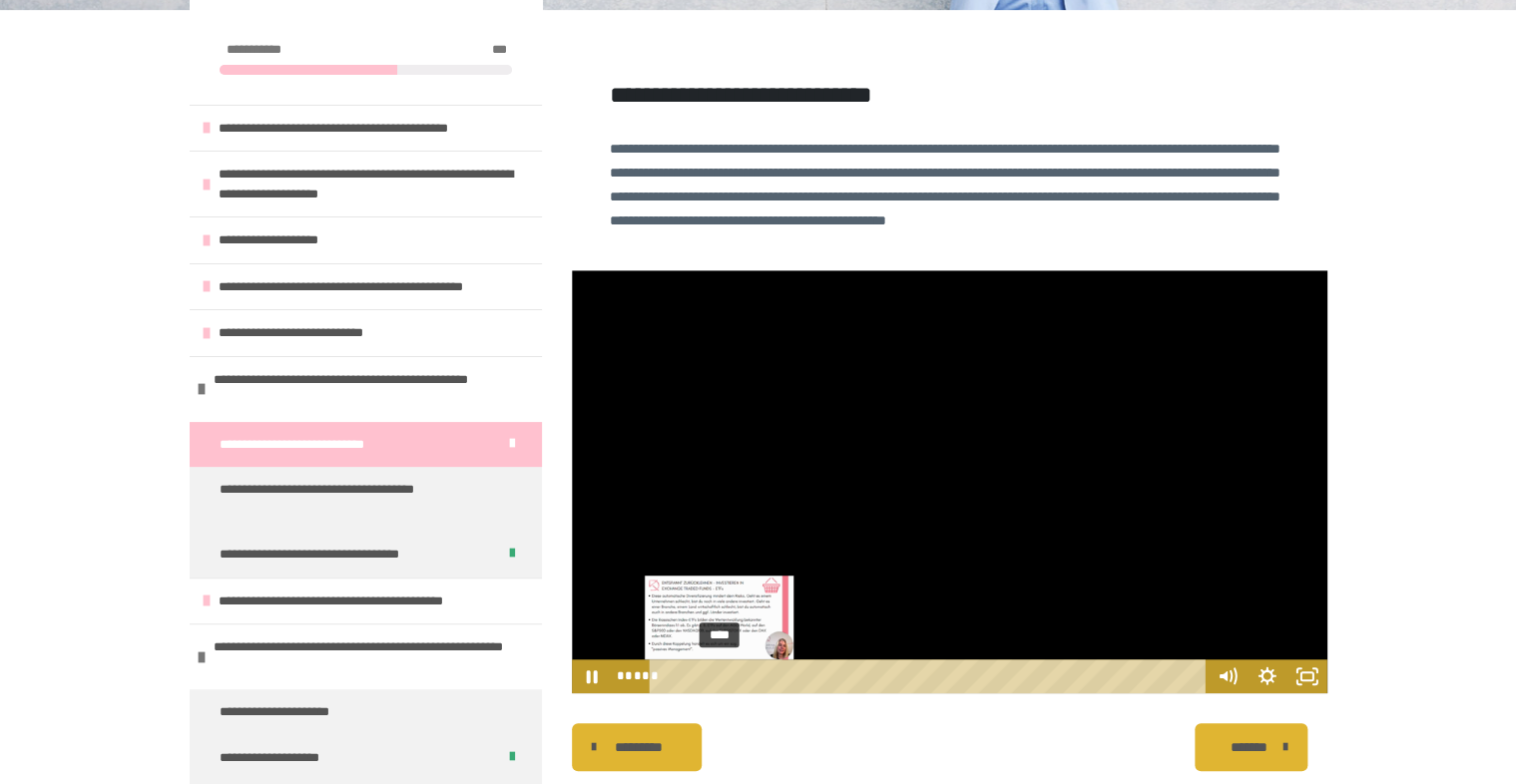 click on "****" at bounding box center [930, 676] 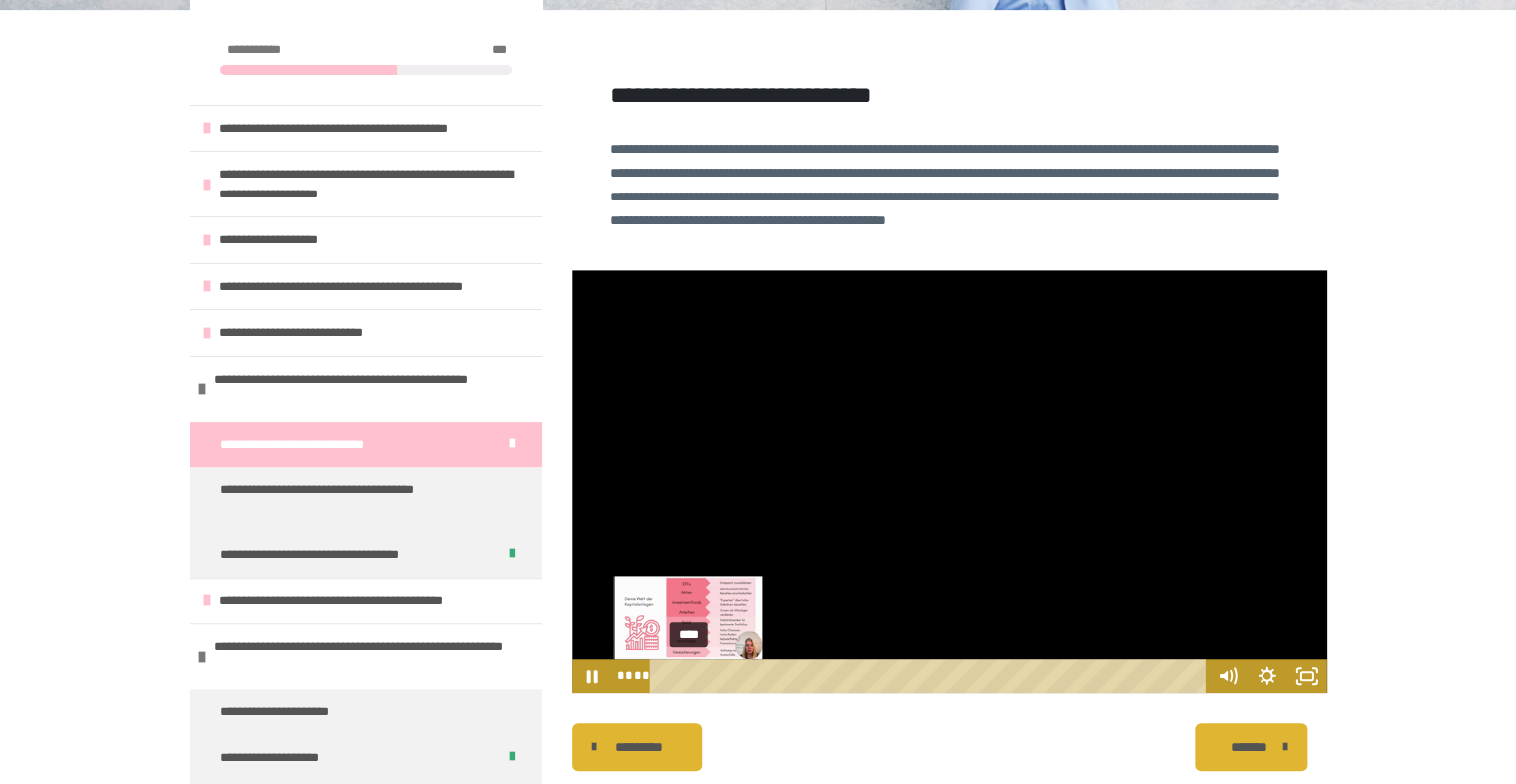 click on "****" at bounding box center [930, 676] 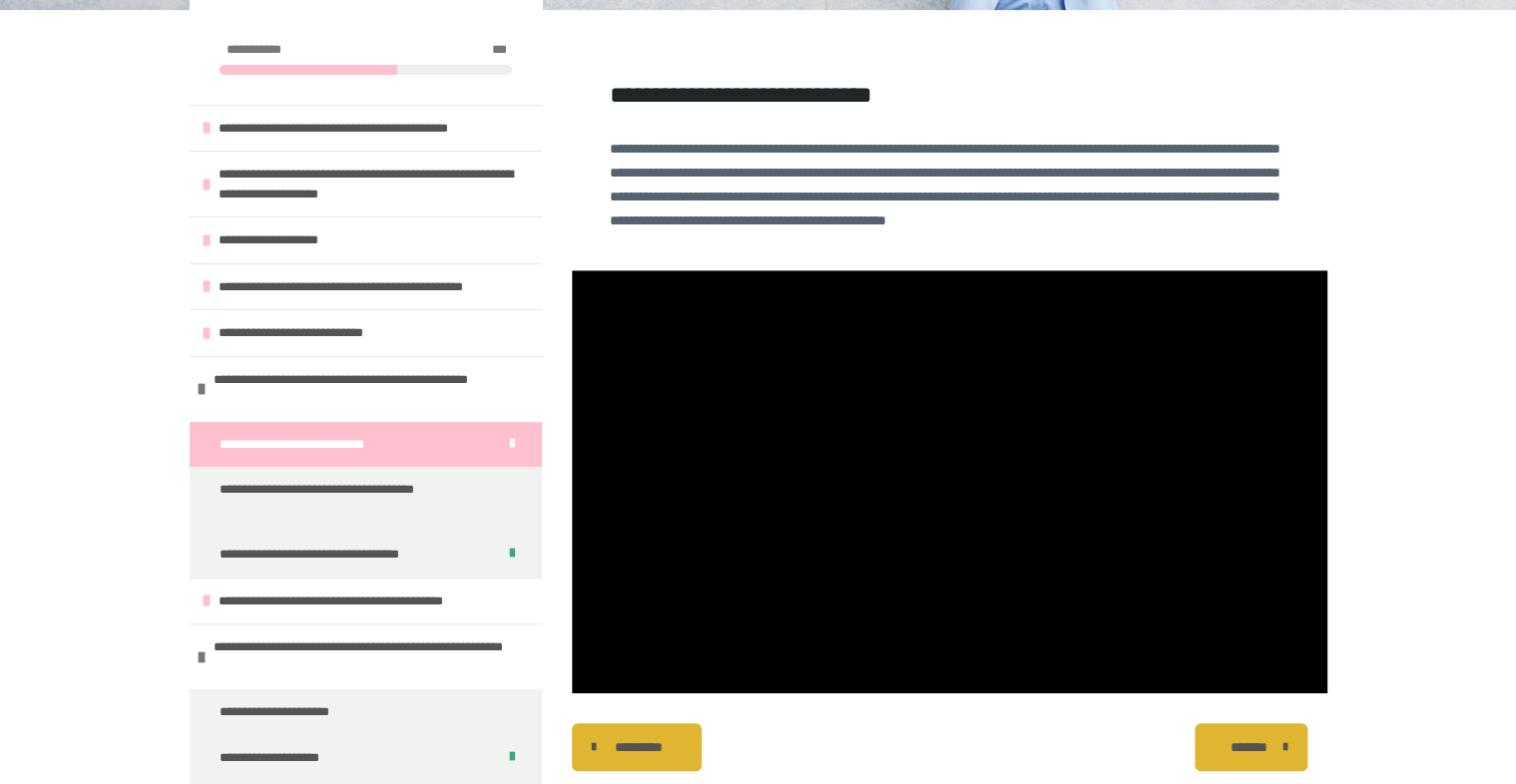 click on "**********" at bounding box center (758, 285) 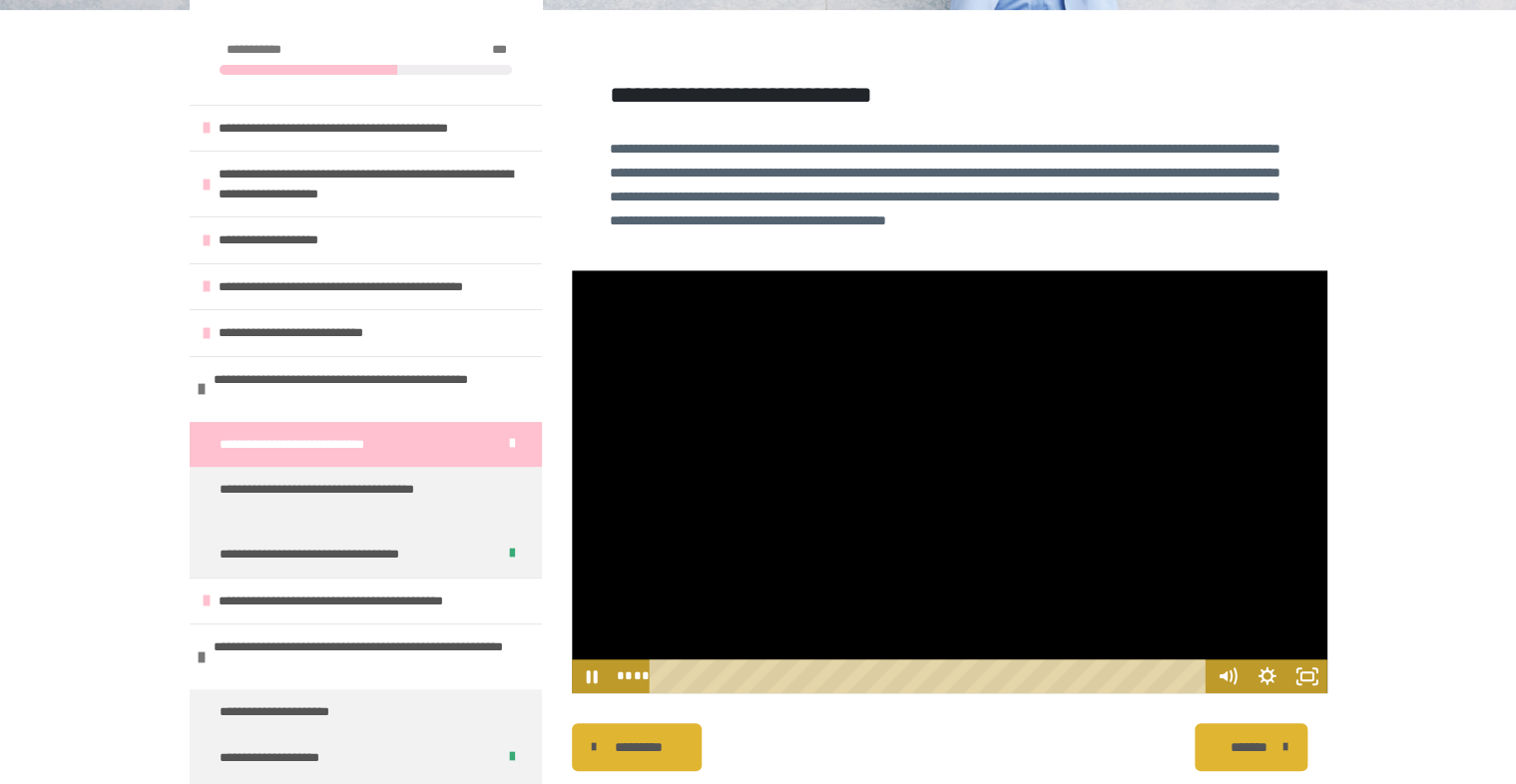 click at bounding box center [949, 481] 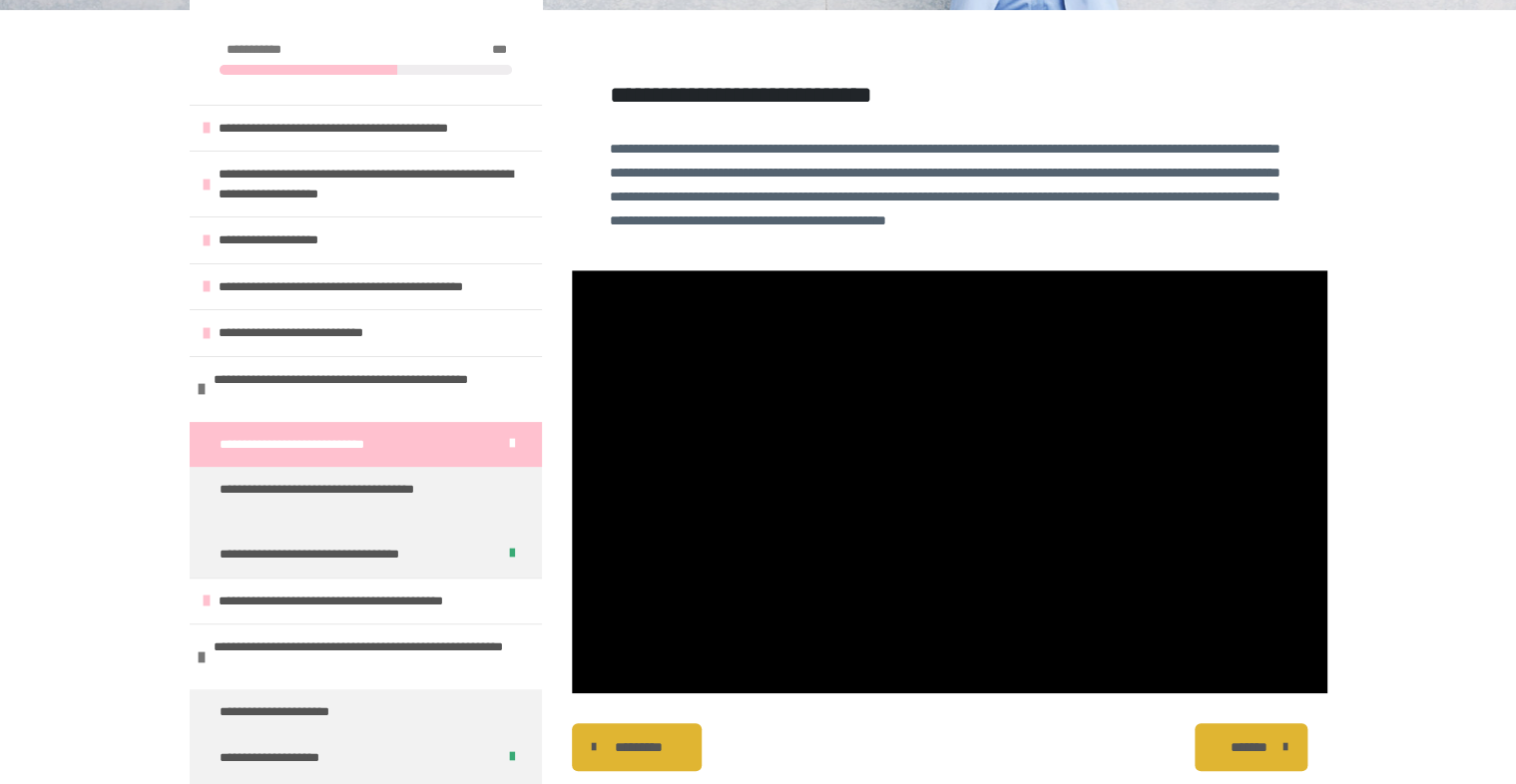 click at bounding box center [949, 481] 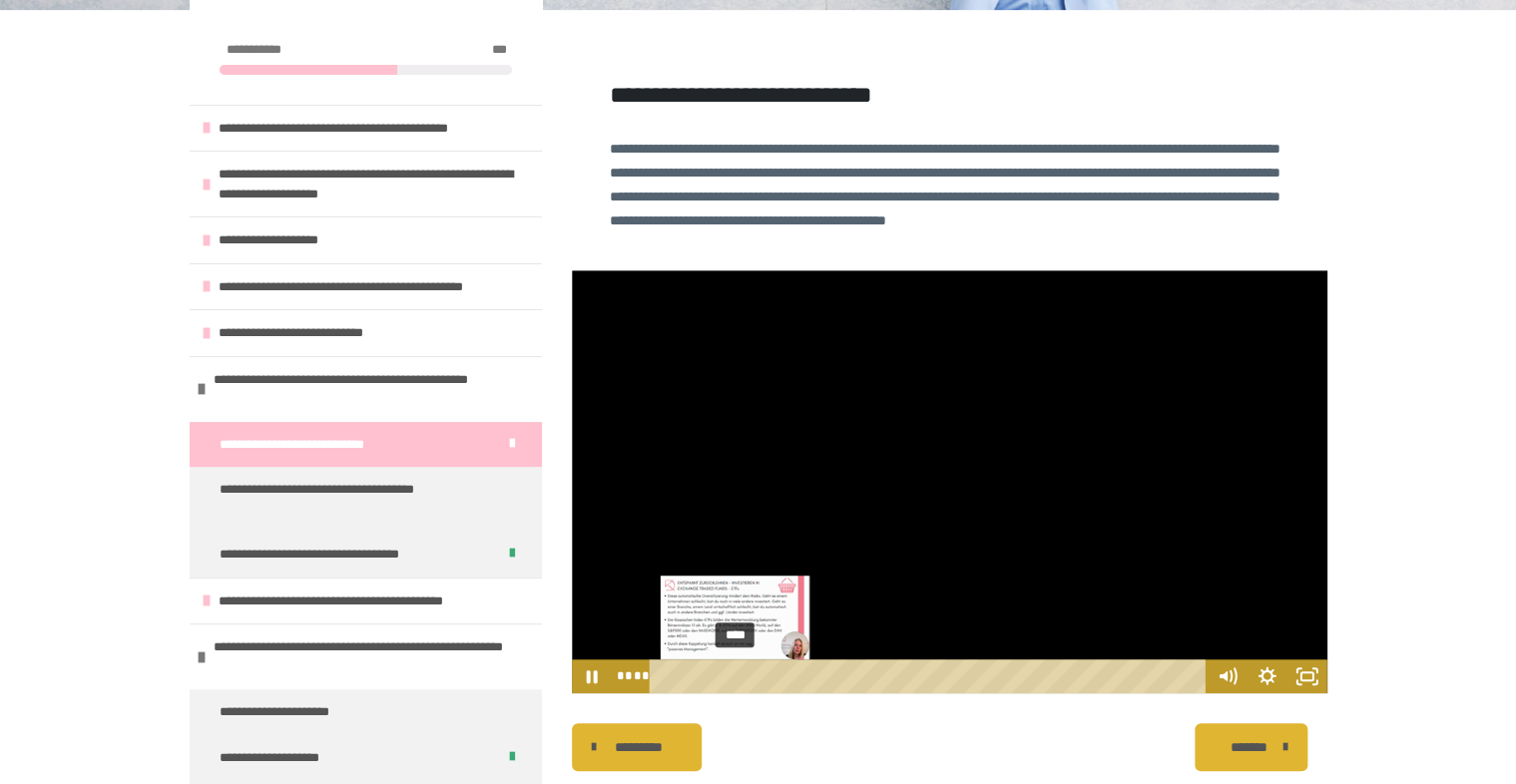 click on "****" at bounding box center [930, 676] 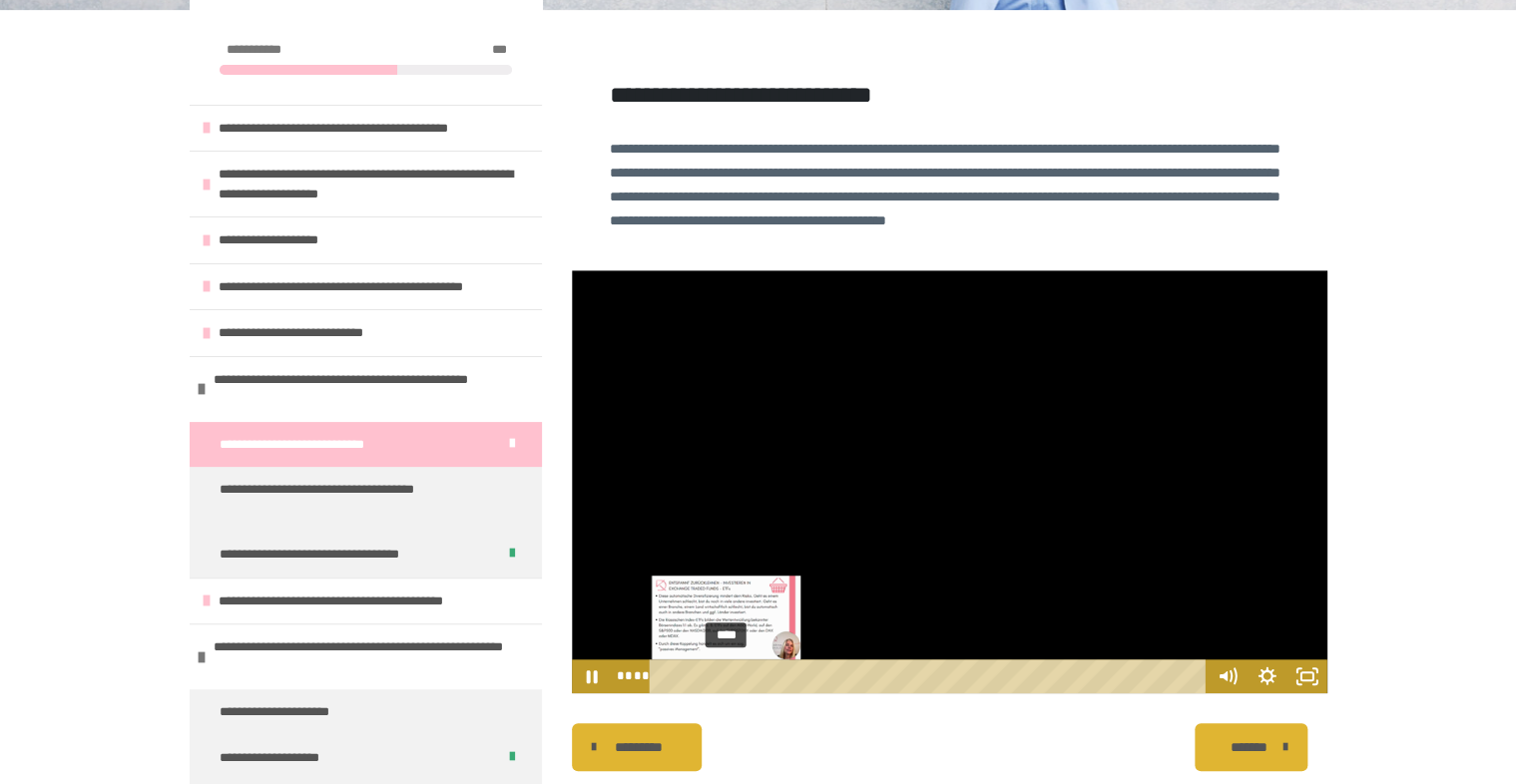 click on "****" at bounding box center [930, 676] 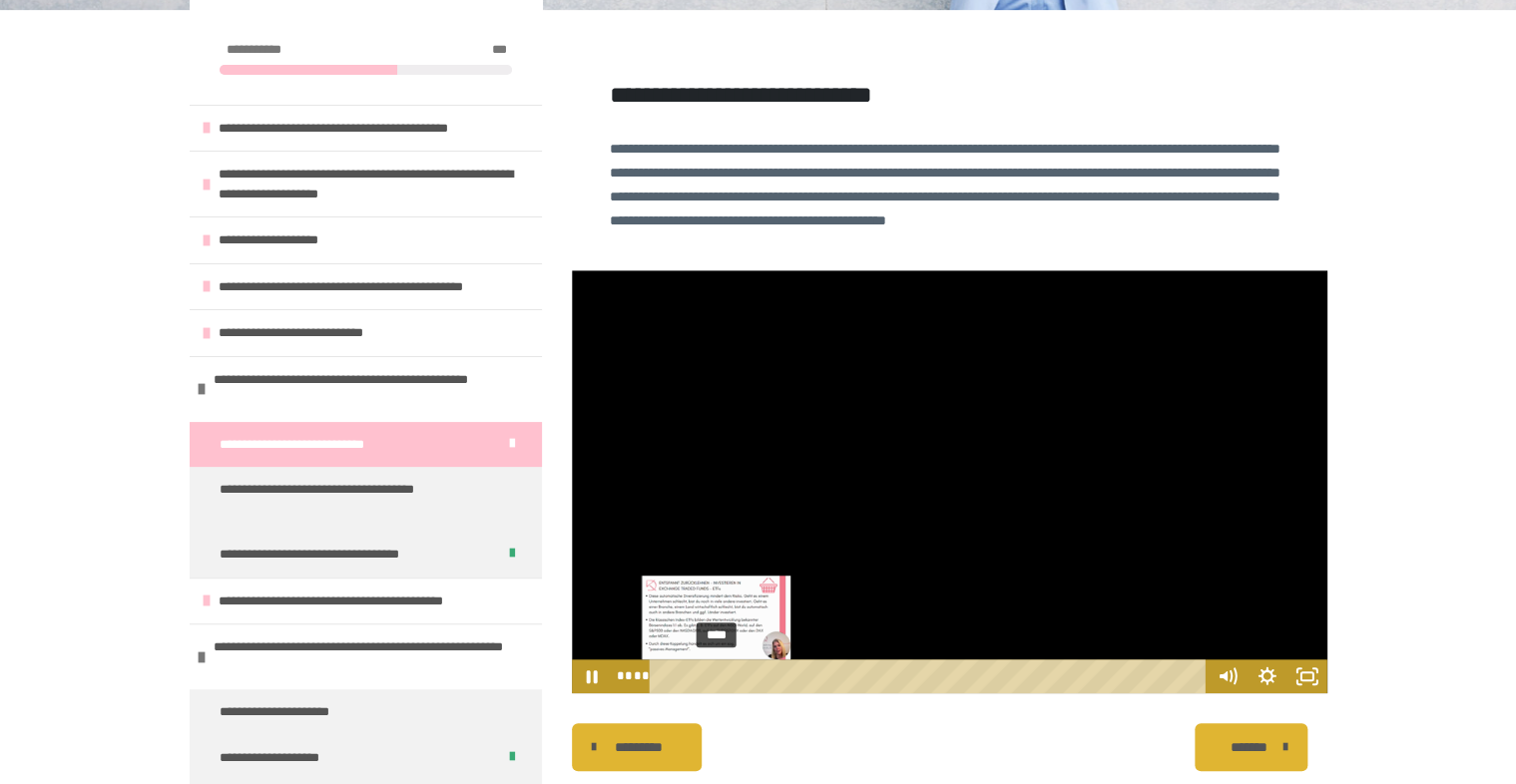 click on "****" at bounding box center [930, 676] 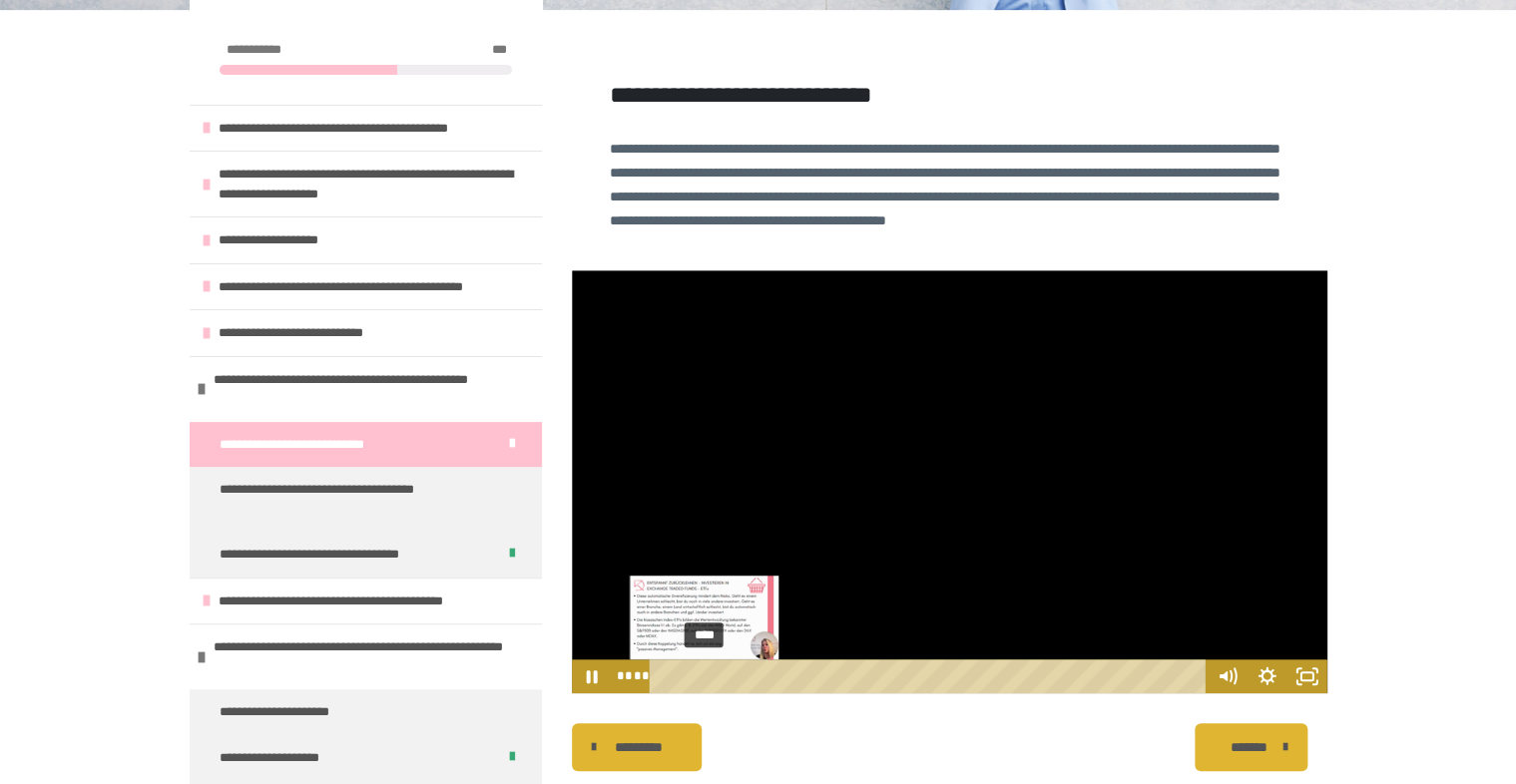 click on "****" at bounding box center (930, 676) 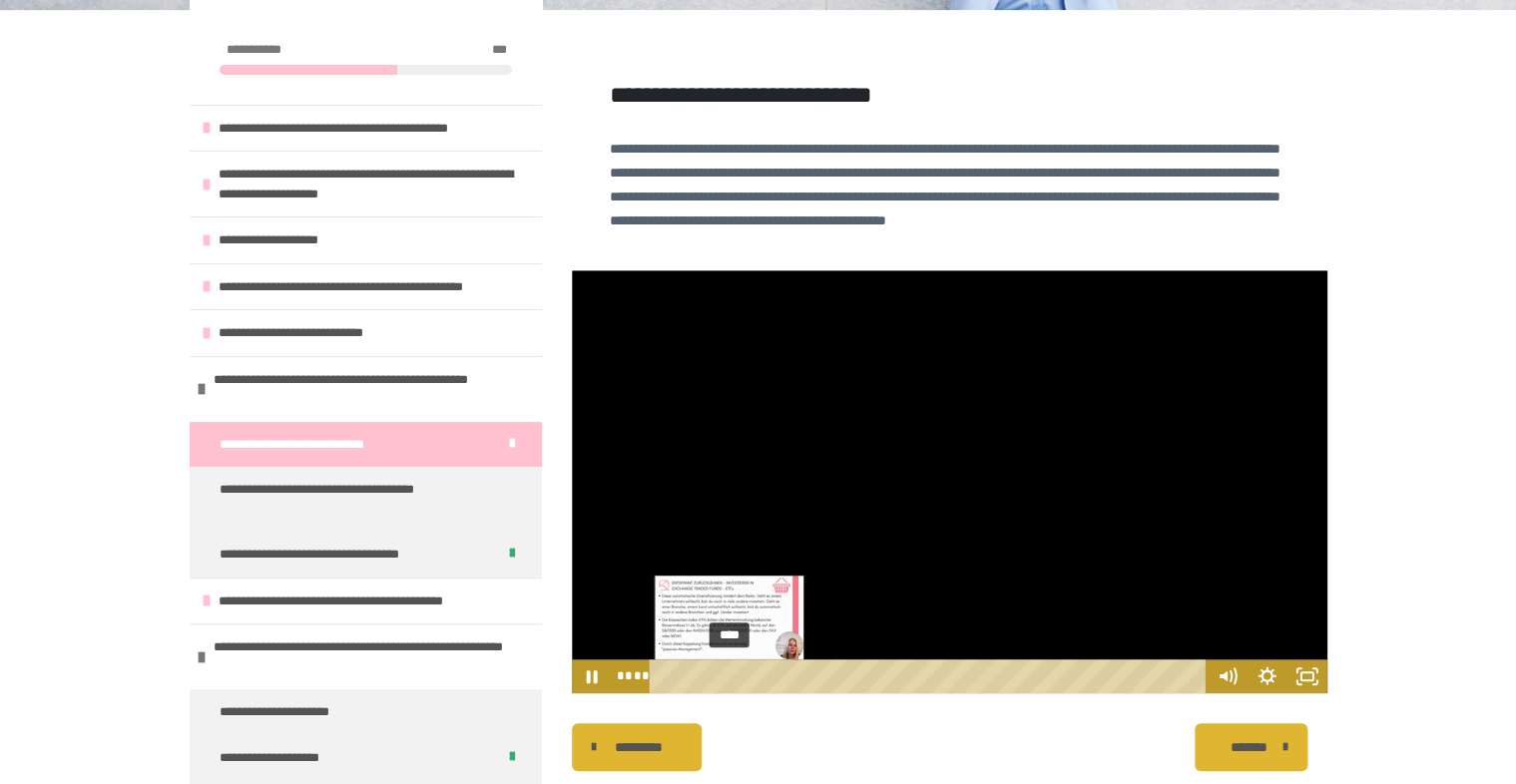 click on "****" at bounding box center (930, 676) 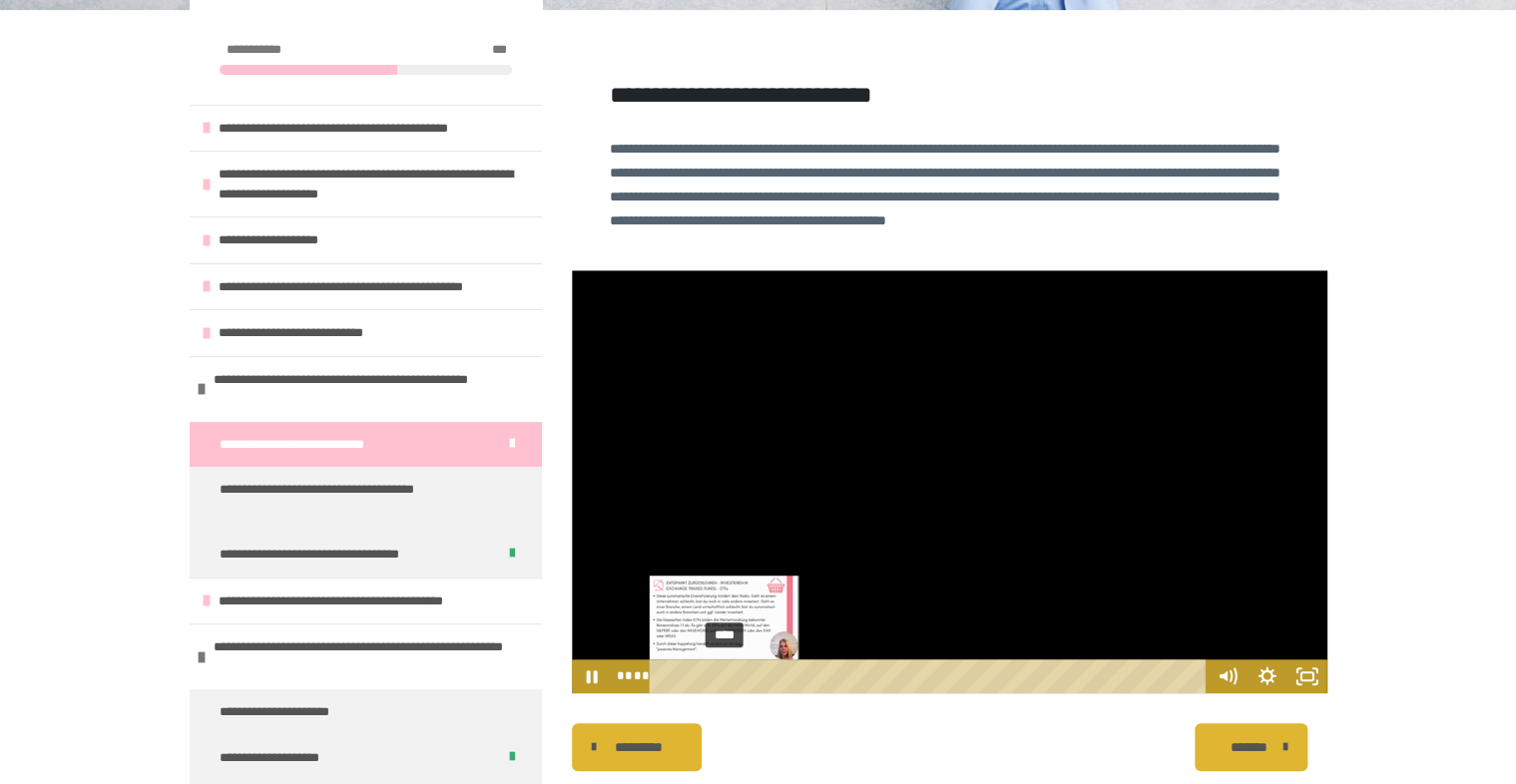 click on "****" at bounding box center [930, 676] 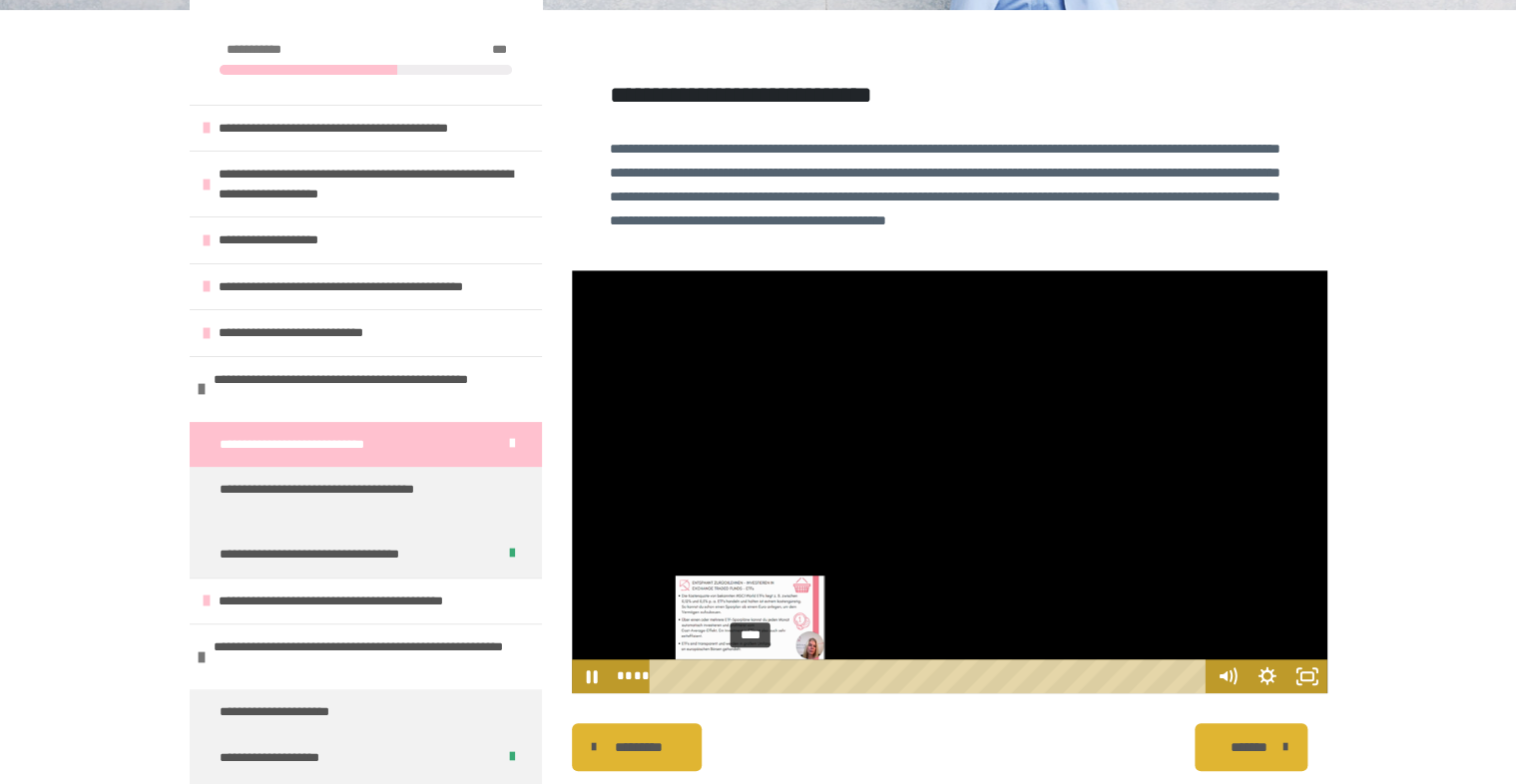 click on "****" at bounding box center (930, 676) 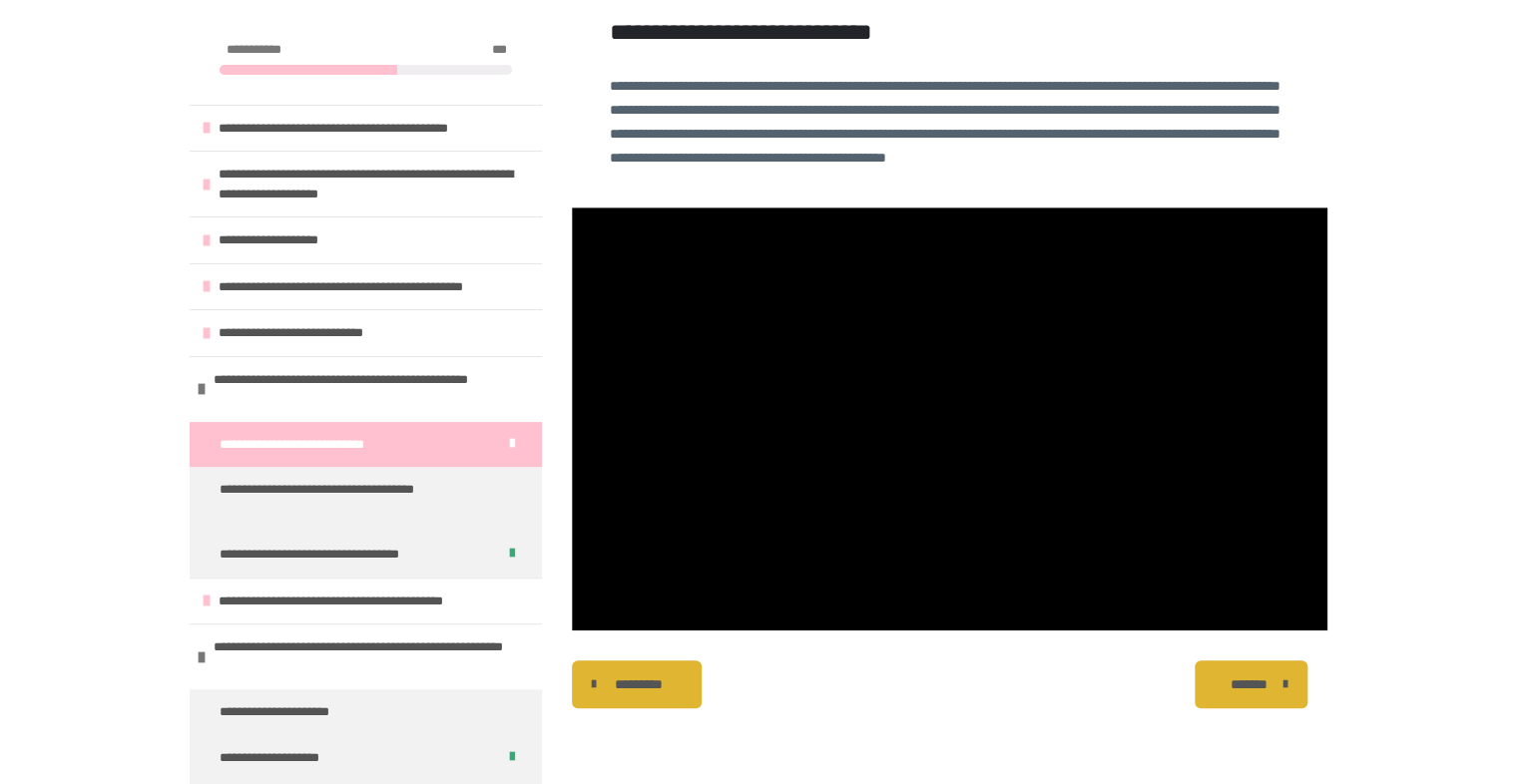 scroll, scrollTop: 444, scrollLeft: 0, axis: vertical 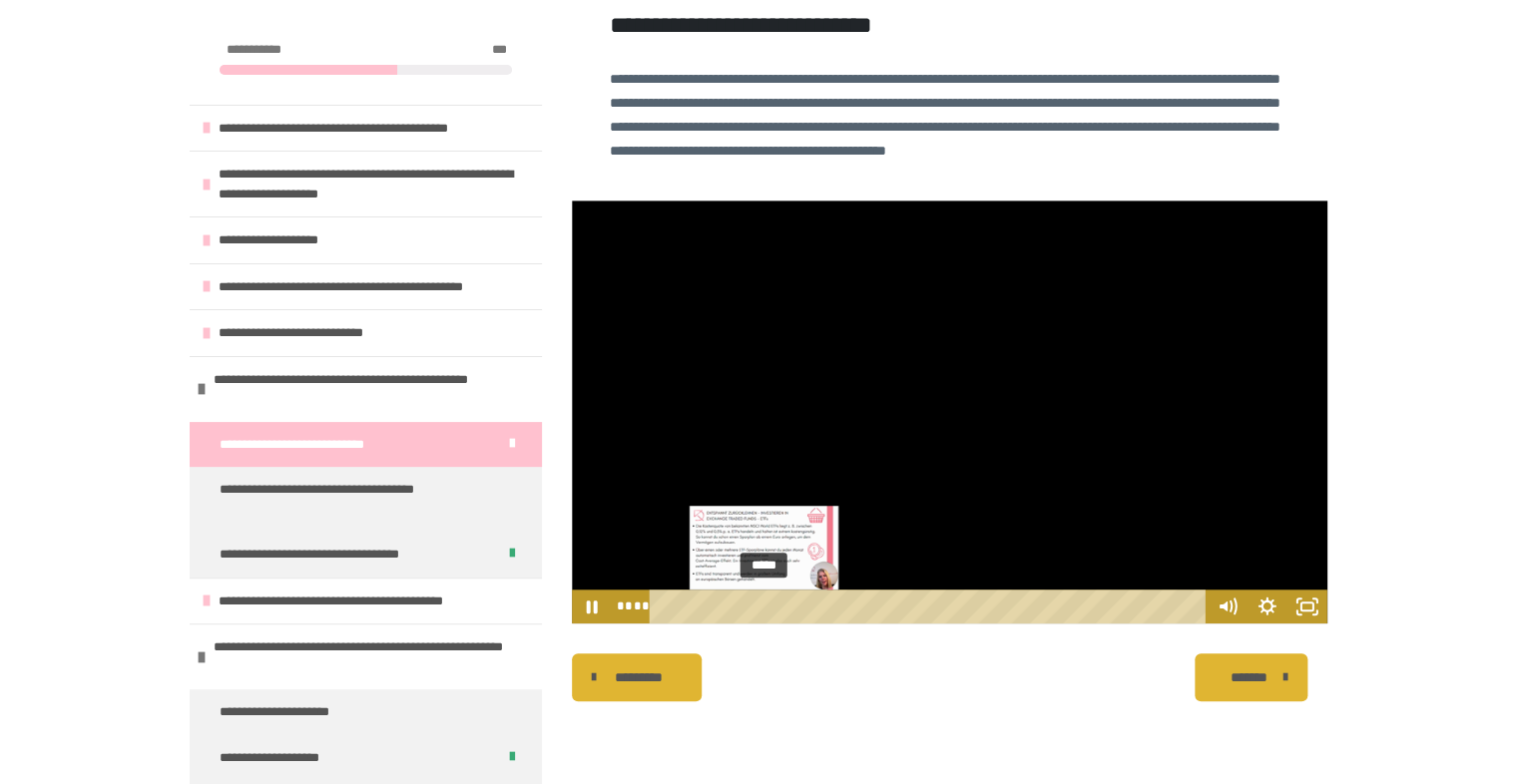 click on "*****" at bounding box center [930, 606] 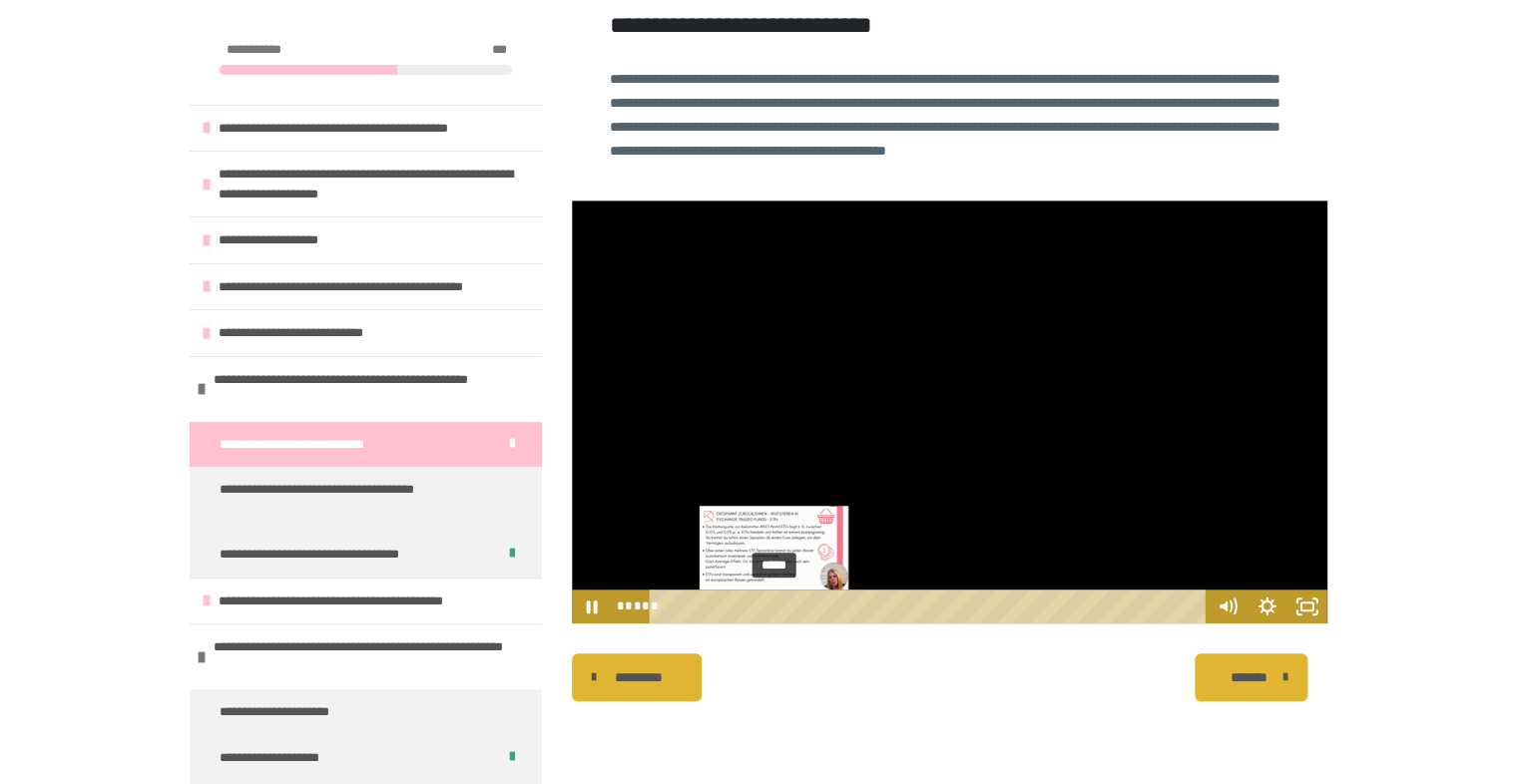 click on "*****" at bounding box center [930, 606] 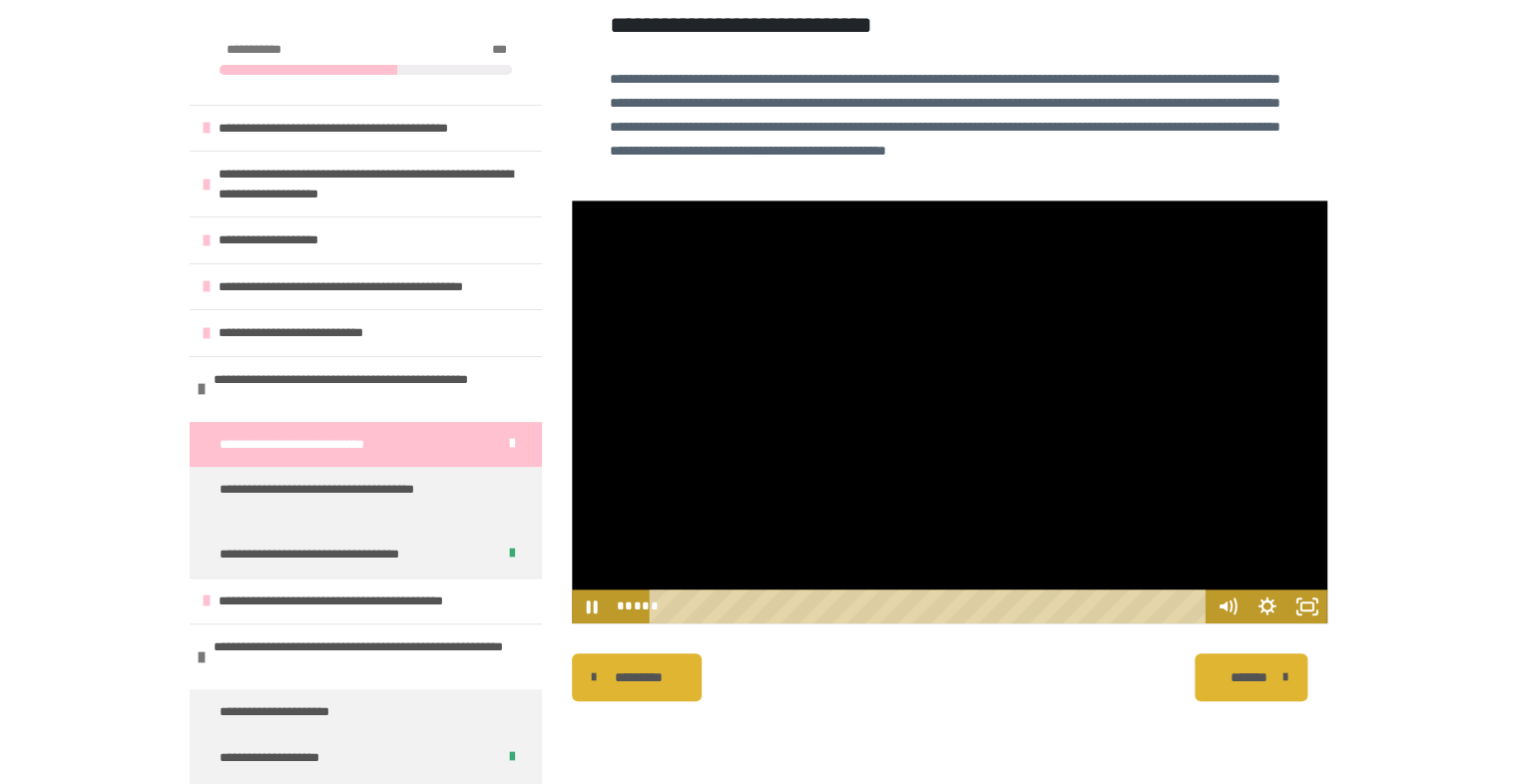 click at bounding box center [949, 411] 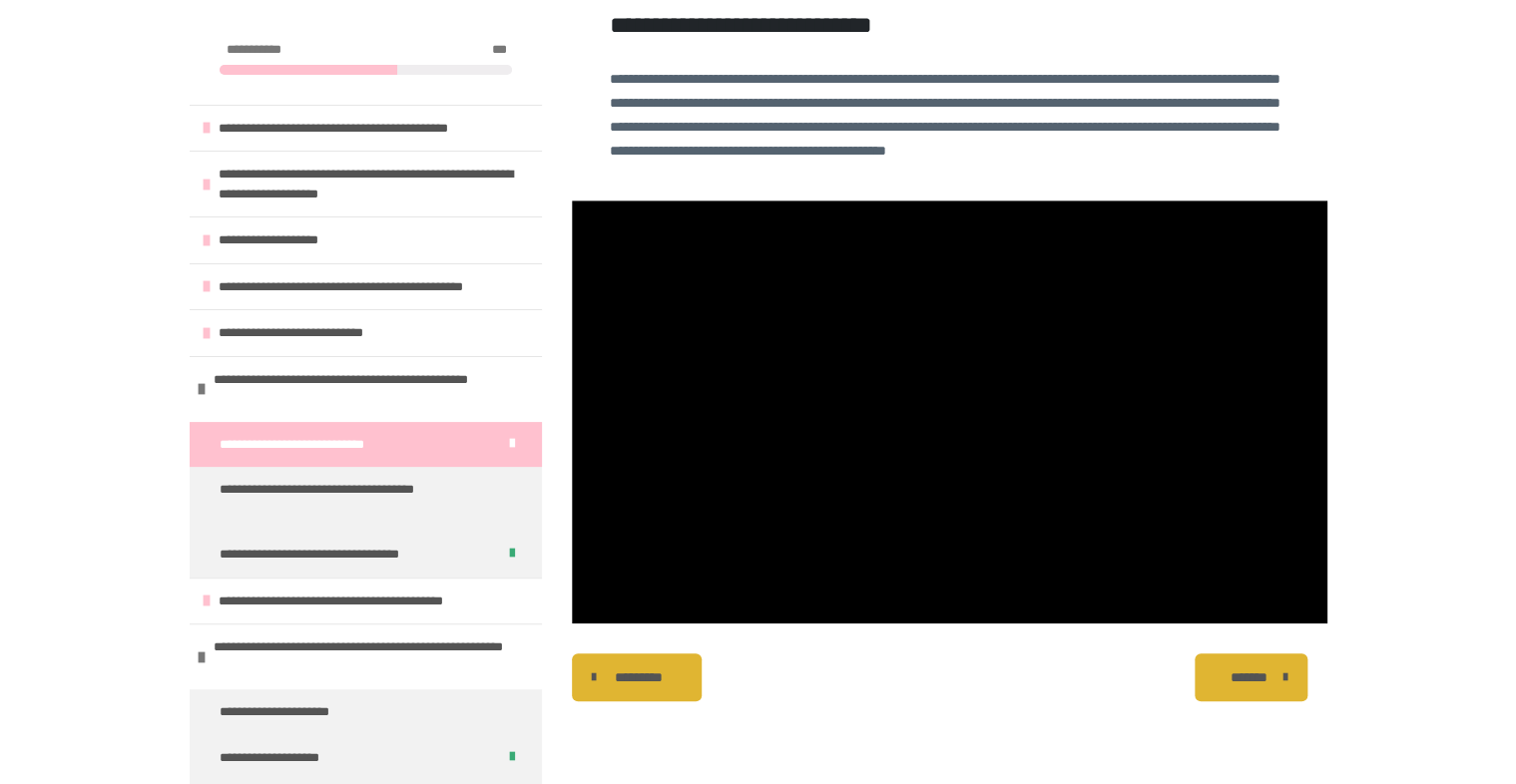 click at bounding box center [949, 411] 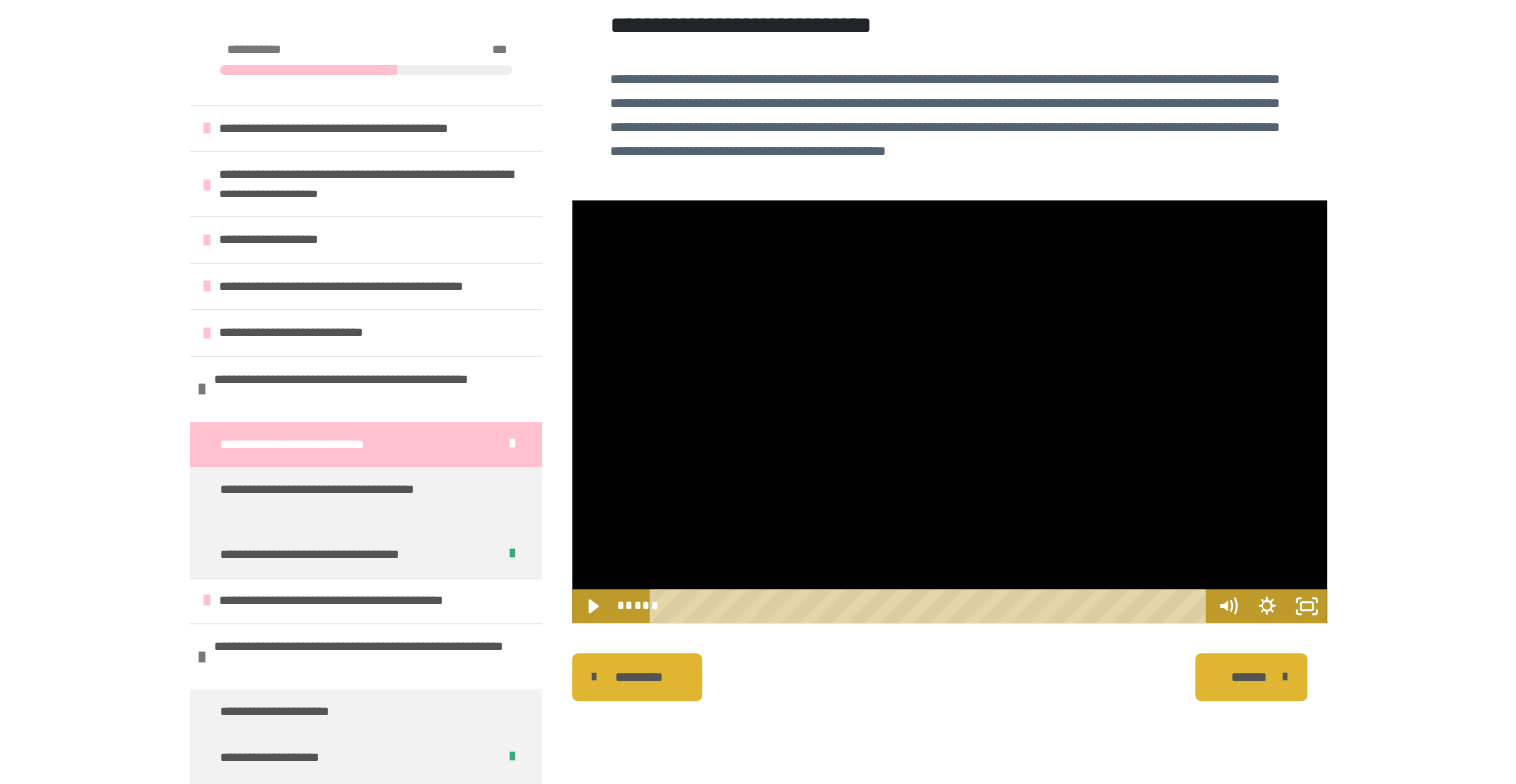 click at bounding box center (949, 411) 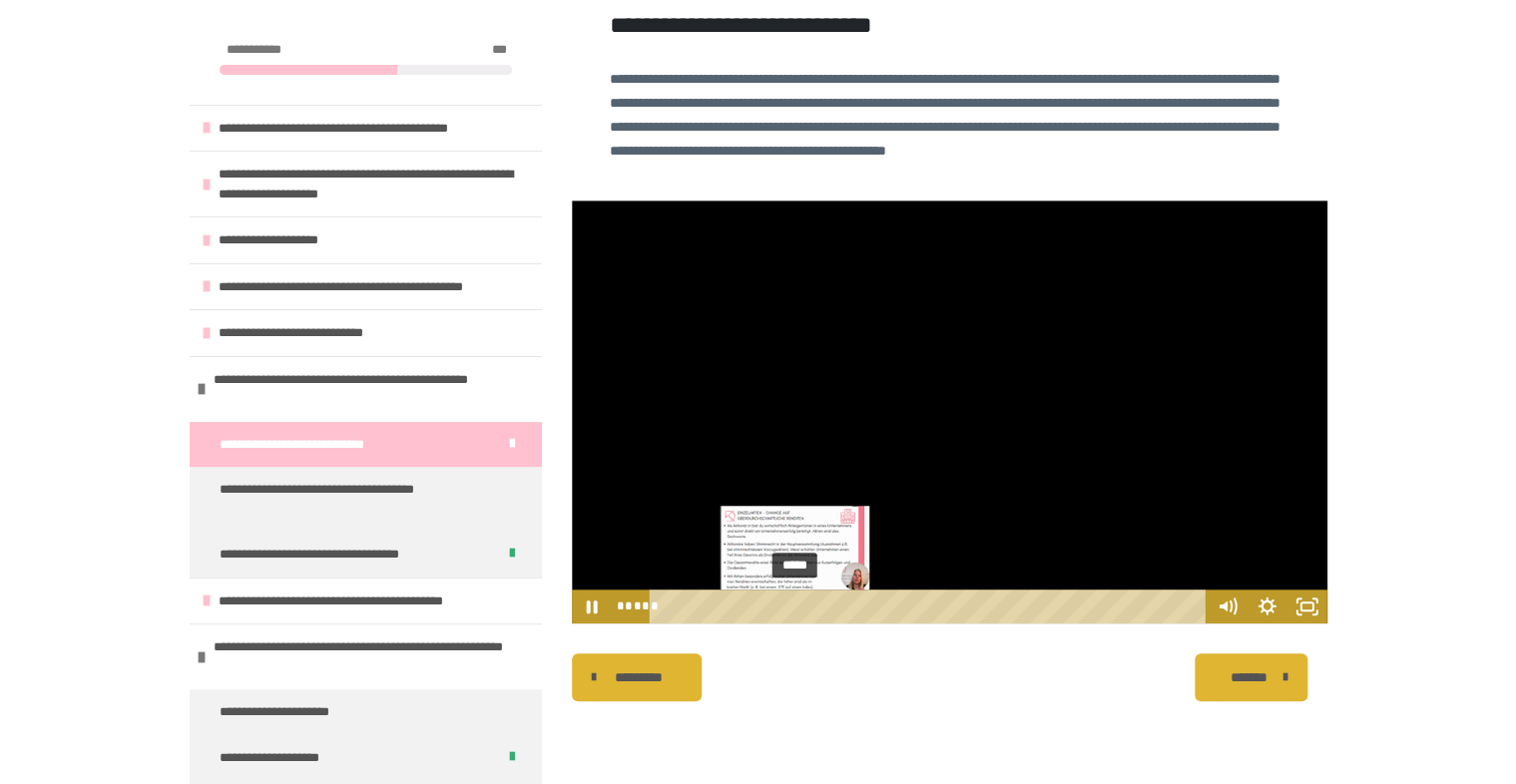 click on "*****" at bounding box center (930, 606) 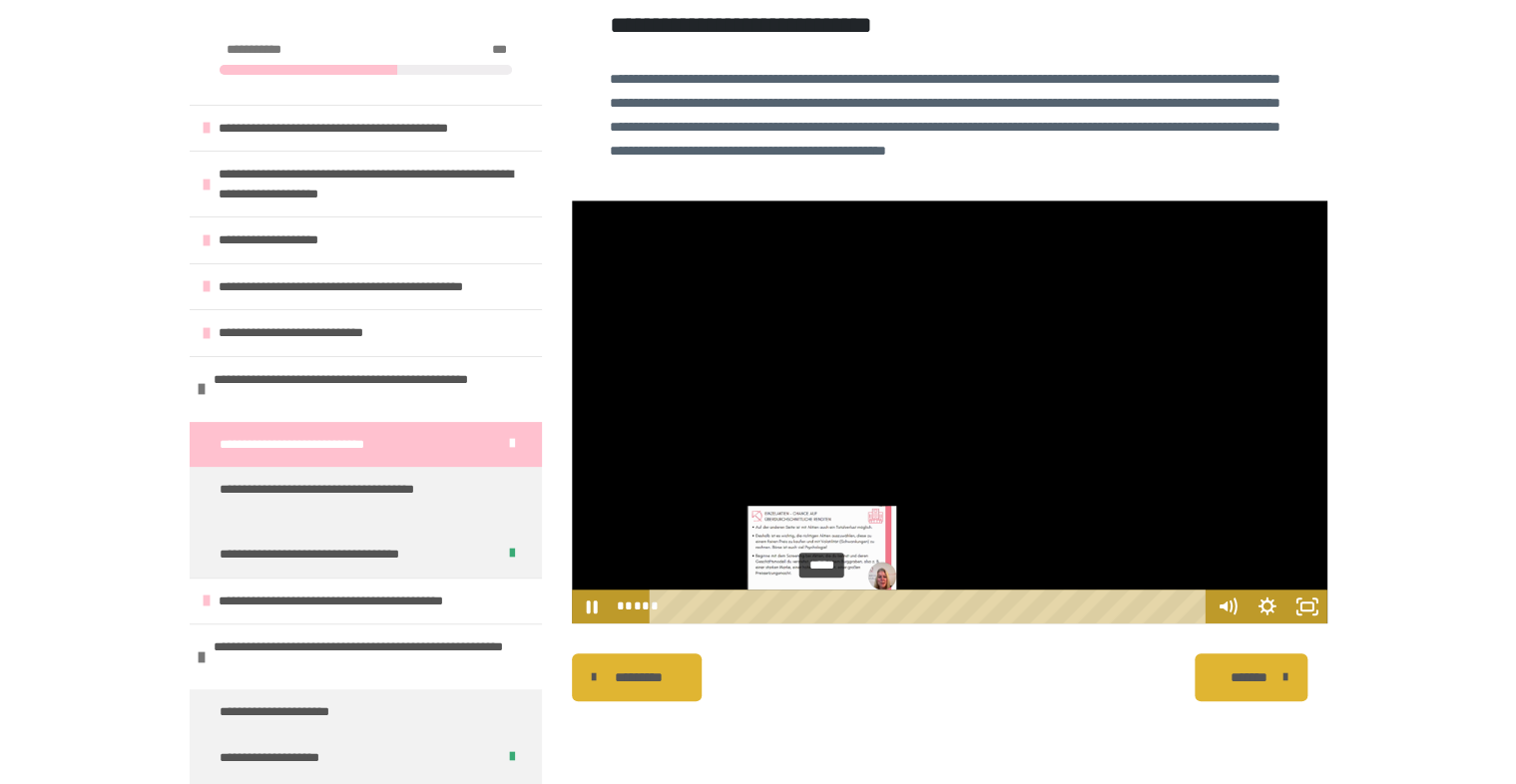 click on "*****" at bounding box center [930, 606] 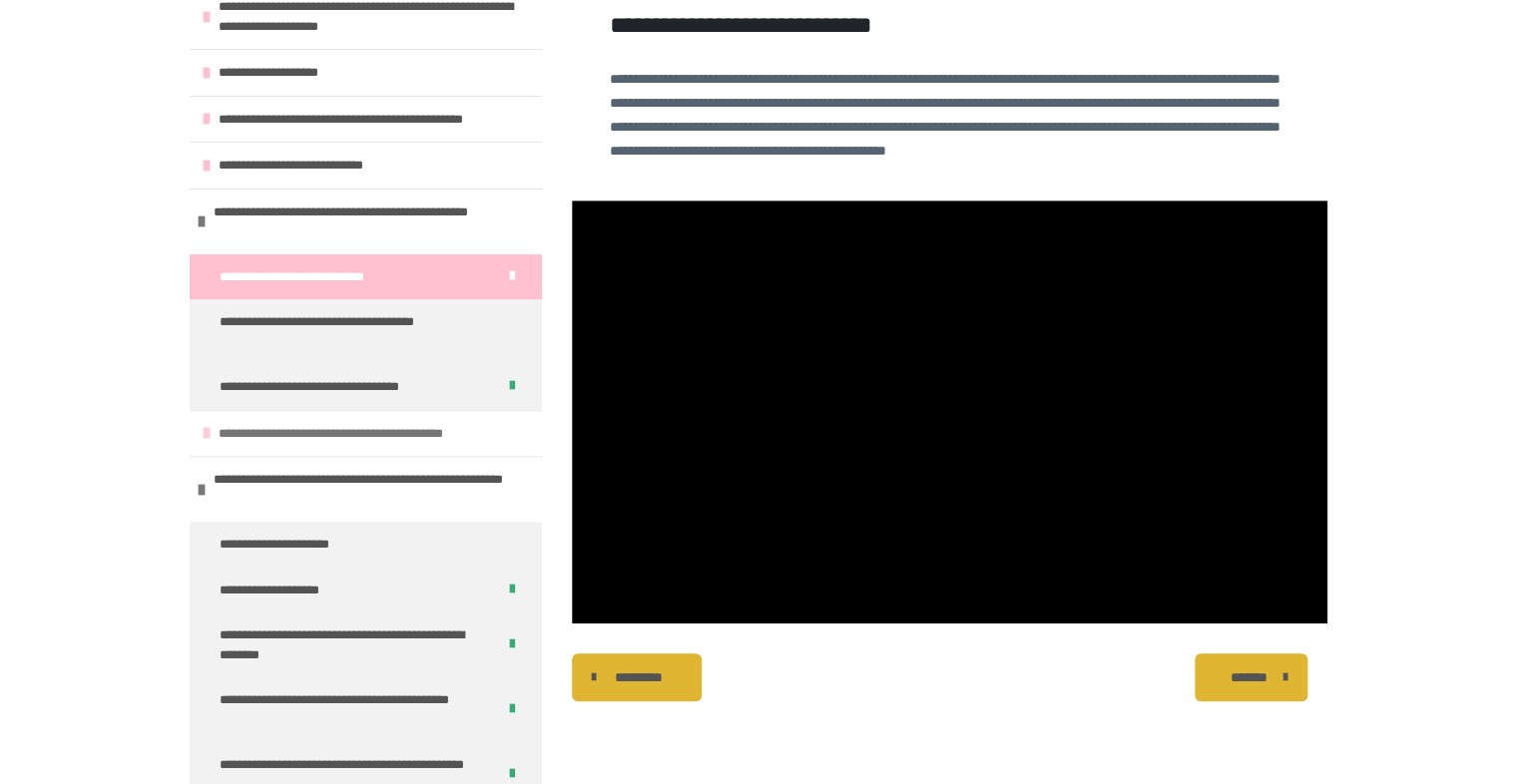 scroll, scrollTop: 171, scrollLeft: 0, axis: vertical 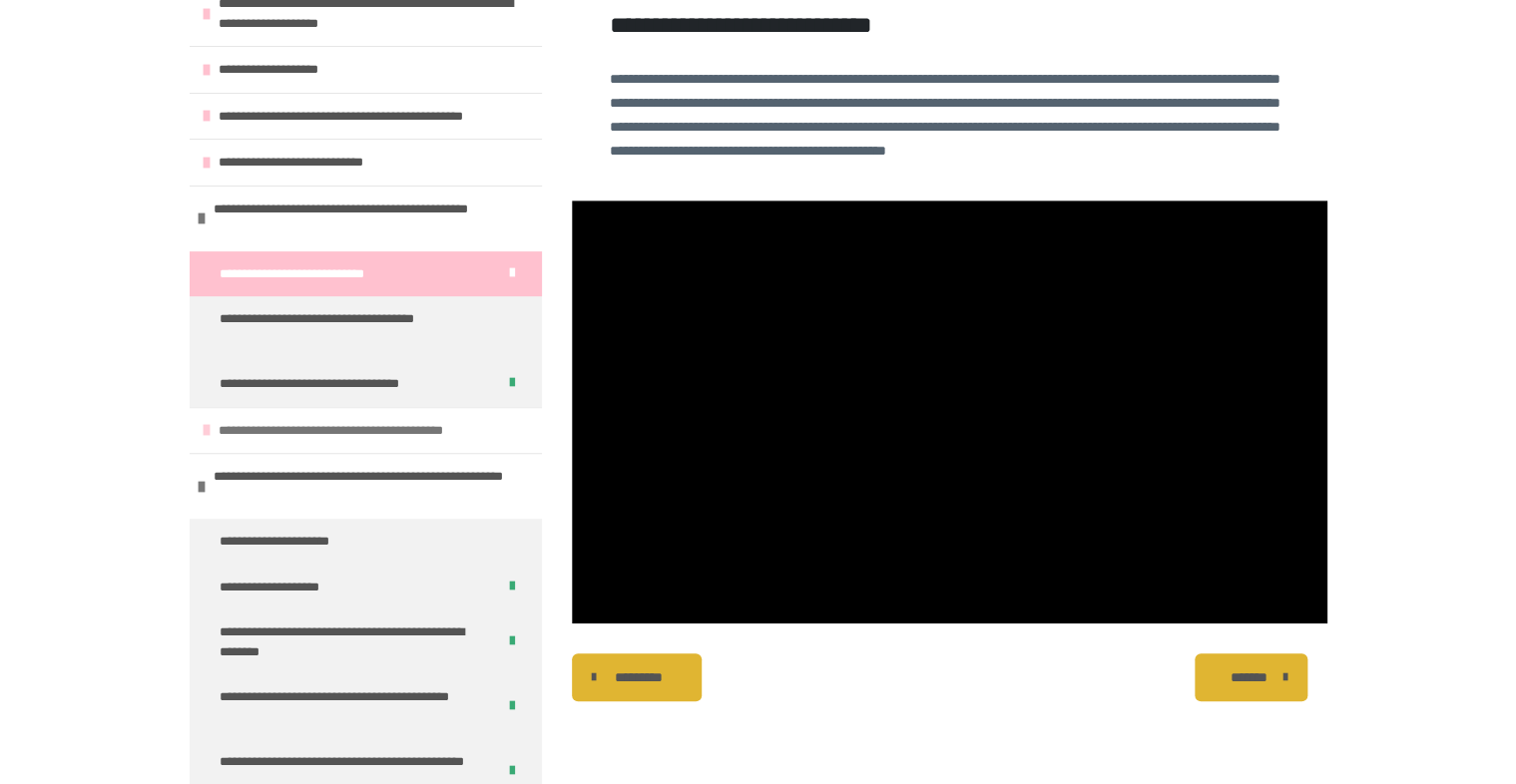 click on "**********" at bounding box center [374, 431] 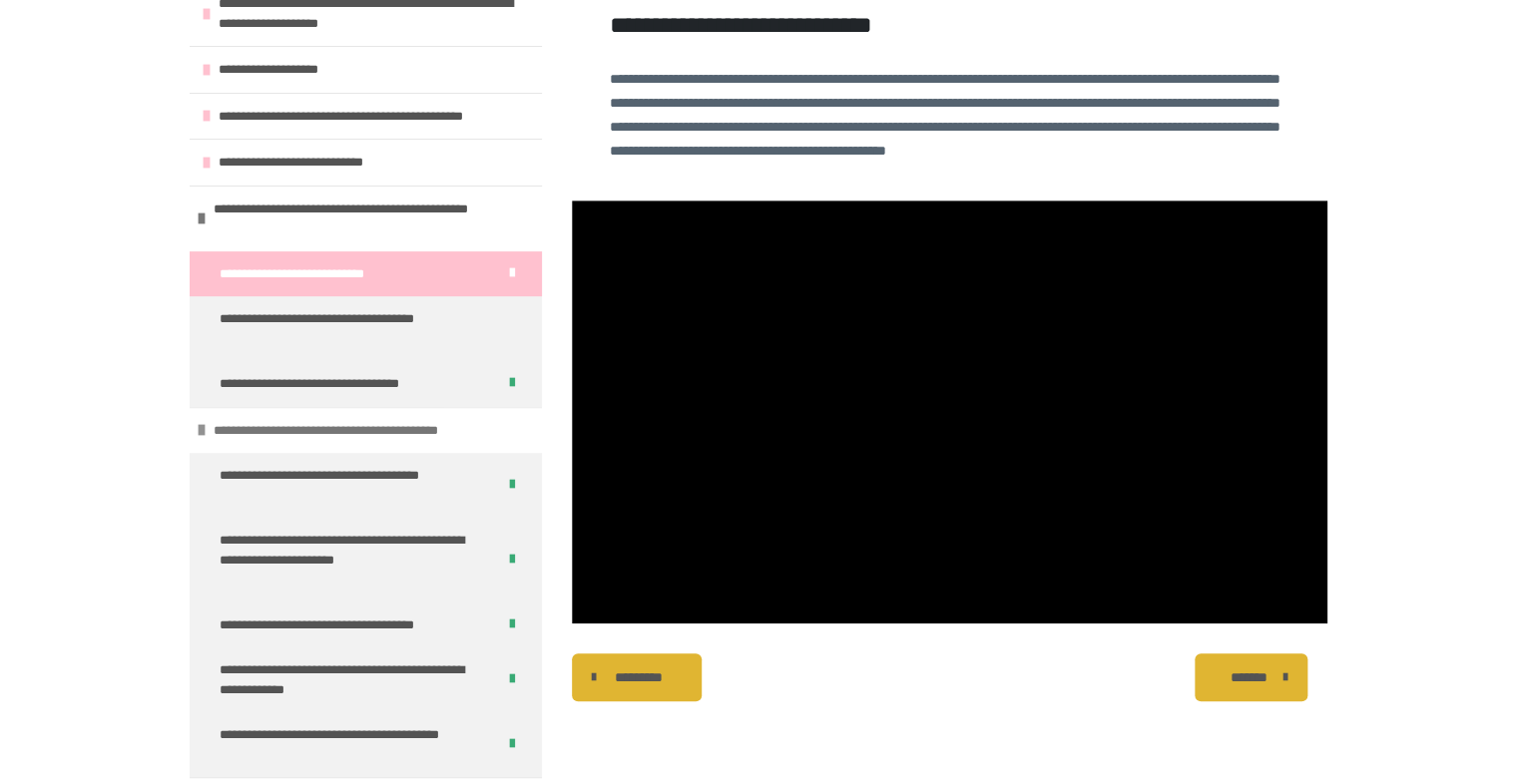 click on "**********" at bounding box center (369, 431) 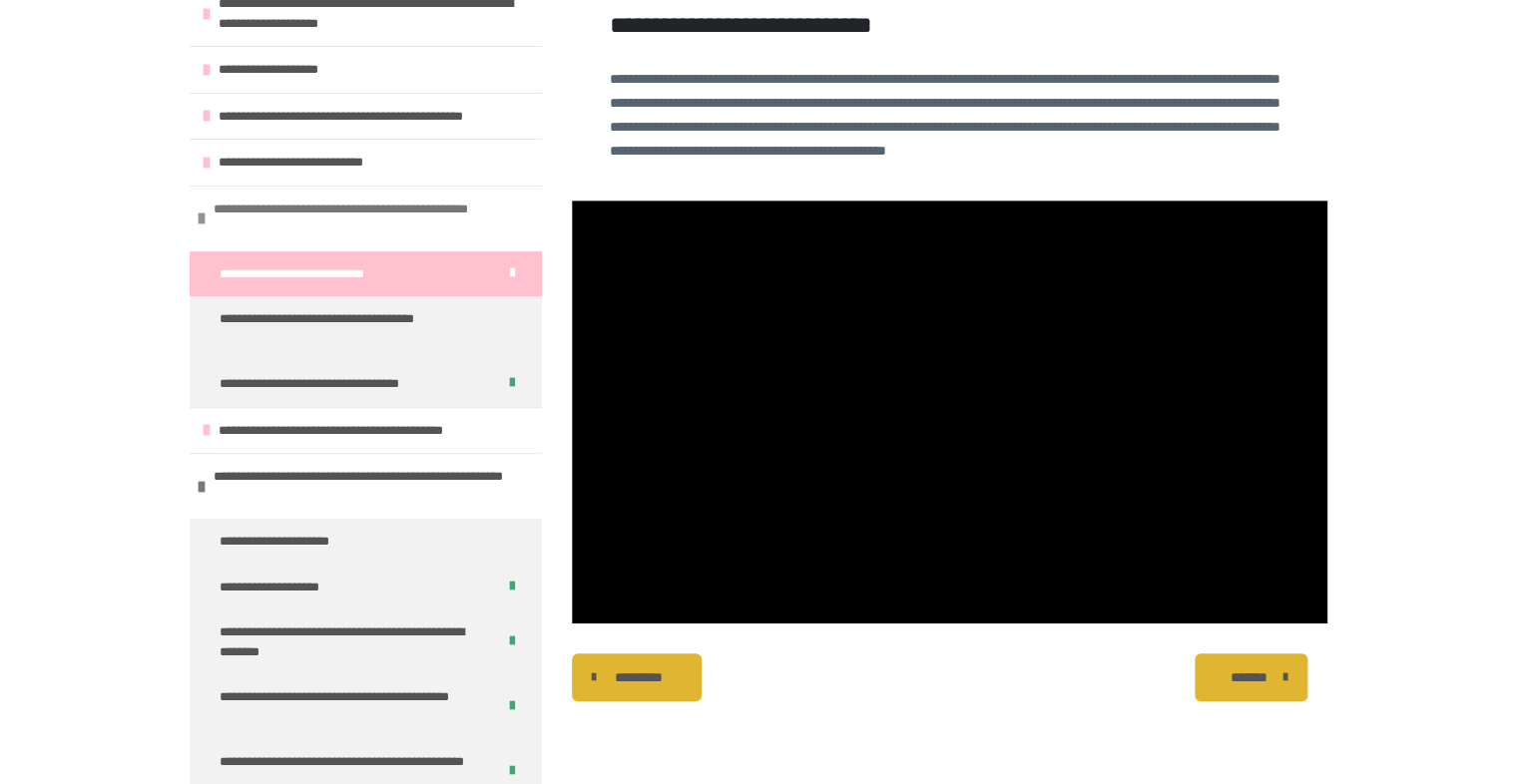 click at bounding box center [202, 218] 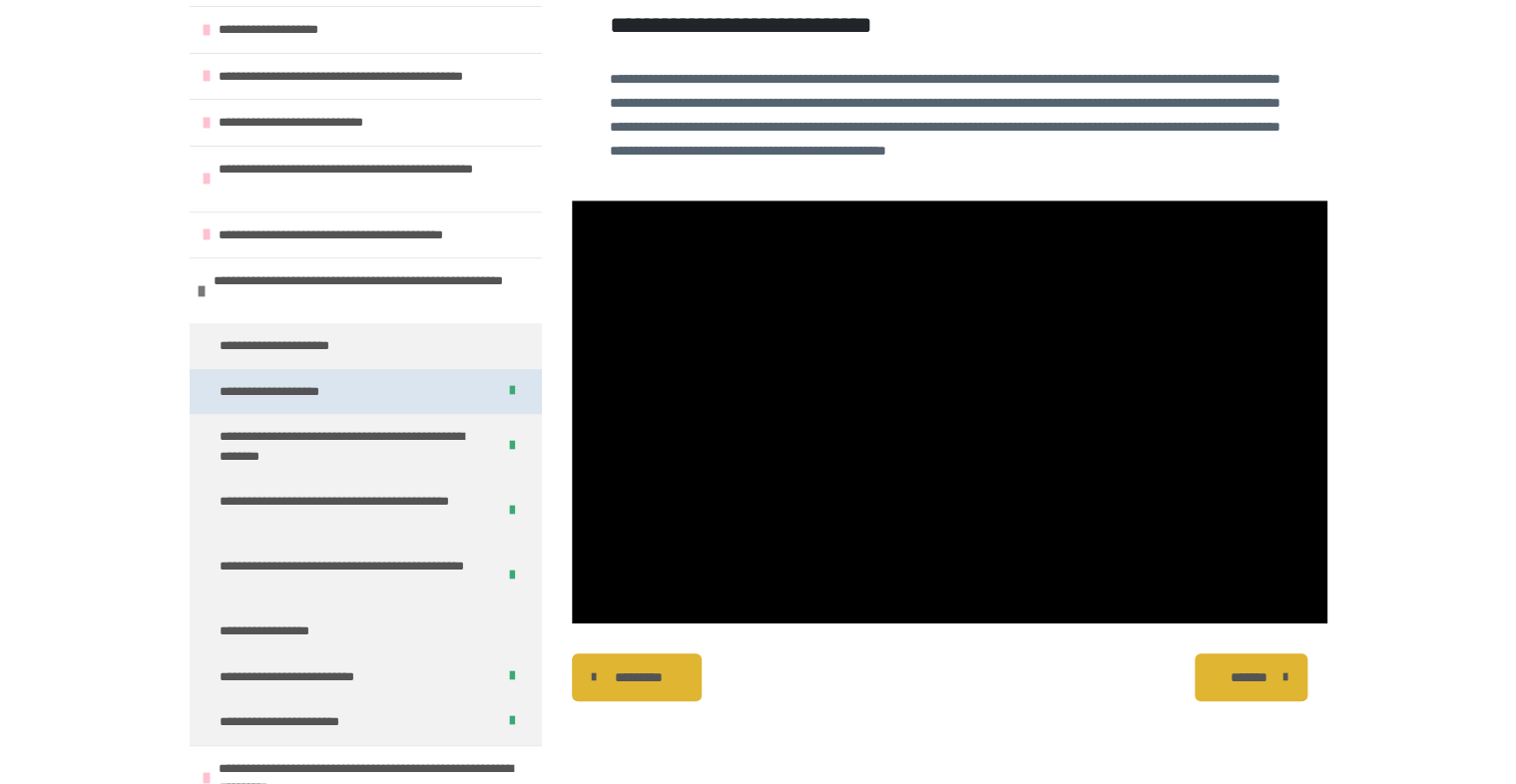 scroll, scrollTop: 233, scrollLeft: 0, axis: vertical 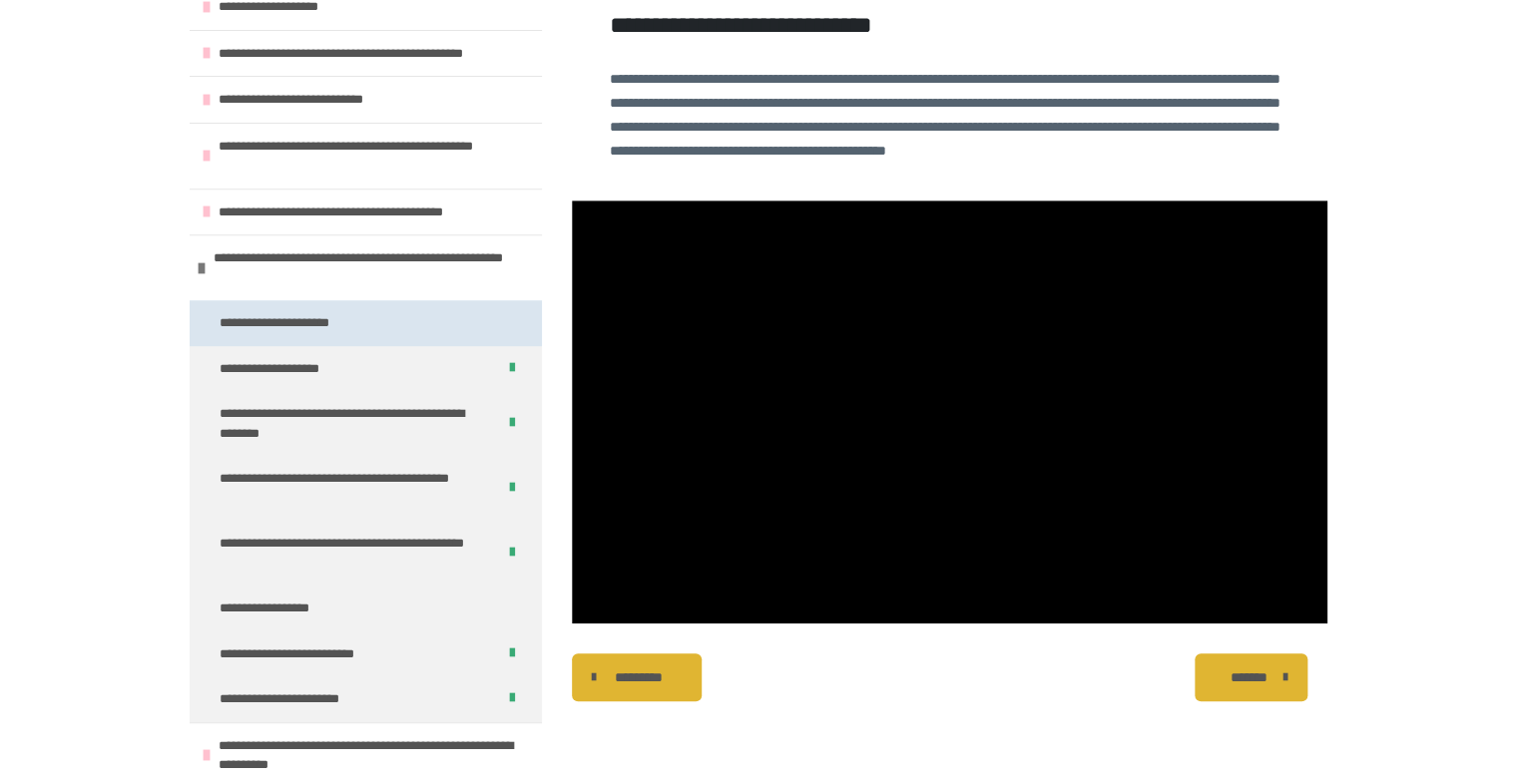 click on "**********" at bounding box center (292, 323) 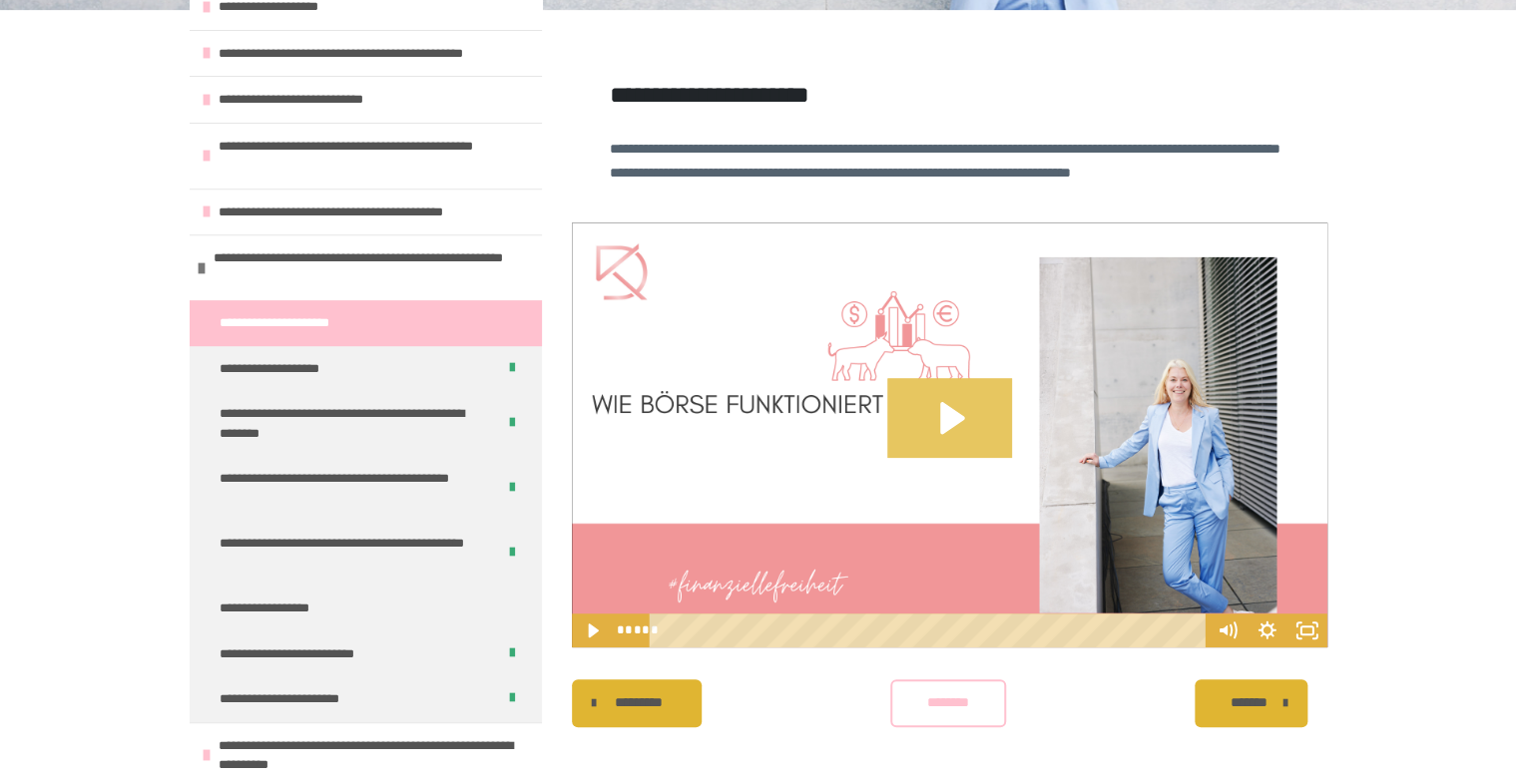 click 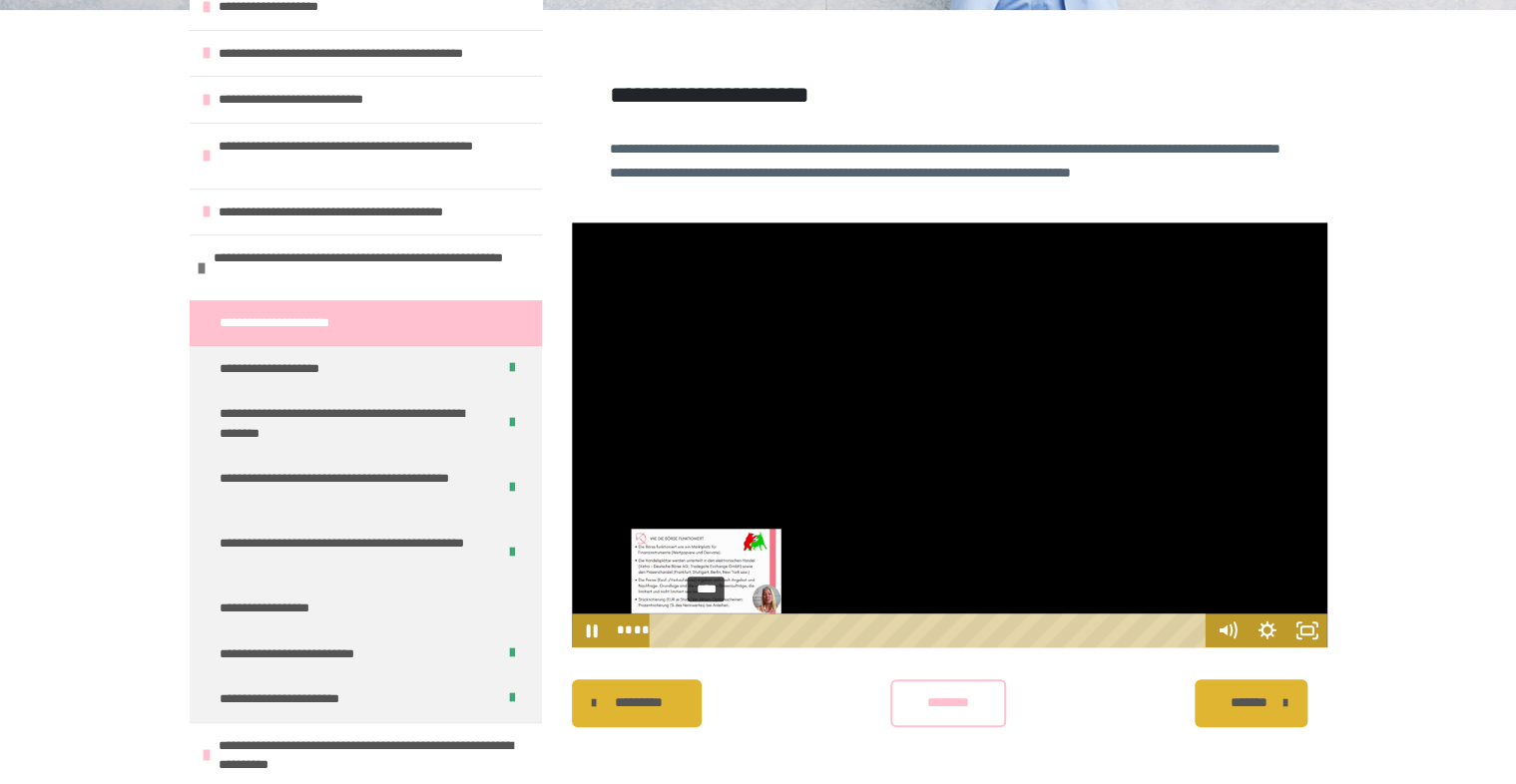 click on "****" at bounding box center [930, 630] 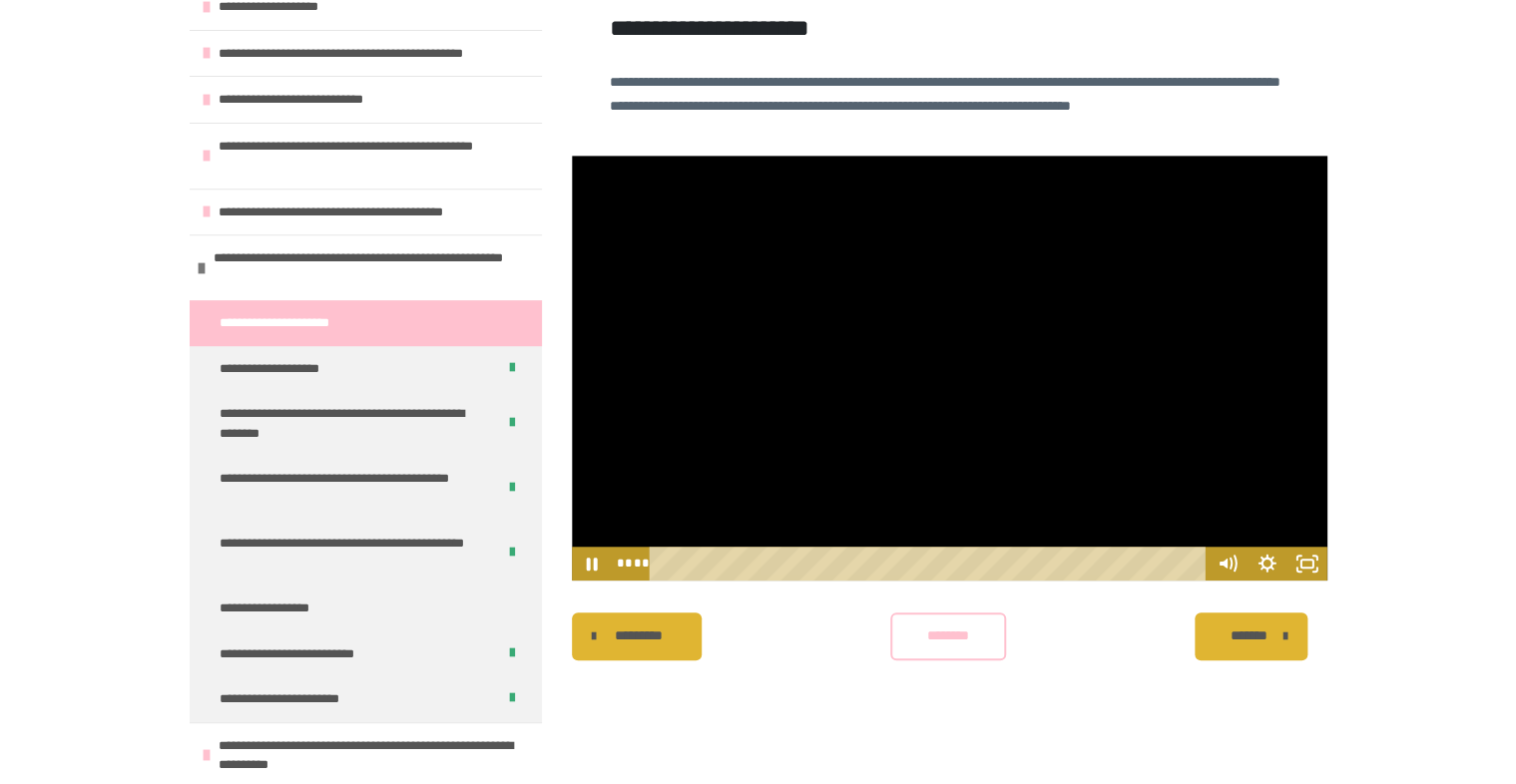 scroll, scrollTop: 442, scrollLeft: 0, axis: vertical 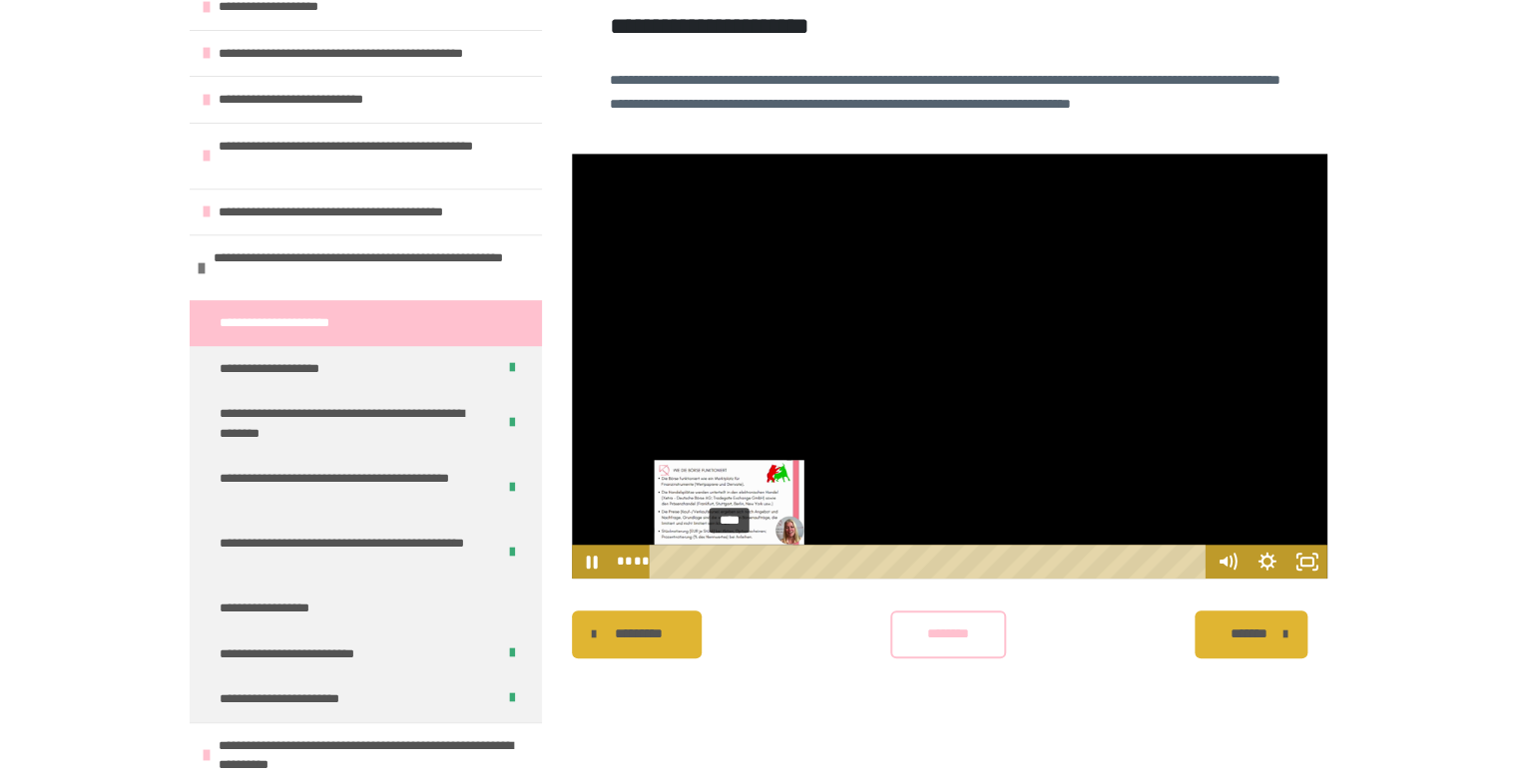 click on "****" at bounding box center (930, 562) 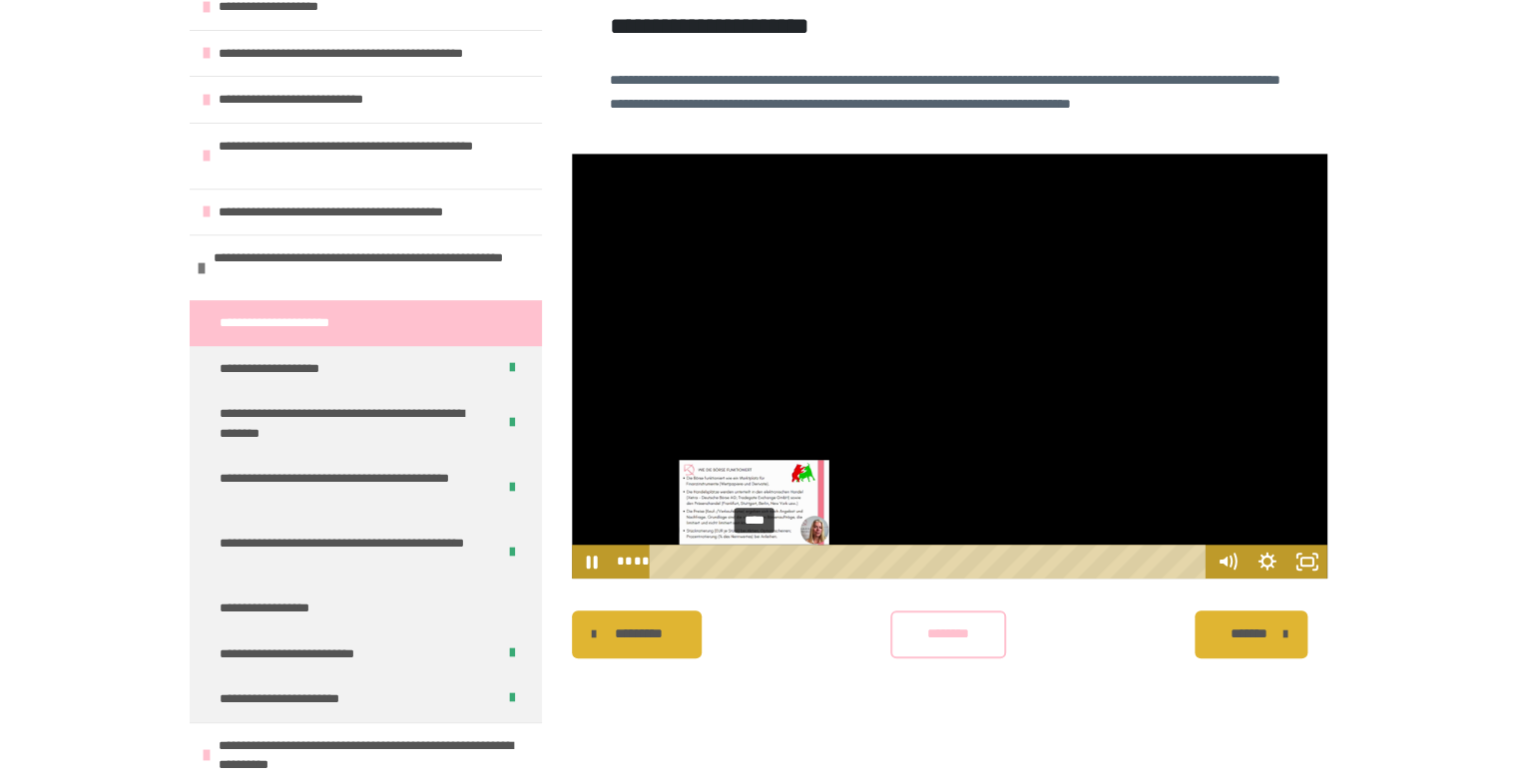 click on "****" at bounding box center (930, 562) 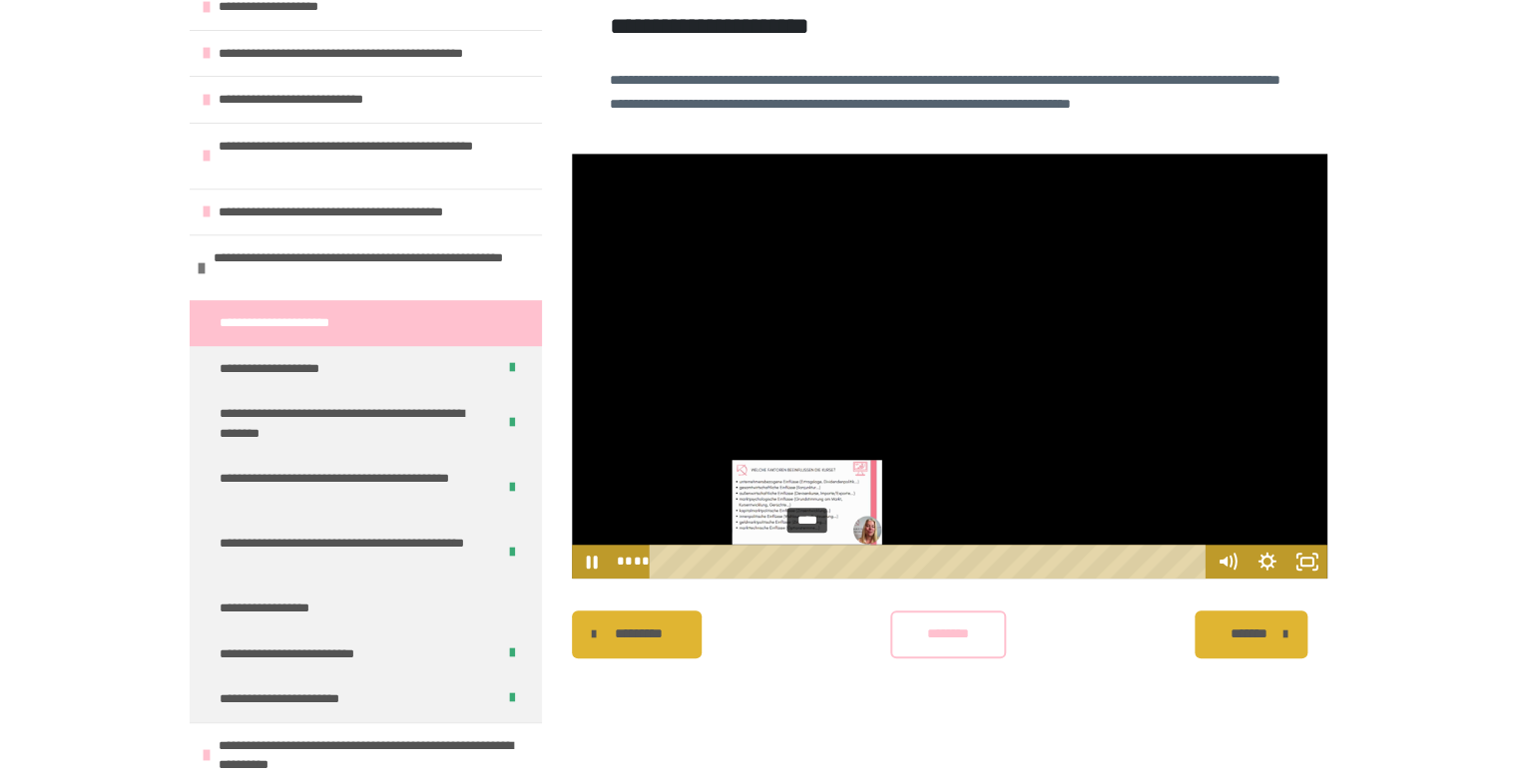 click on "****" at bounding box center (930, 562) 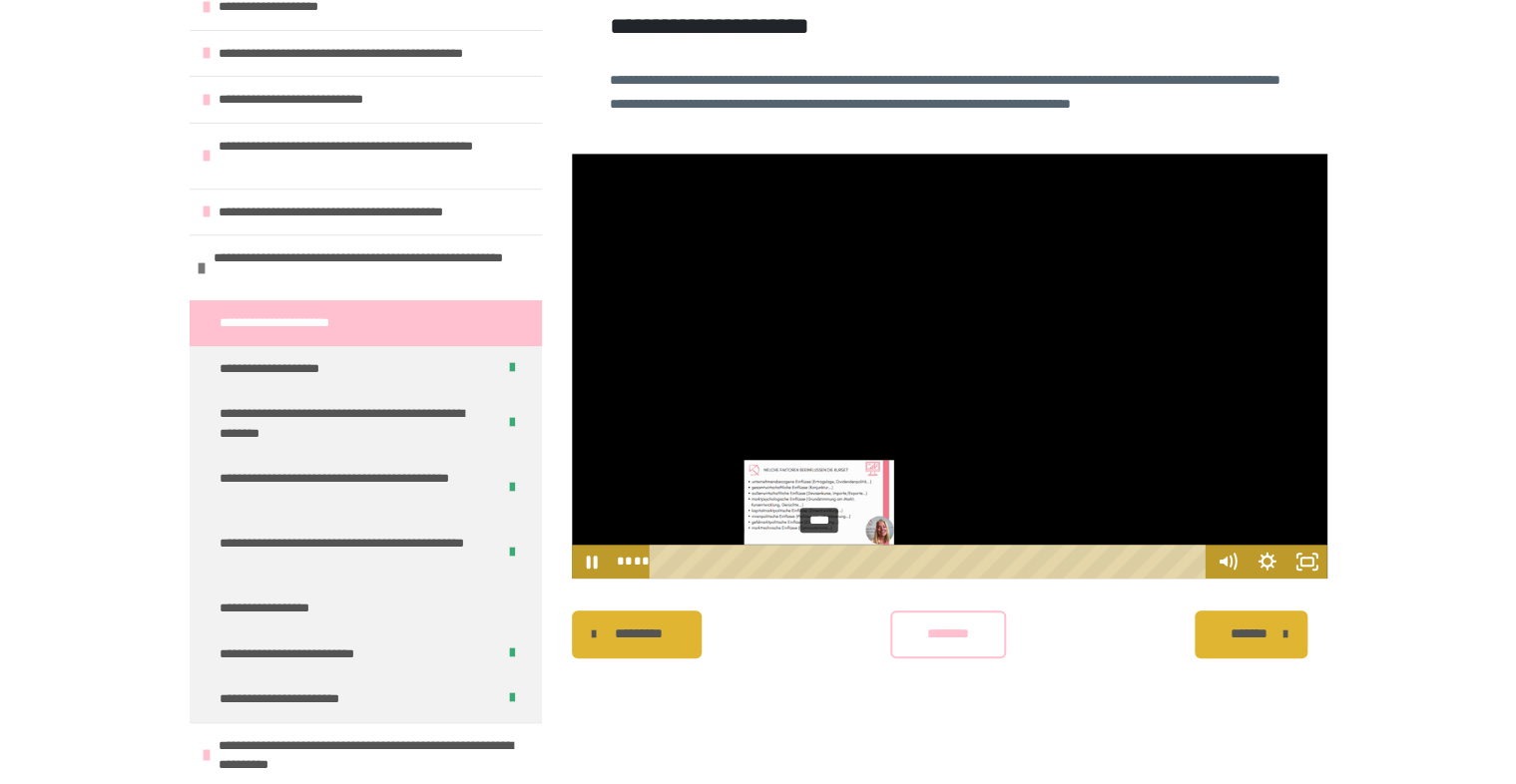 click on "****" at bounding box center (930, 562) 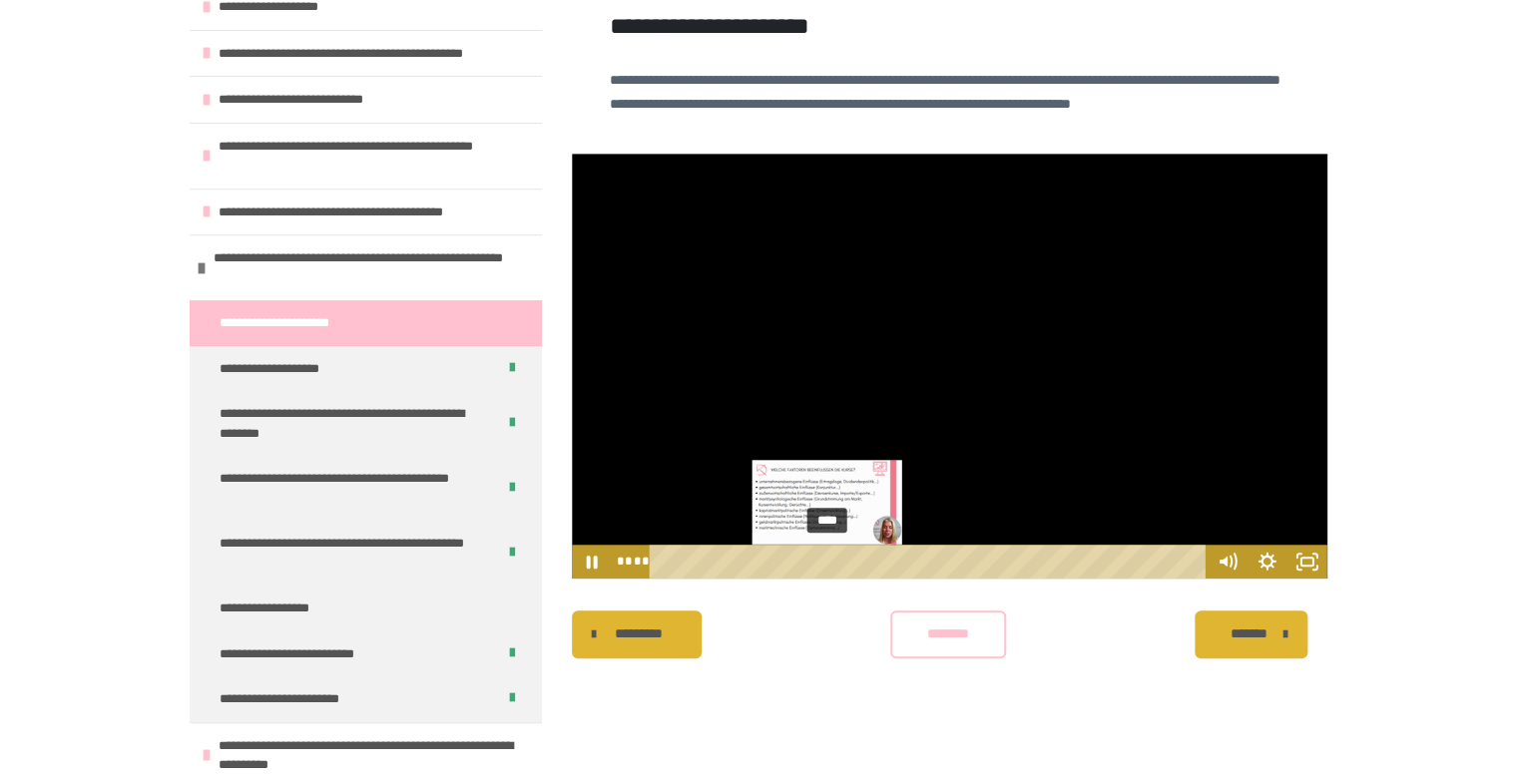 click on "****" at bounding box center [930, 562] 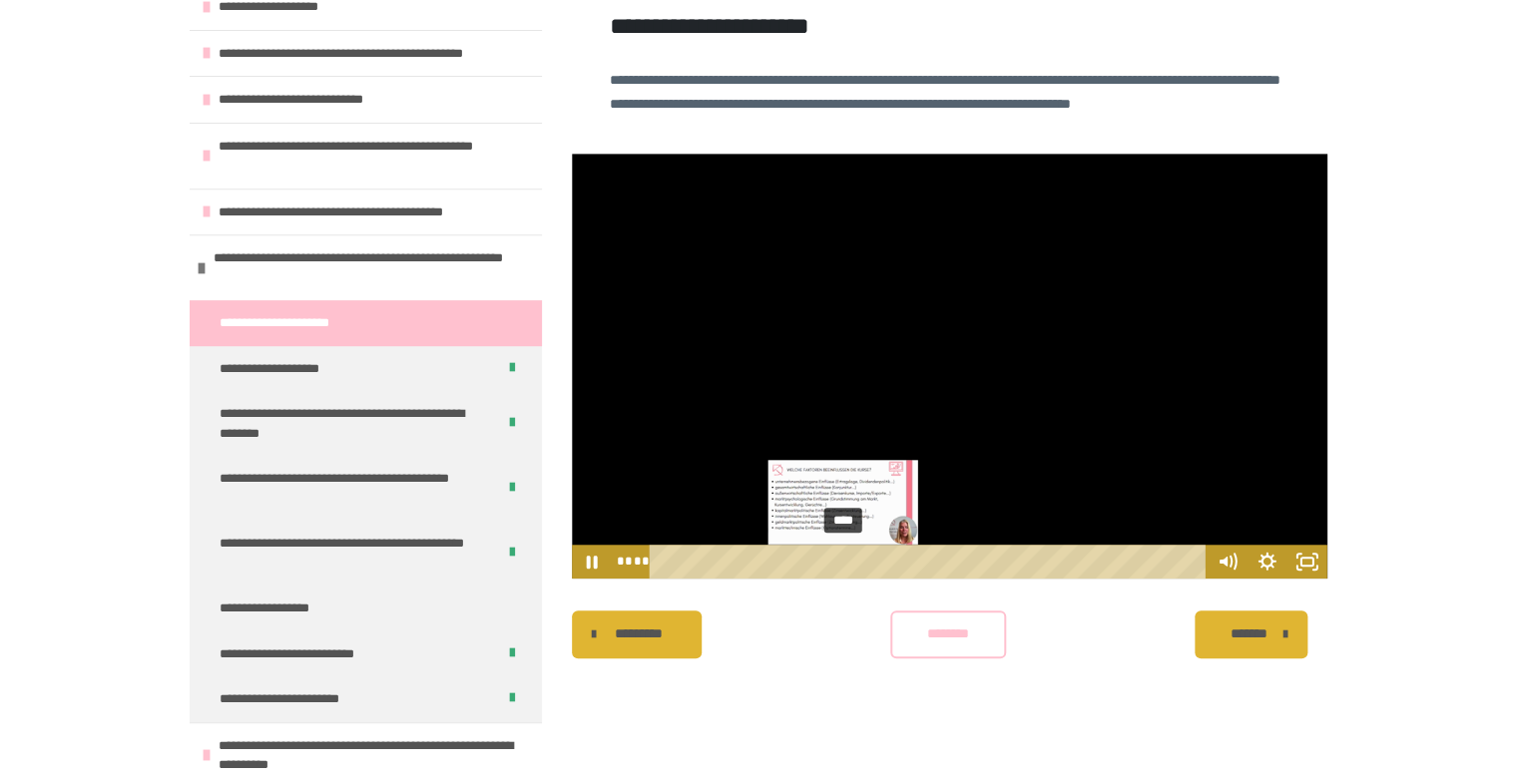 click on "****" at bounding box center [930, 562] 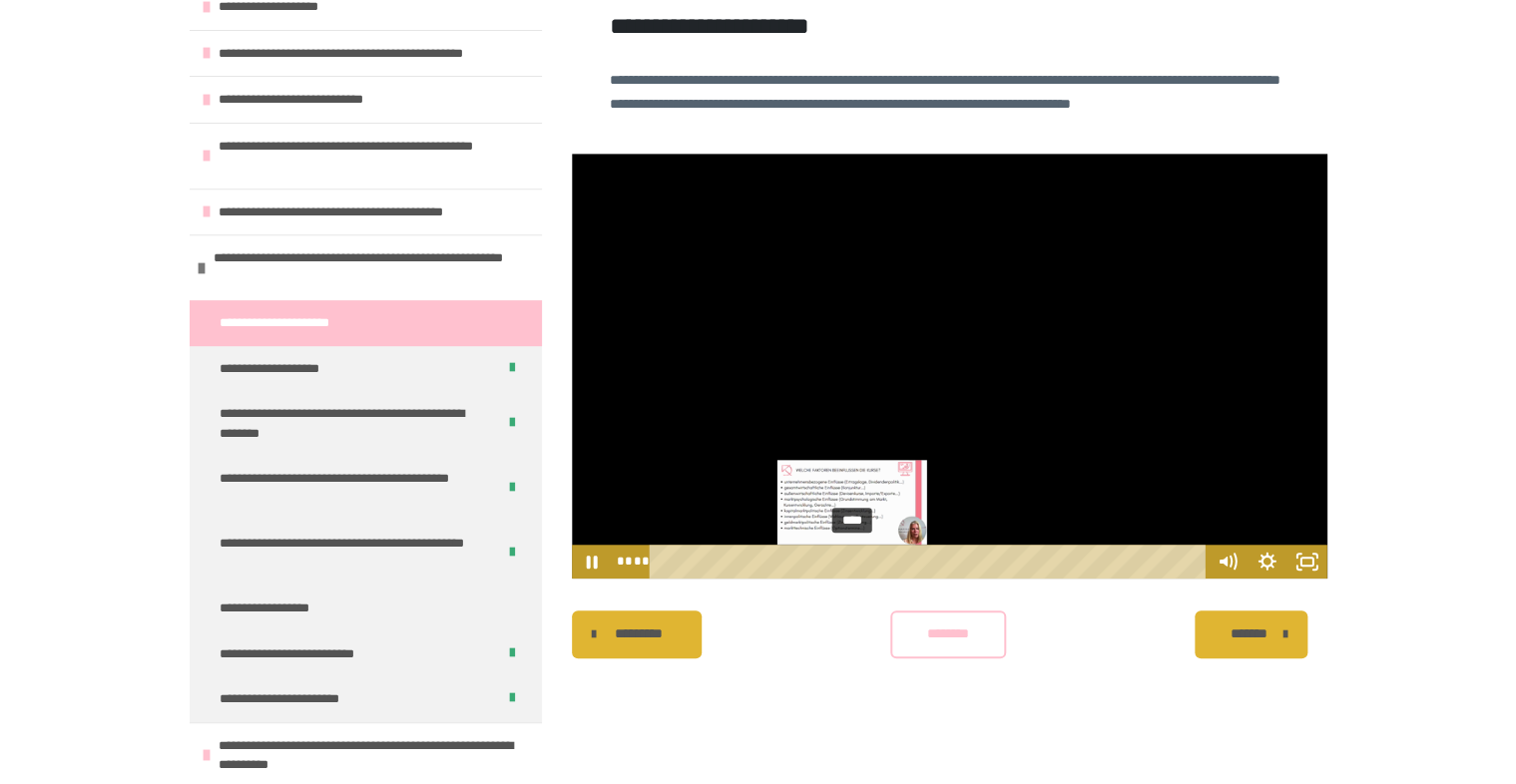 click on "****" at bounding box center [930, 562] 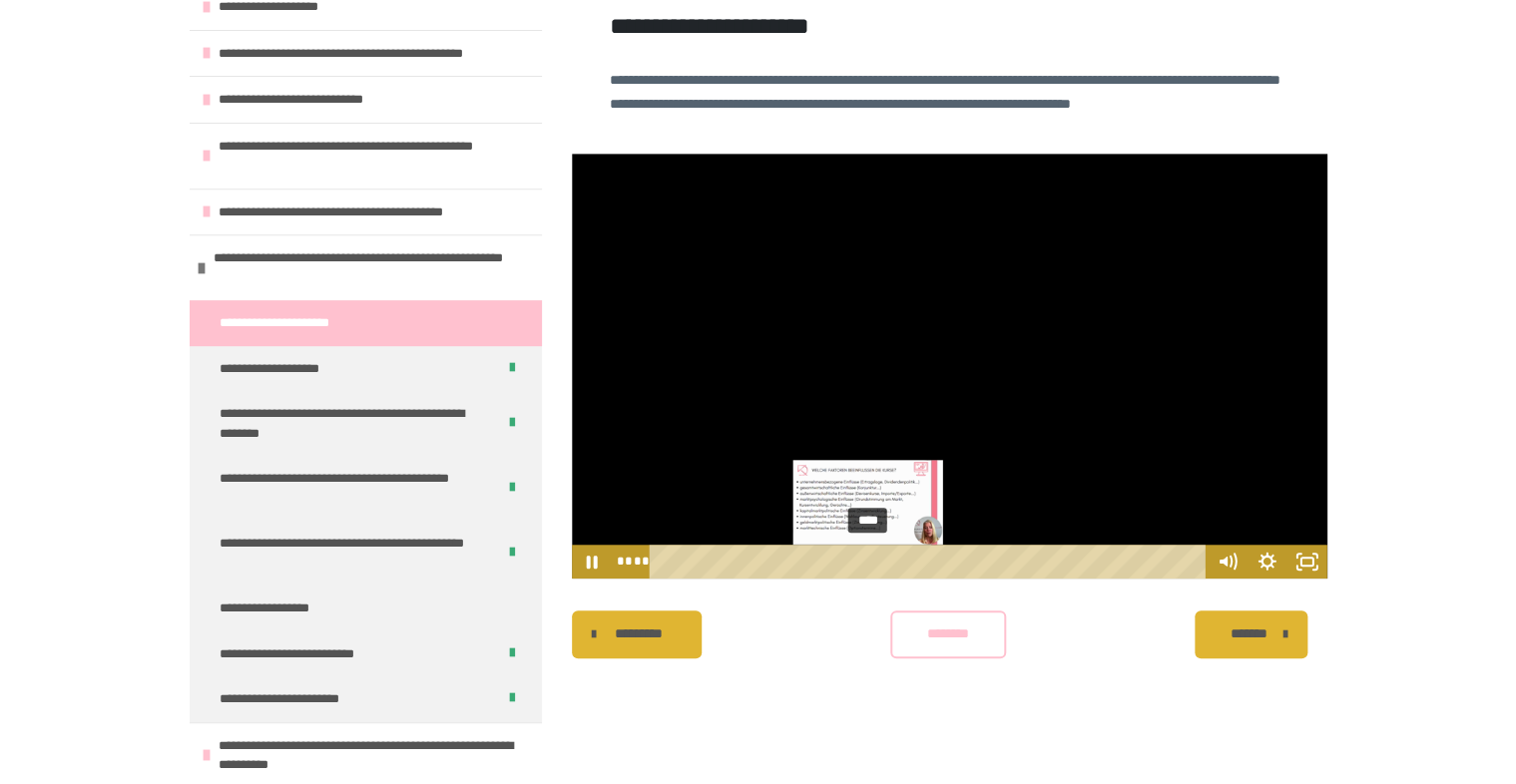 click on "****" at bounding box center (930, 562) 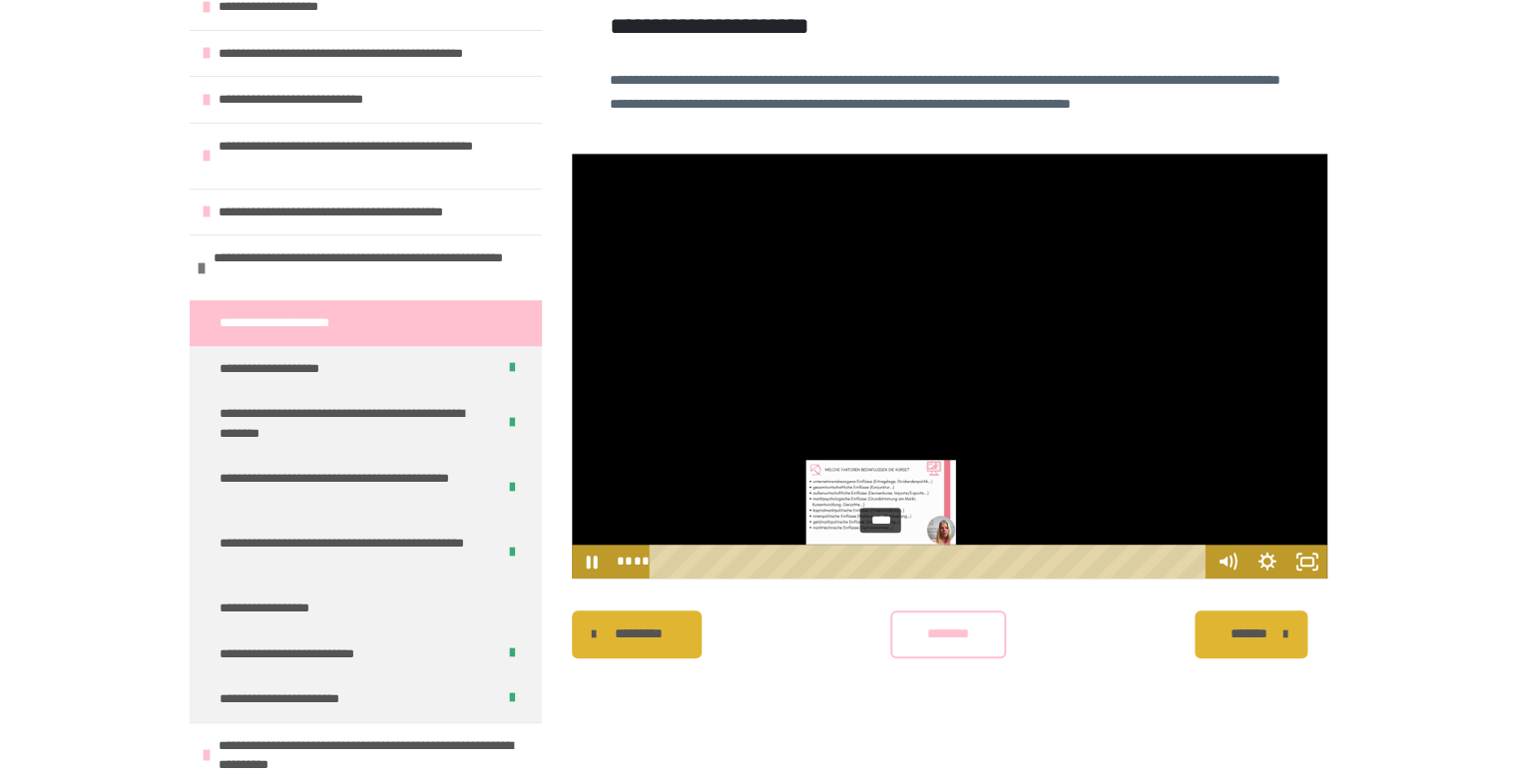 click on "****" at bounding box center (930, 562) 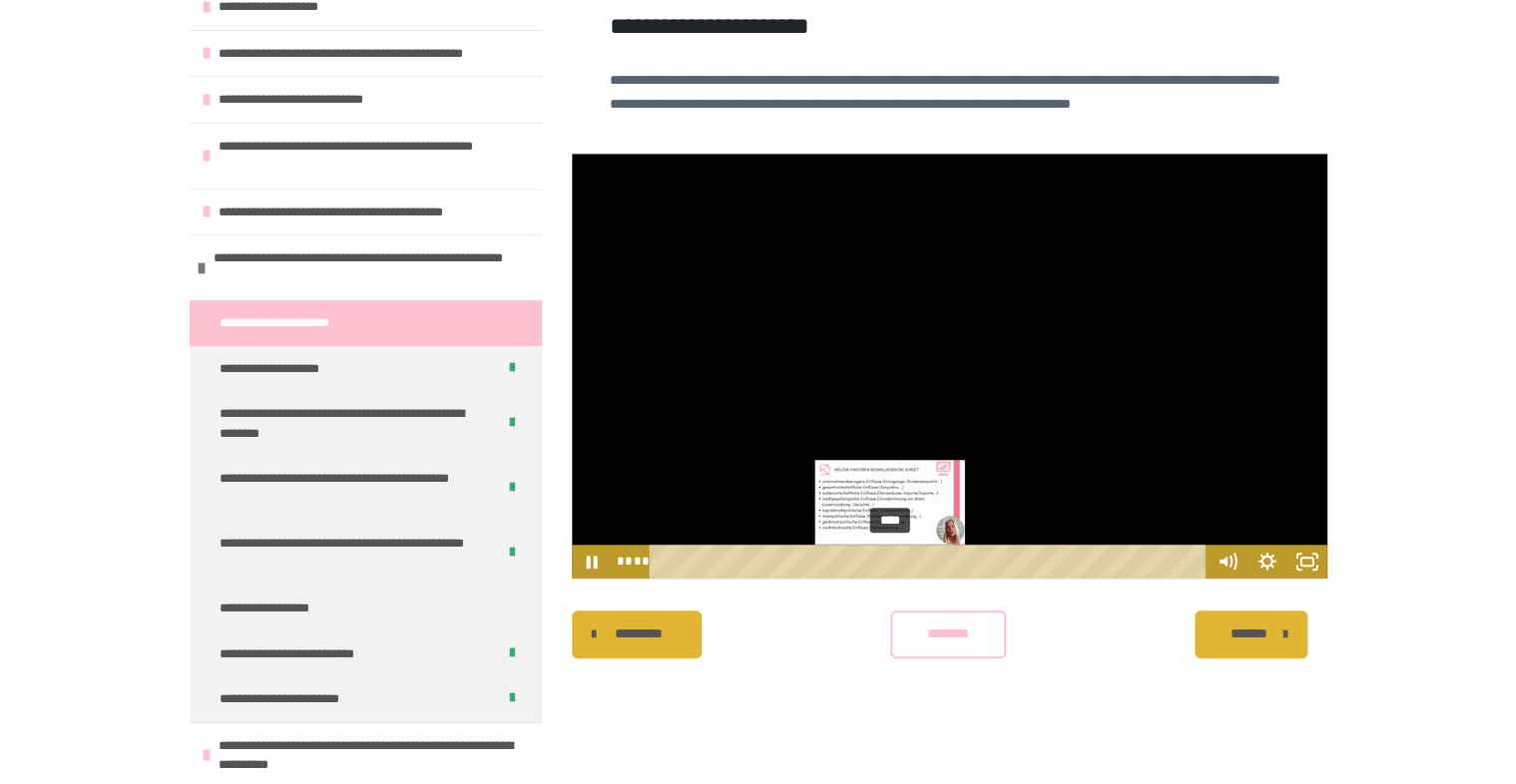 click on "****" at bounding box center (930, 562) 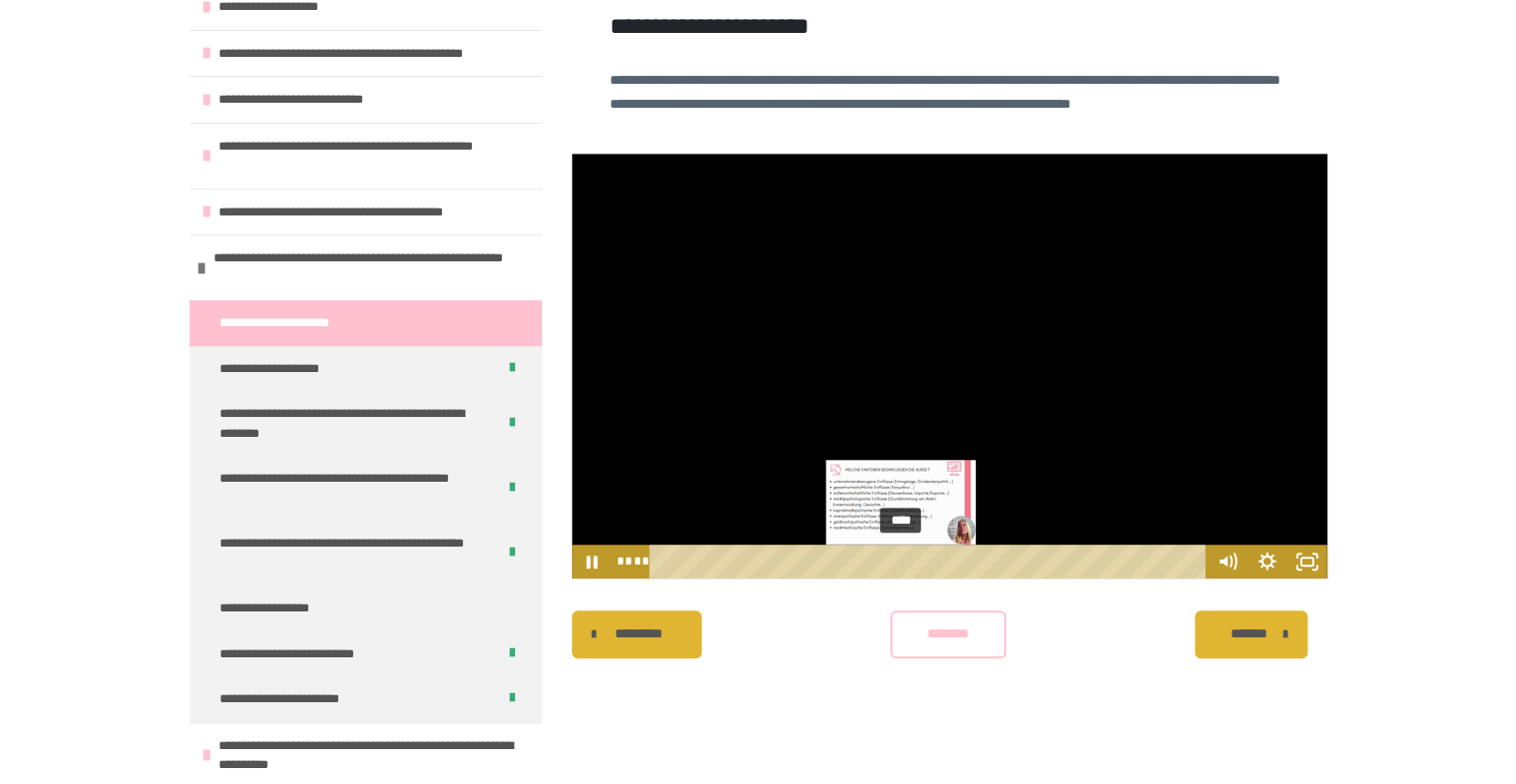 click on "****" at bounding box center (930, 562) 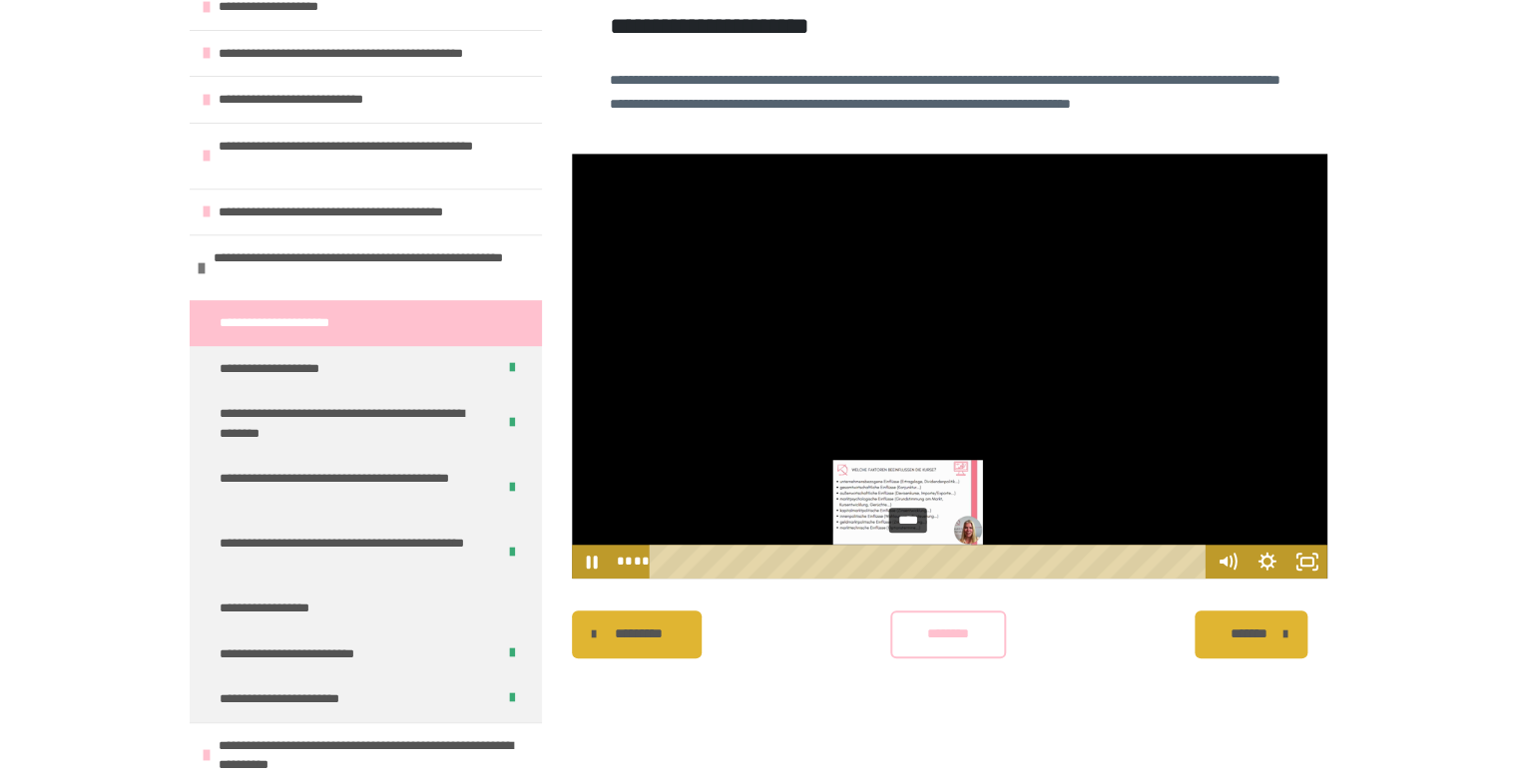 click on "****" at bounding box center (930, 562) 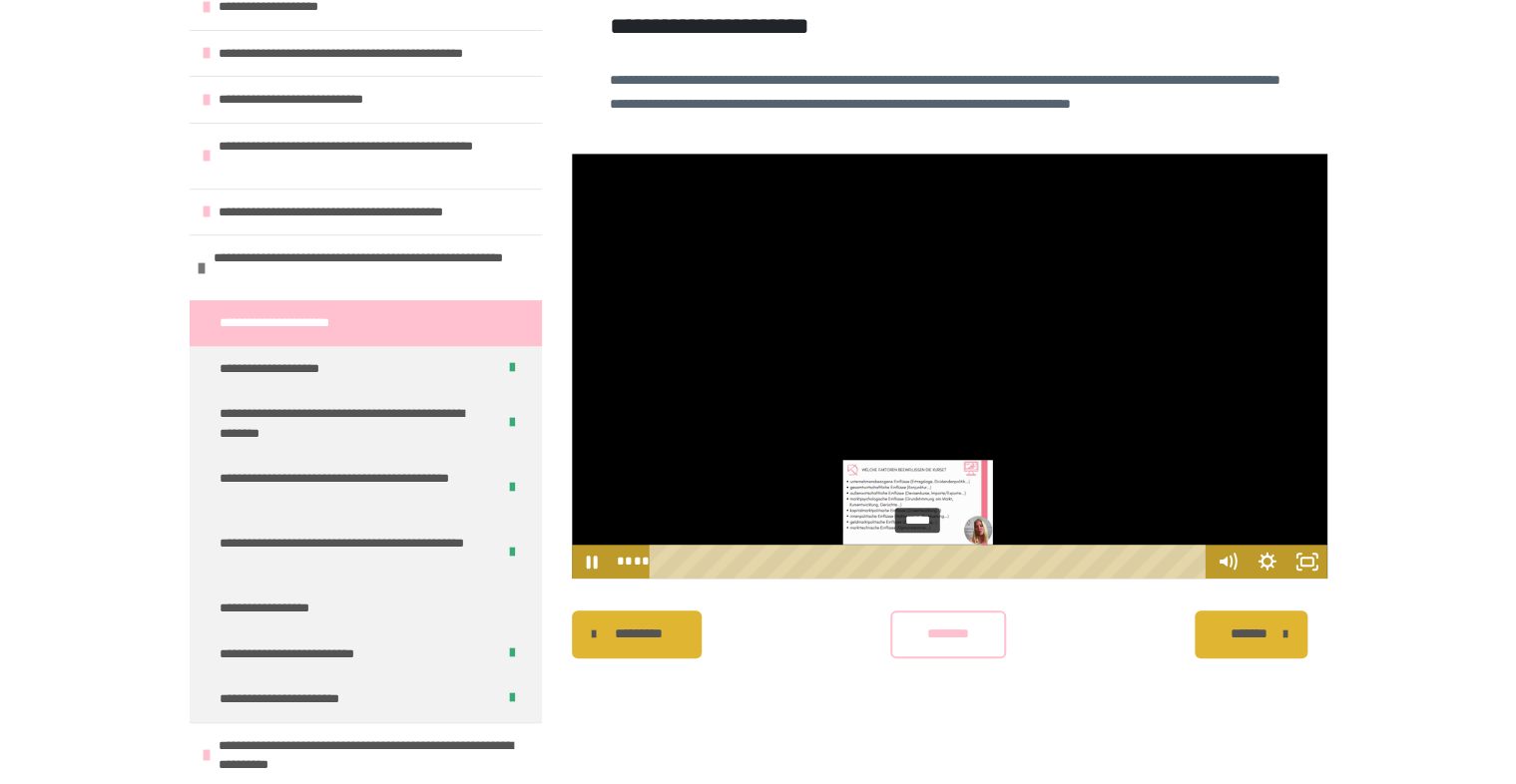 click on "*****" at bounding box center [930, 562] 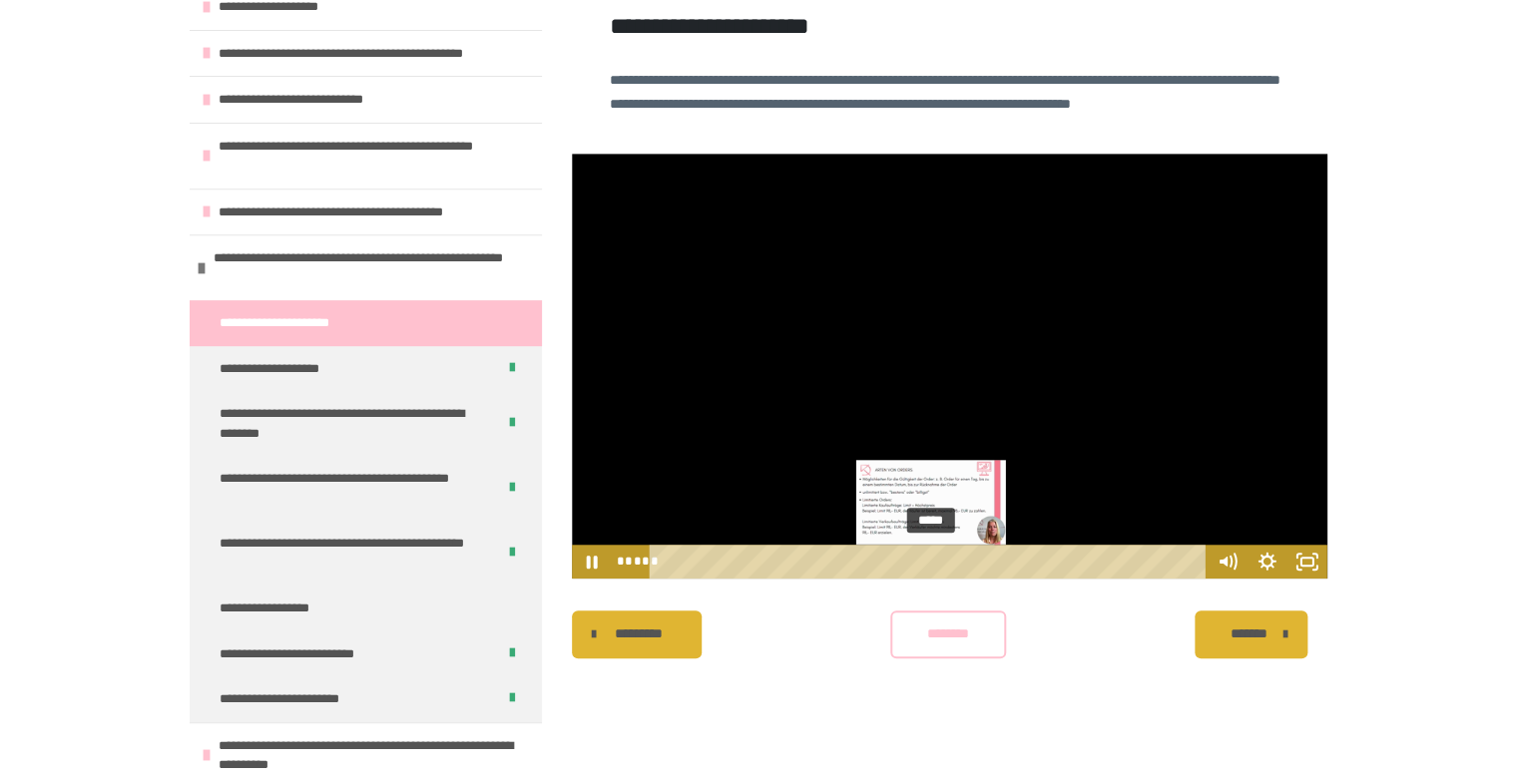 click on "*****" at bounding box center [930, 562] 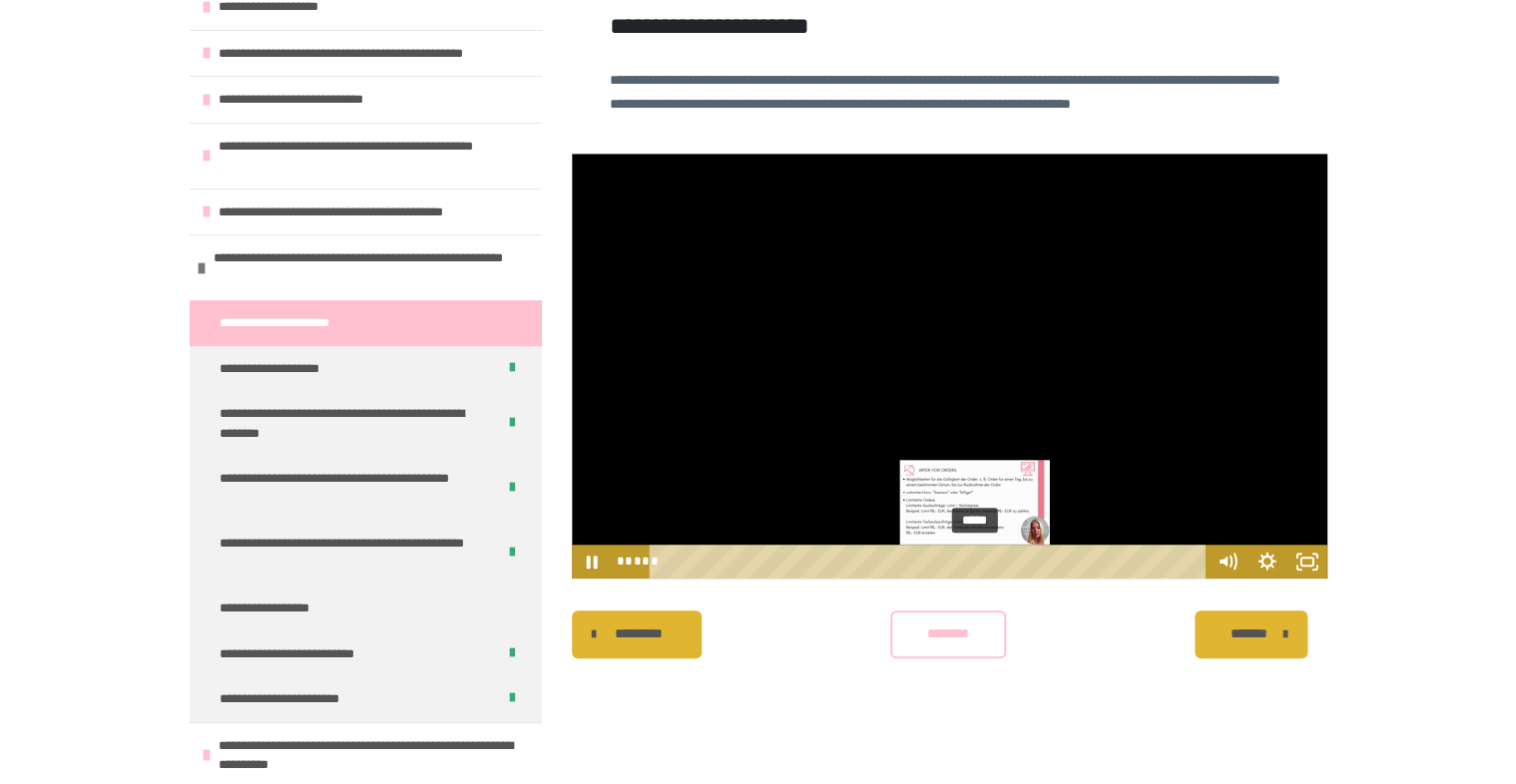 click on "*****" at bounding box center [930, 562] 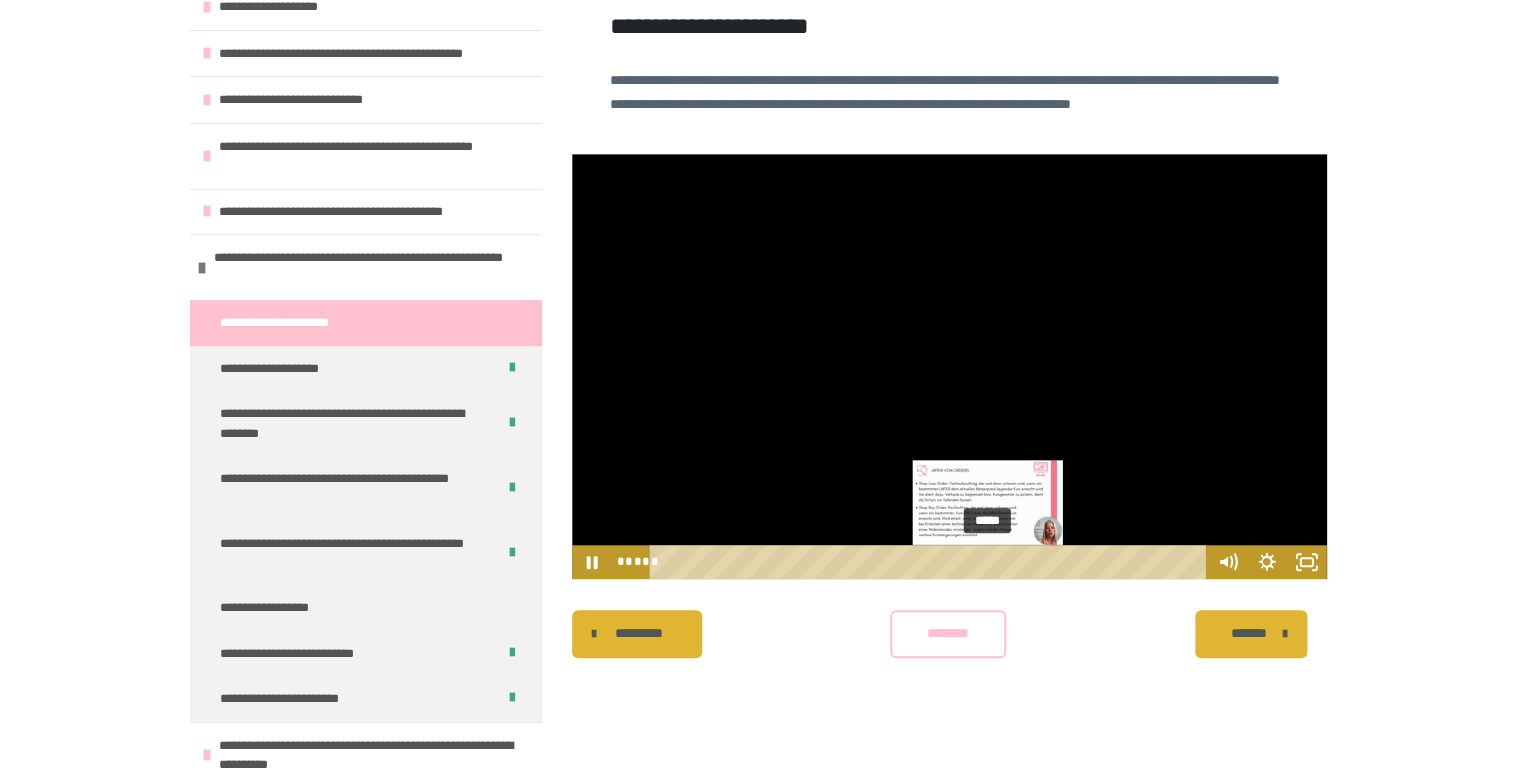 click on "*****" at bounding box center (930, 562) 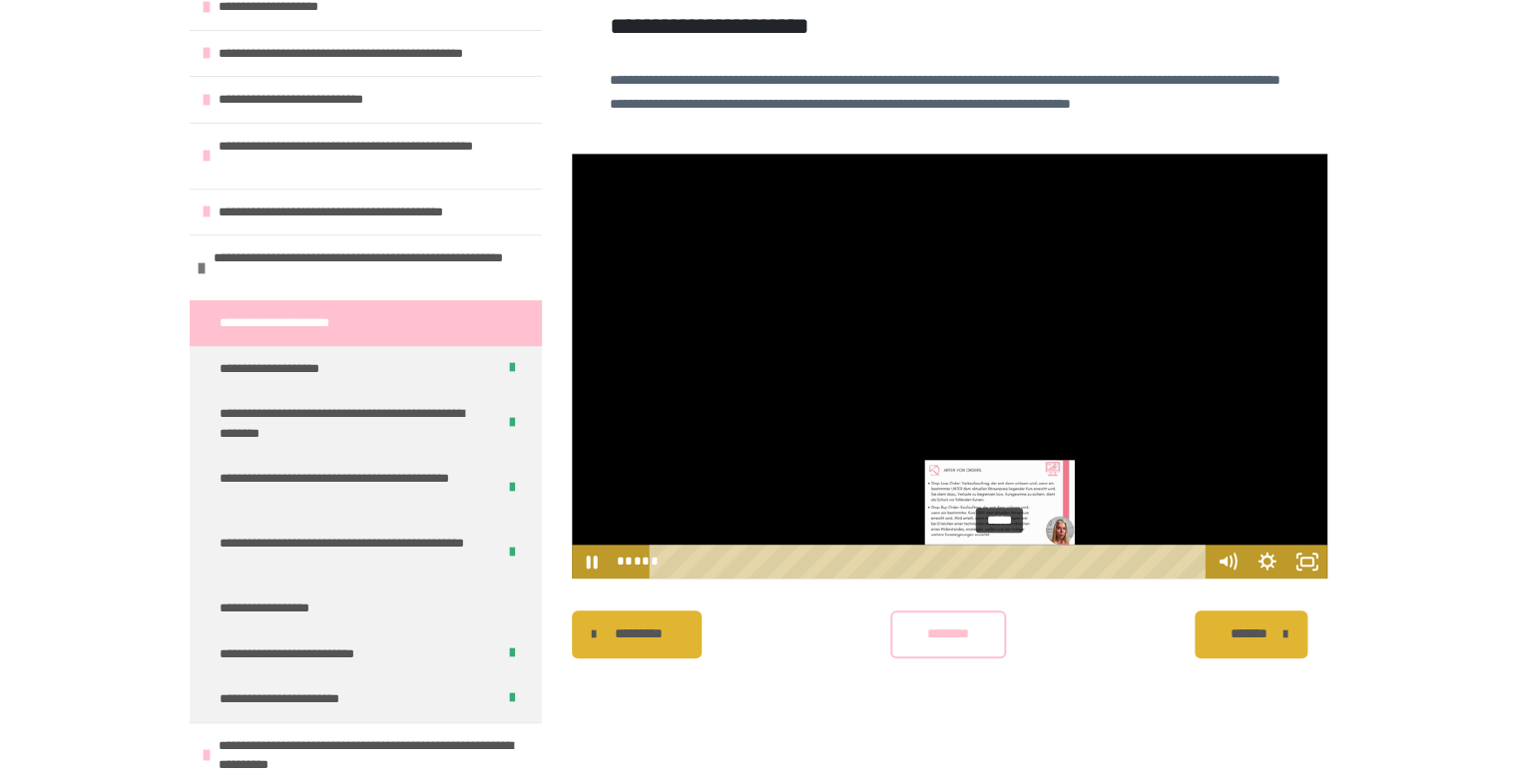 click on "*****" at bounding box center [930, 562] 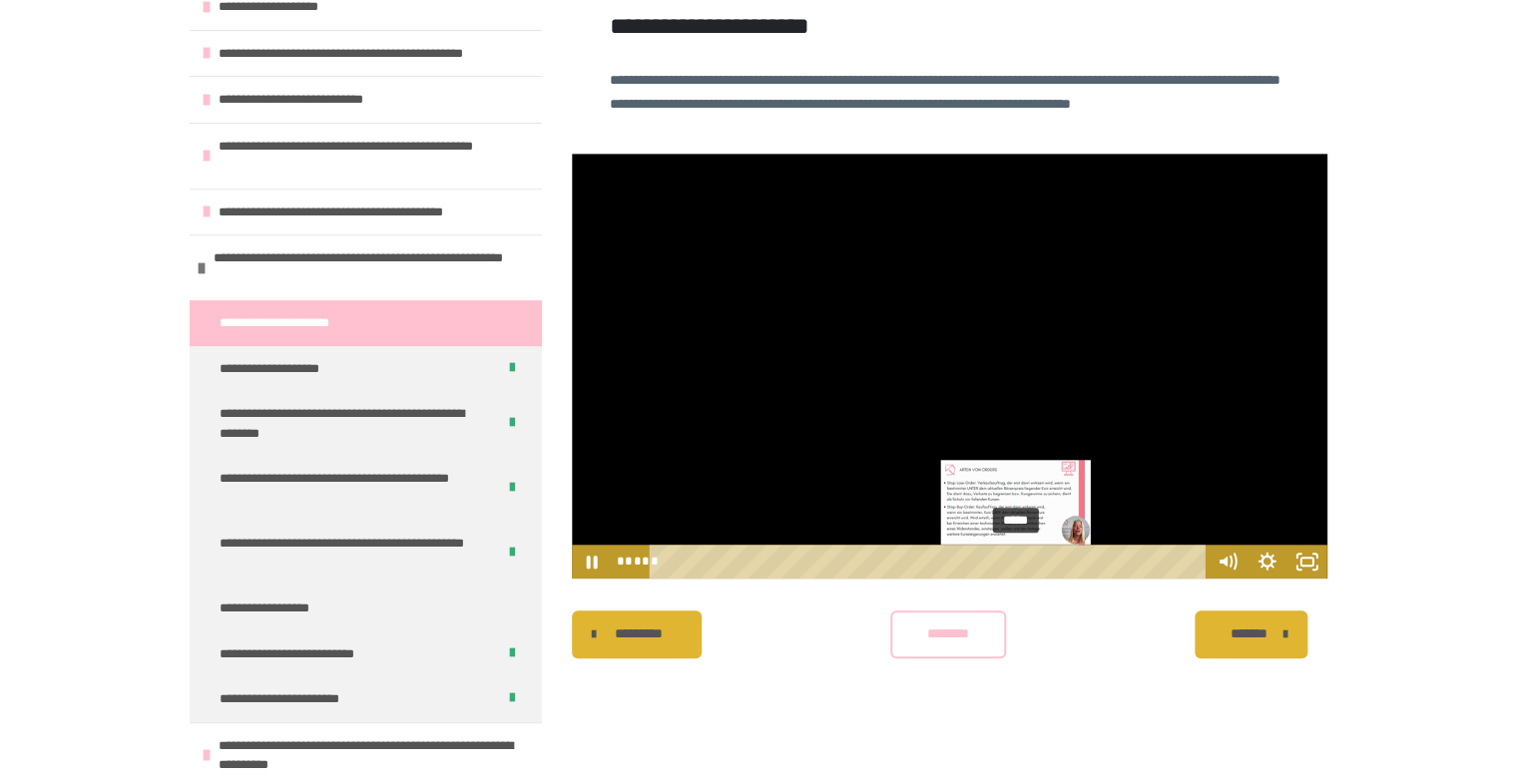 click on "*****" at bounding box center (930, 562) 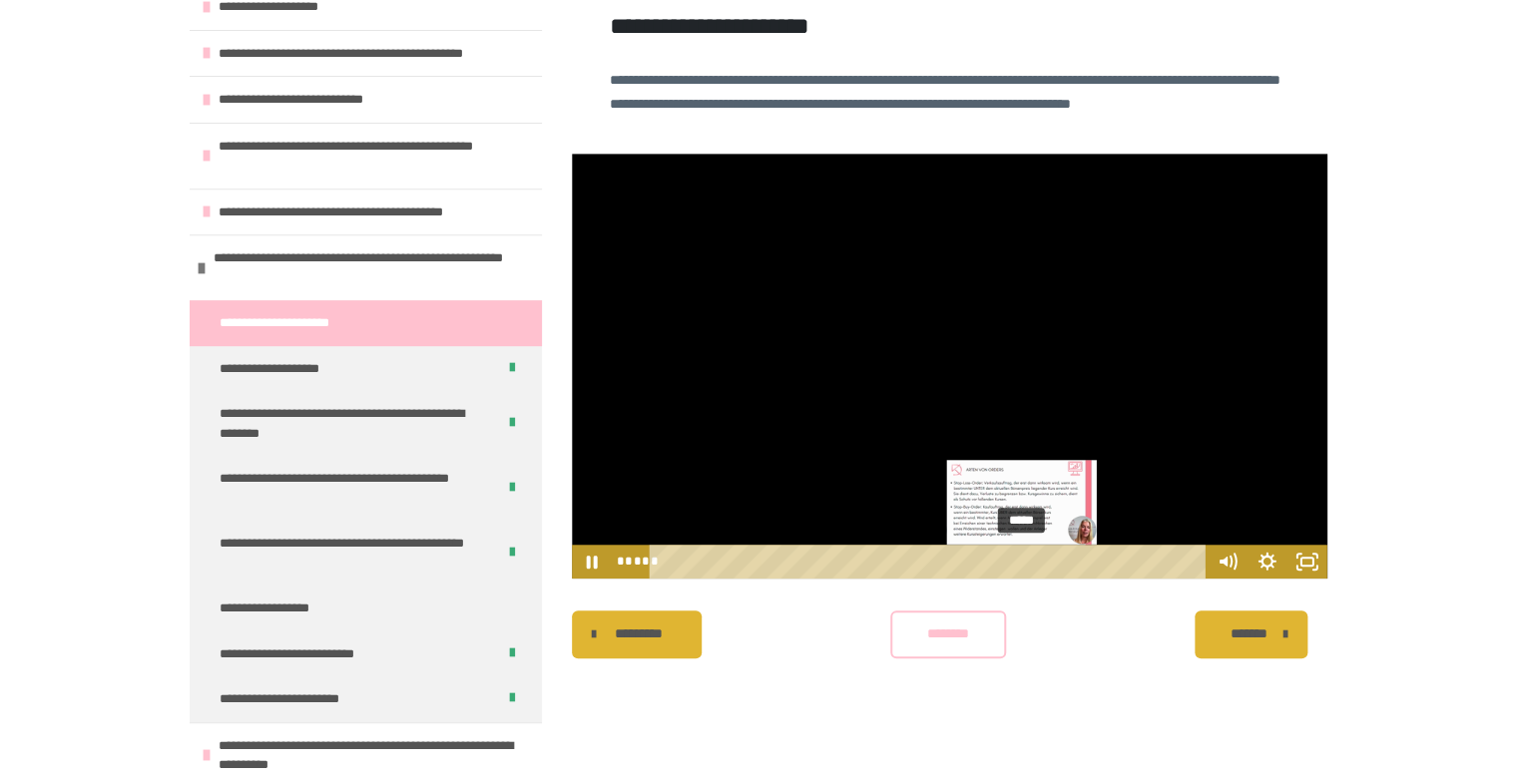 click on "*****" at bounding box center [930, 562] 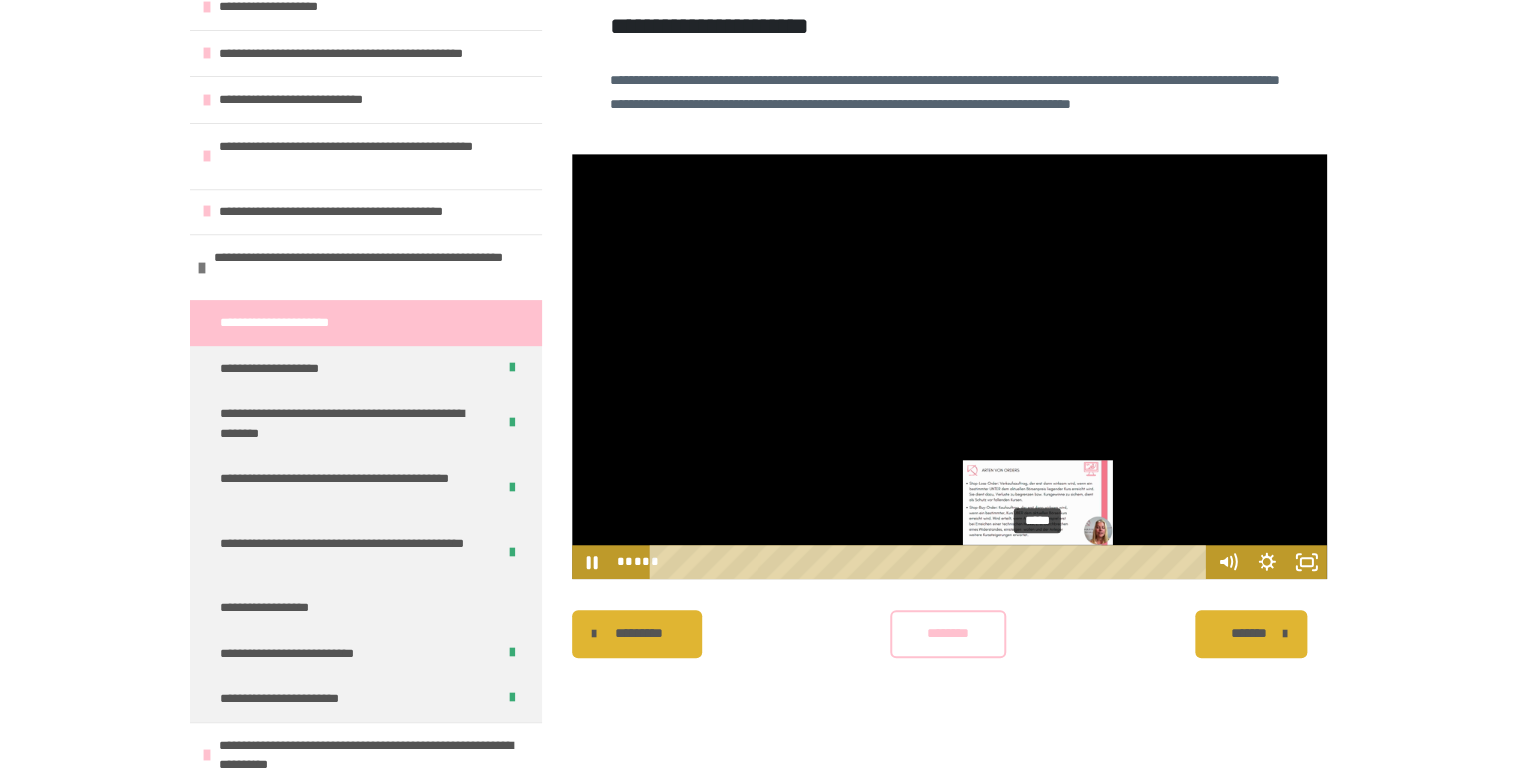 click on "*****" at bounding box center [930, 562] 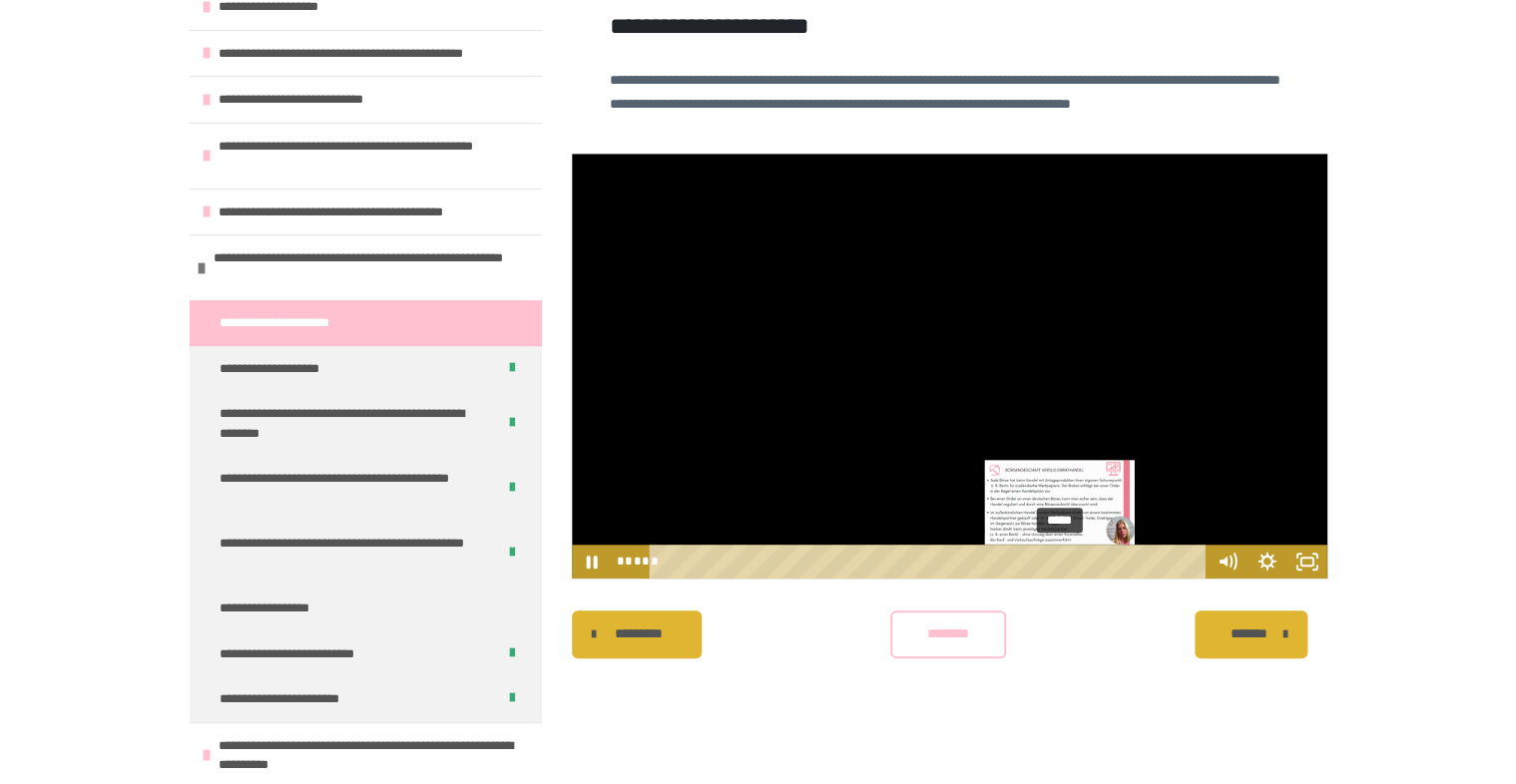 click on "*****" at bounding box center [930, 562] 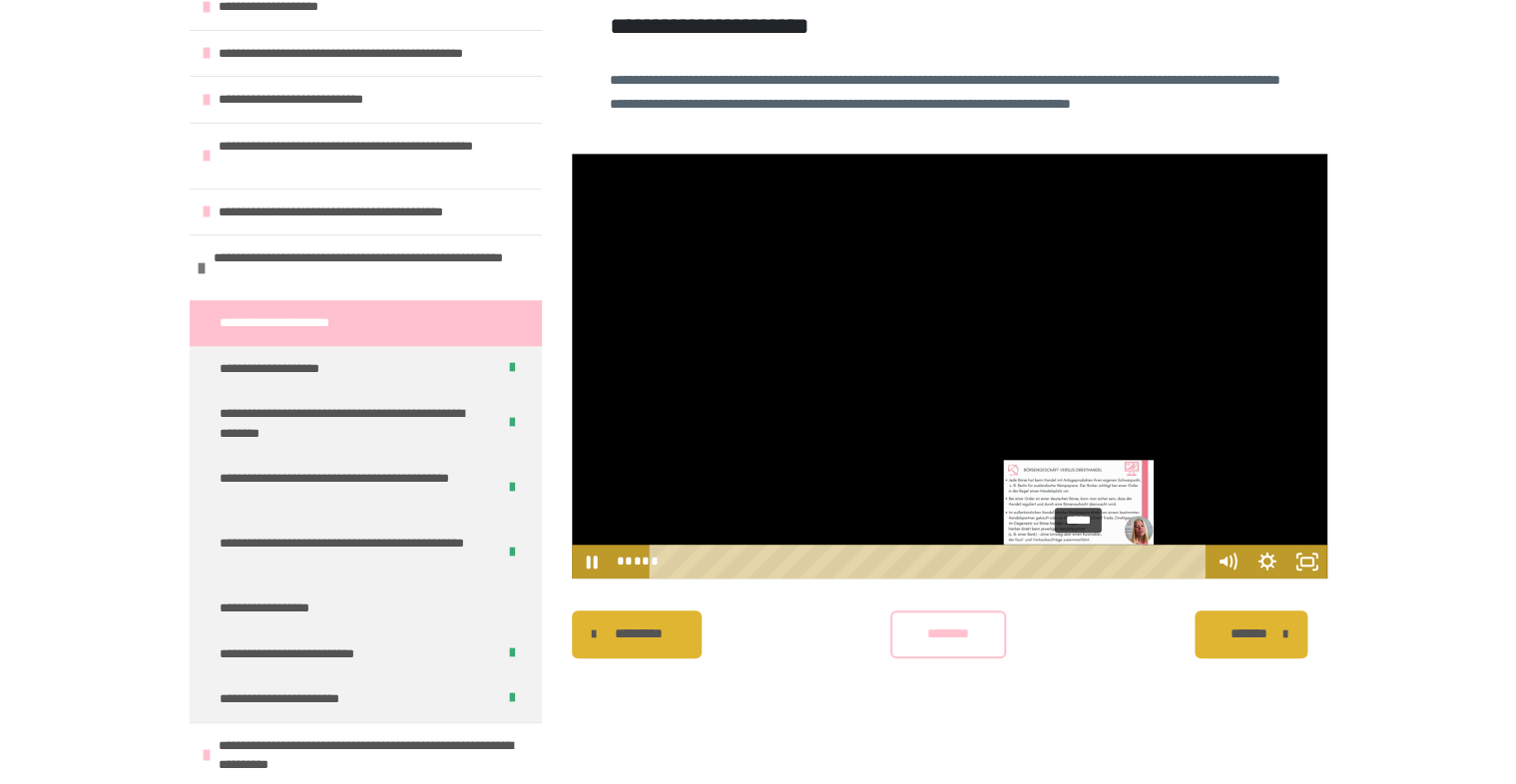 click on "*****" at bounding box center [930, 562] 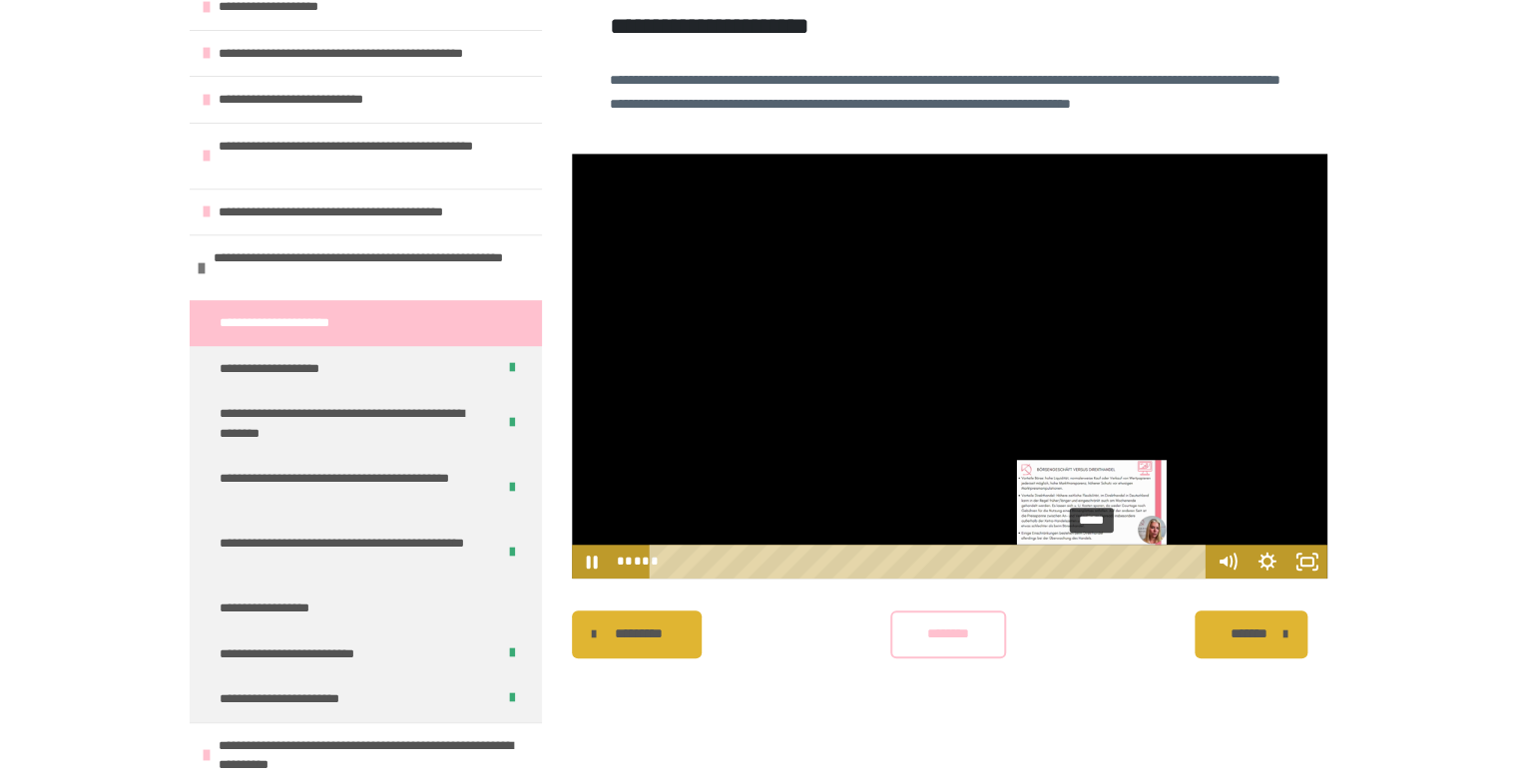click on "*****" at bounding box center (930, 562) 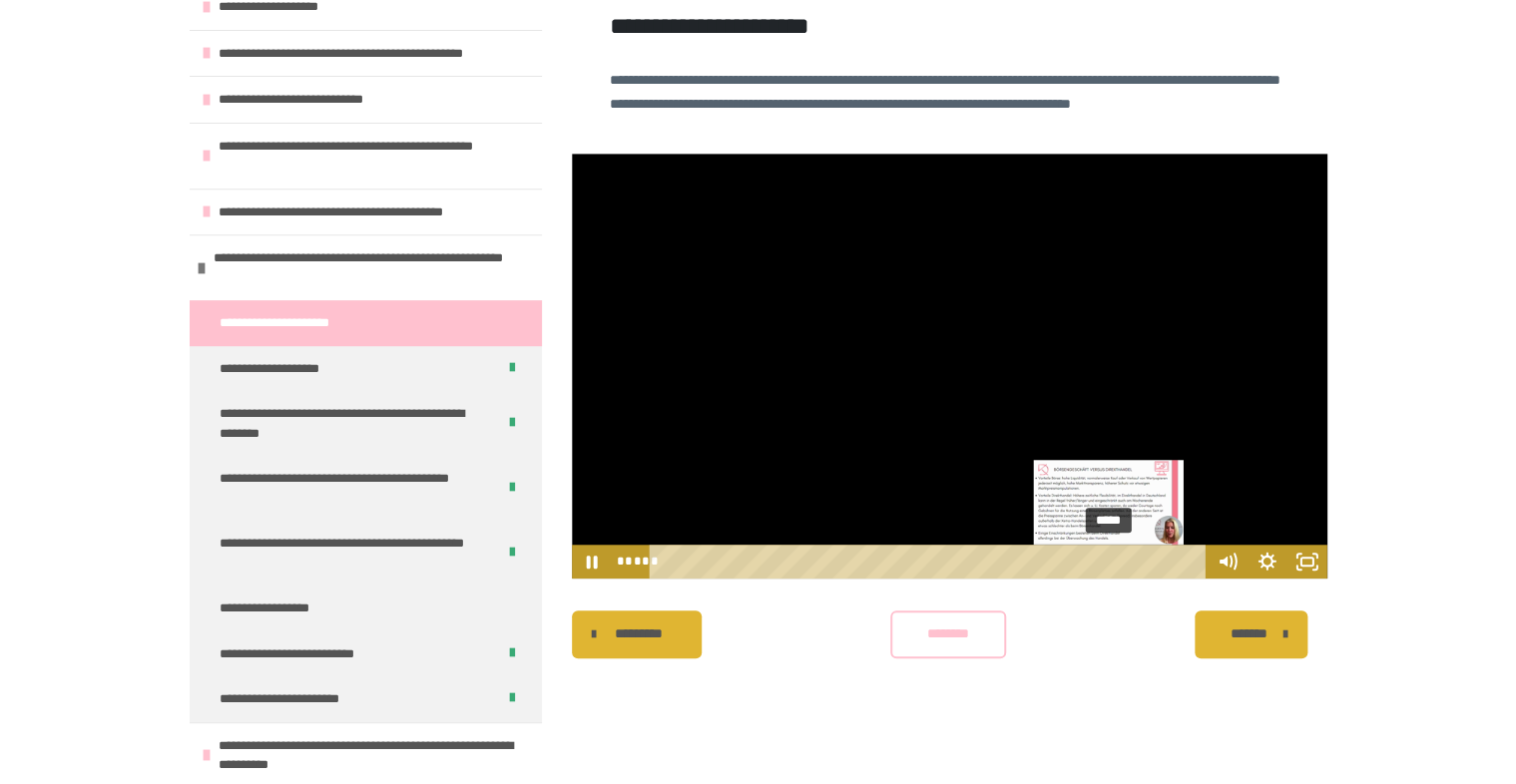 click on "*****" at bounding box center [930, 562] 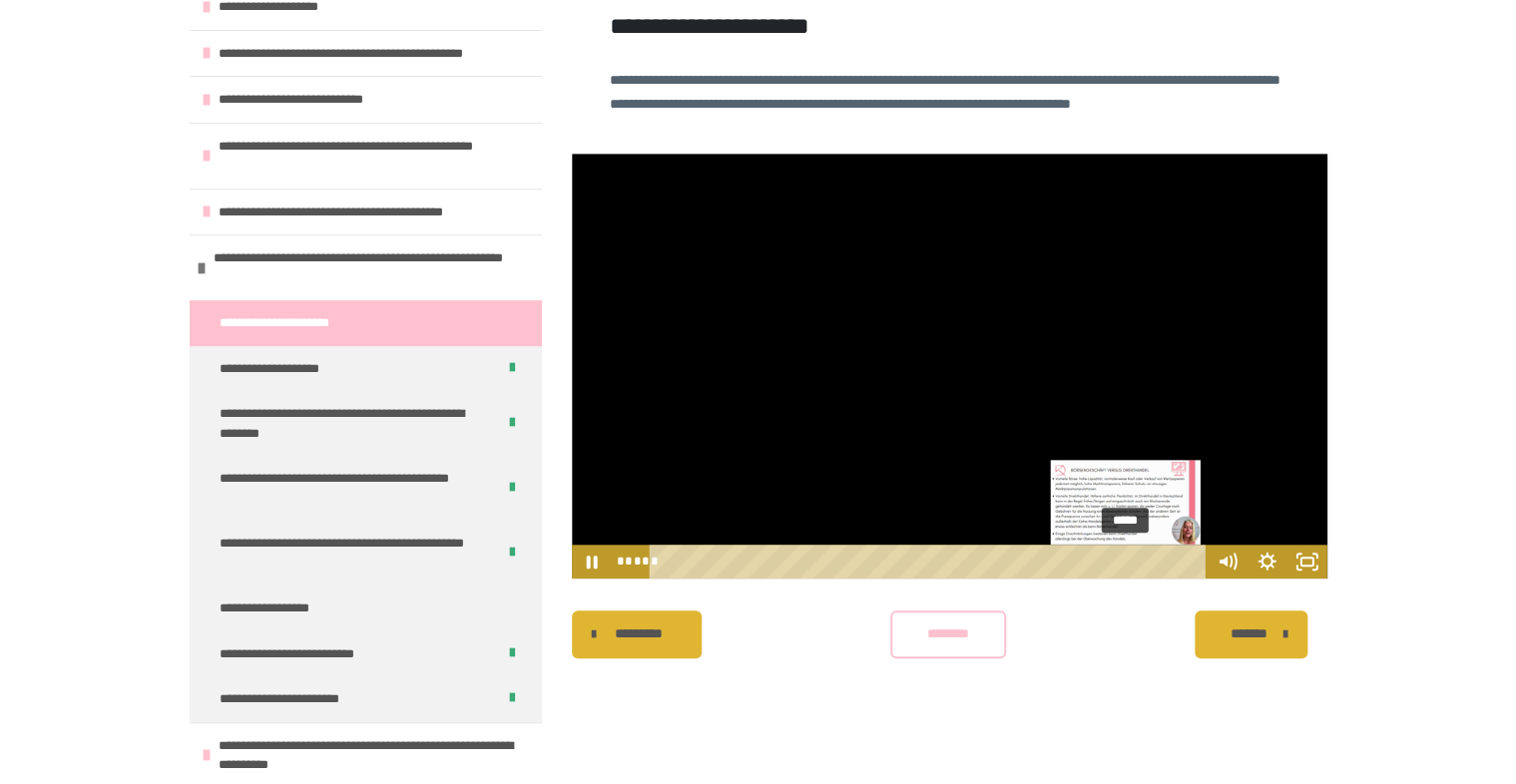 click on "*****" at bounding box center [930, 562] 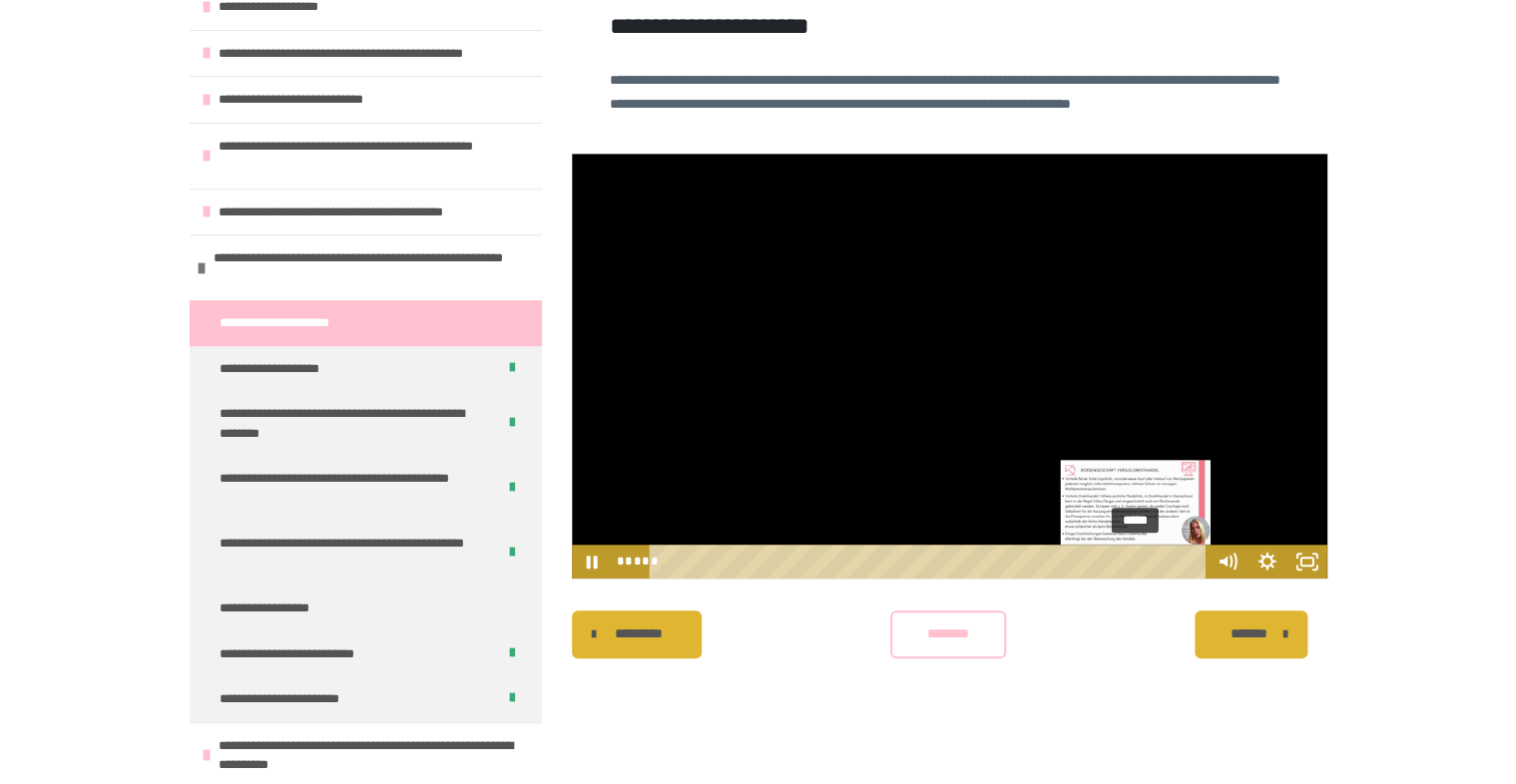 click on "*****" at bounding box center [930, 562] 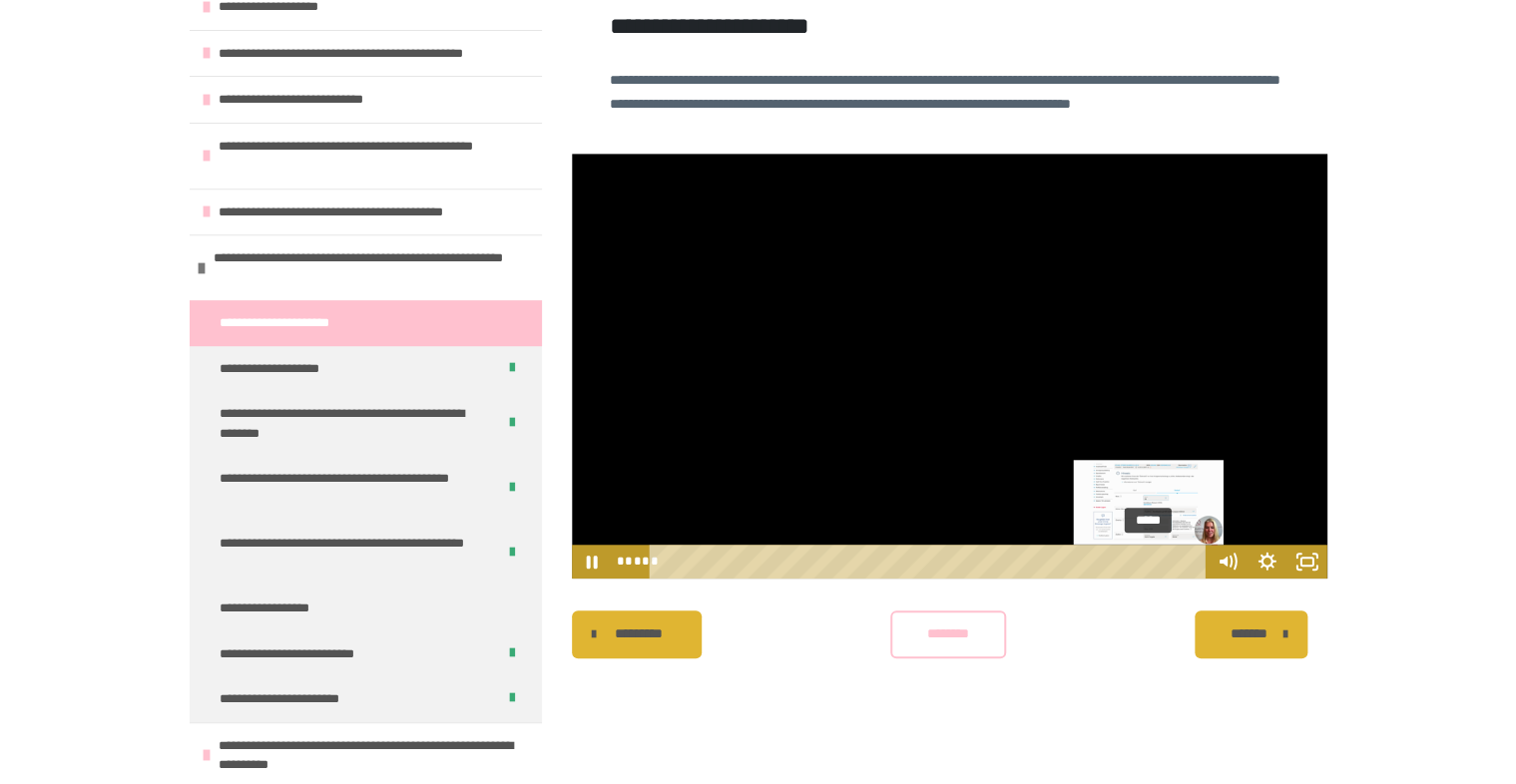 click on "*****" at bounding box center (930, 562) 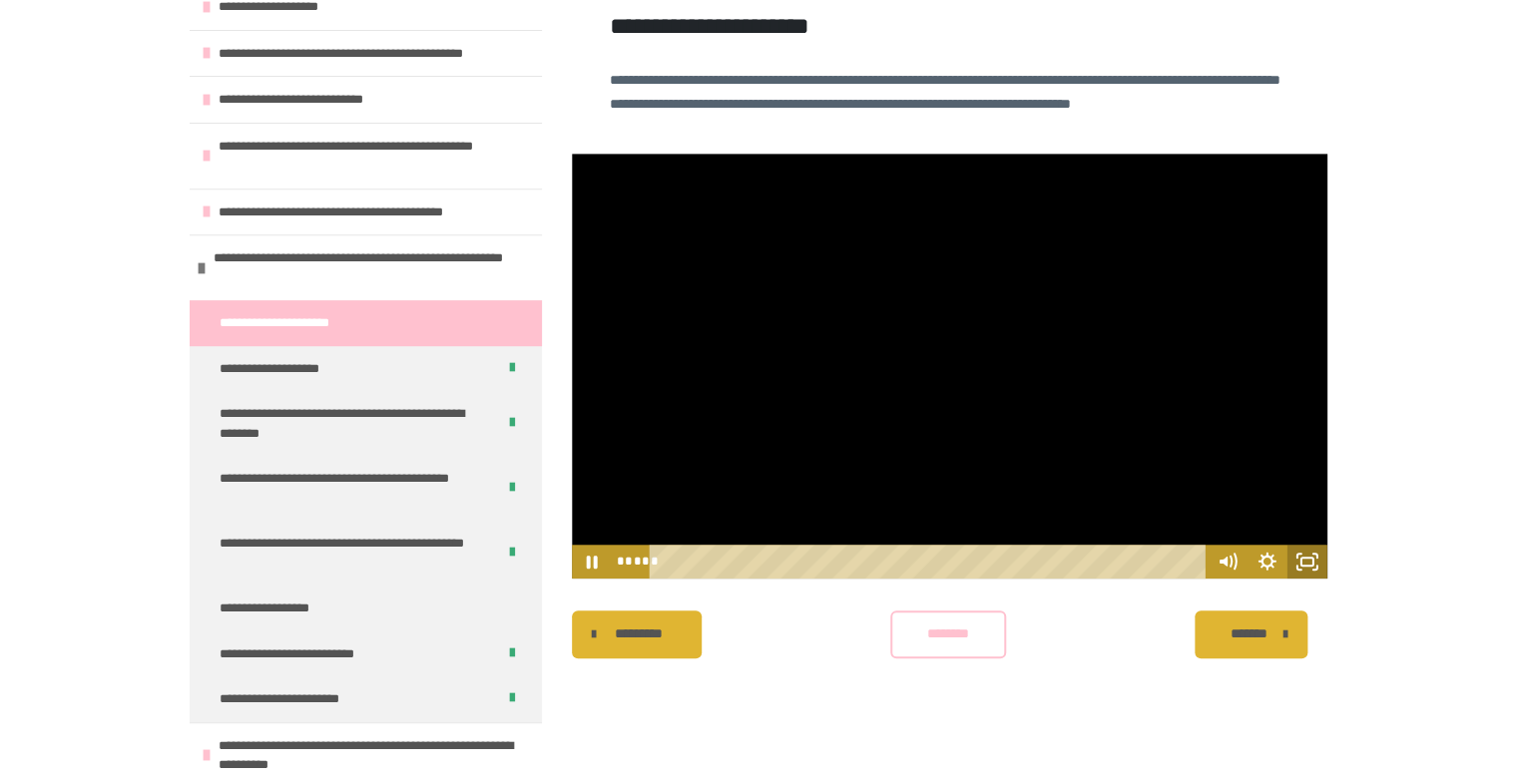click 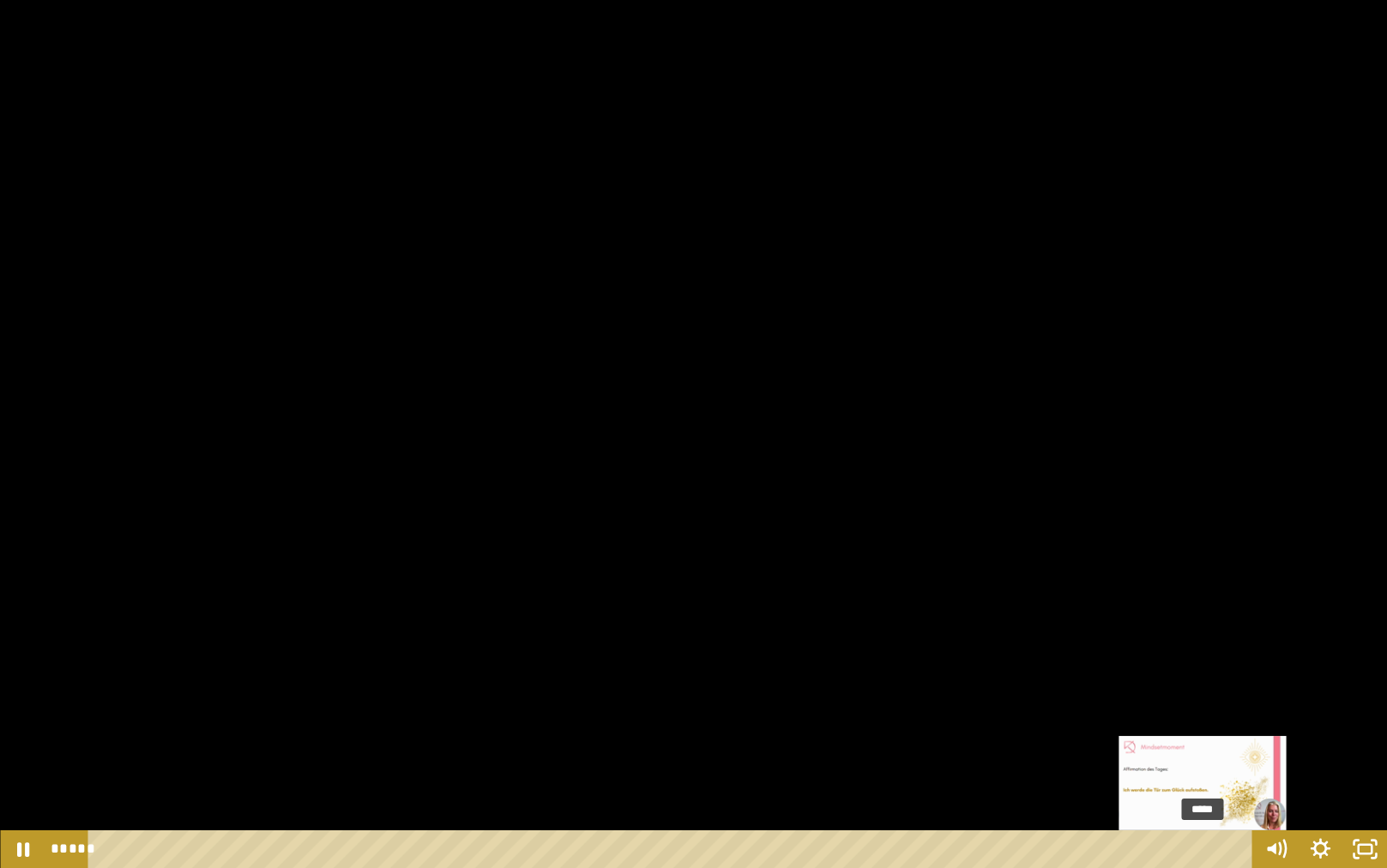 click on "*****" at bounding box center (673, 849) 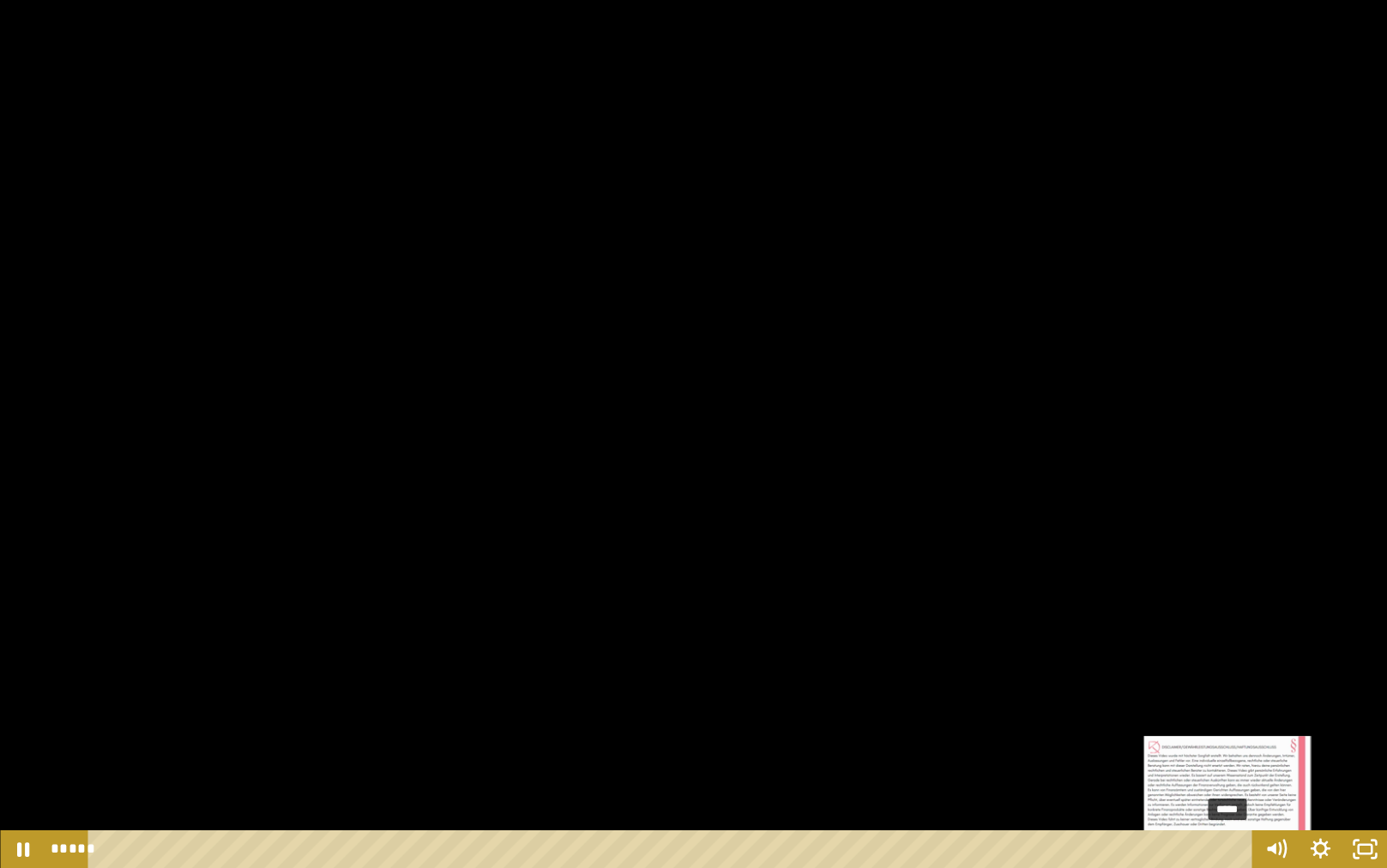 click on "*****" at bounding box center (673, 849) 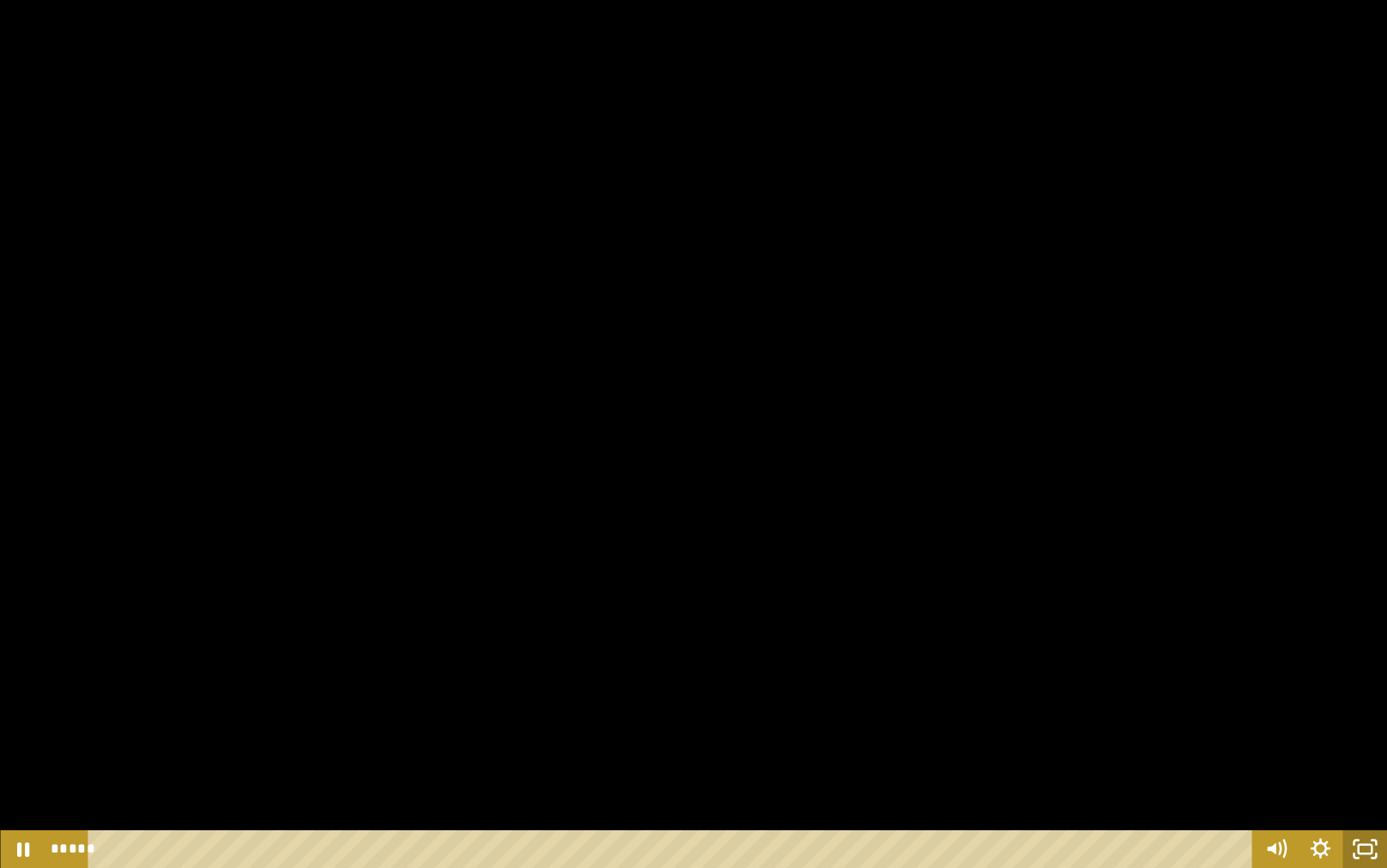 click 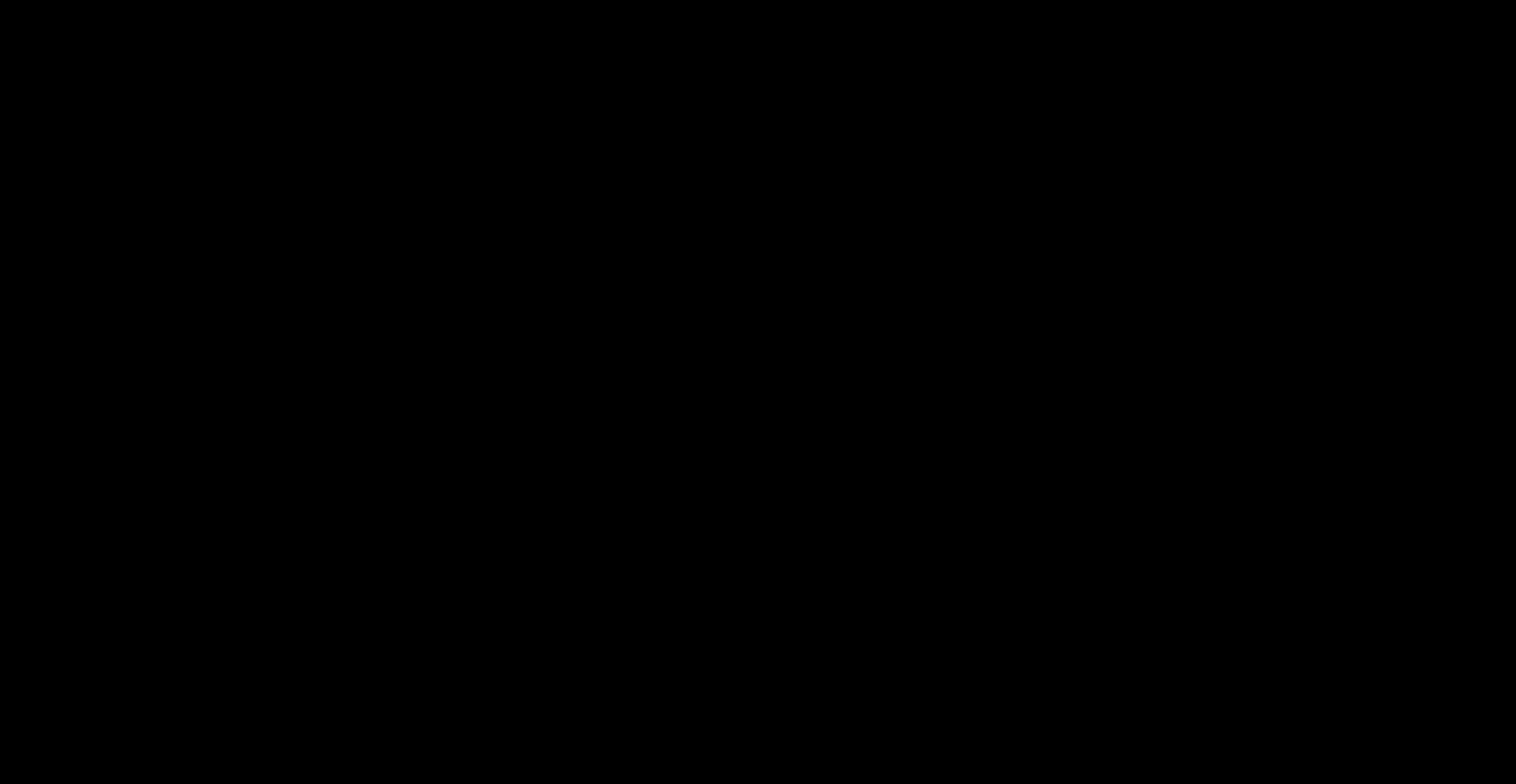 scroll, scrollTop: 425, scrollLeft: 0, axis: vertical 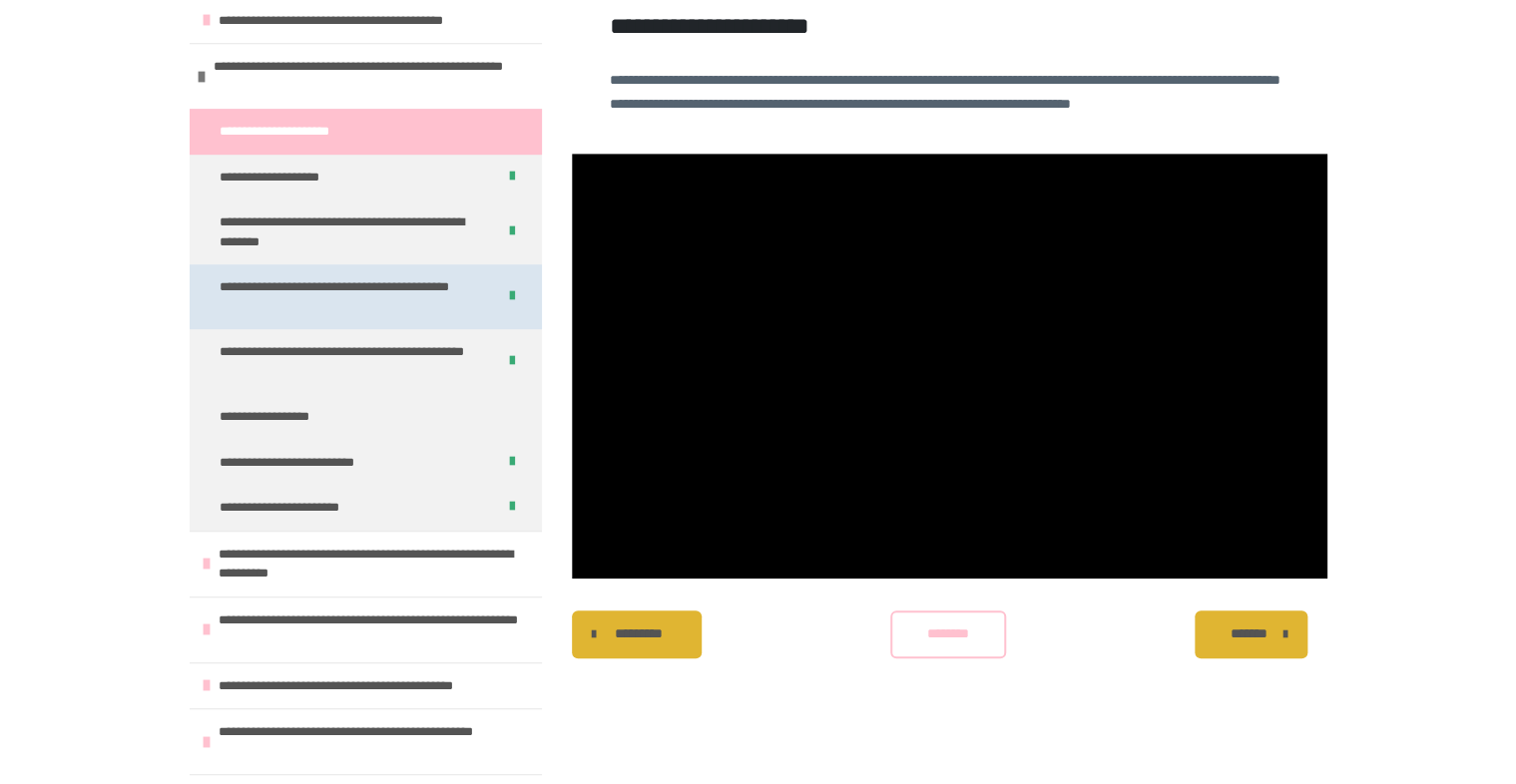 click on "**********" at bounding box center [349, 296] 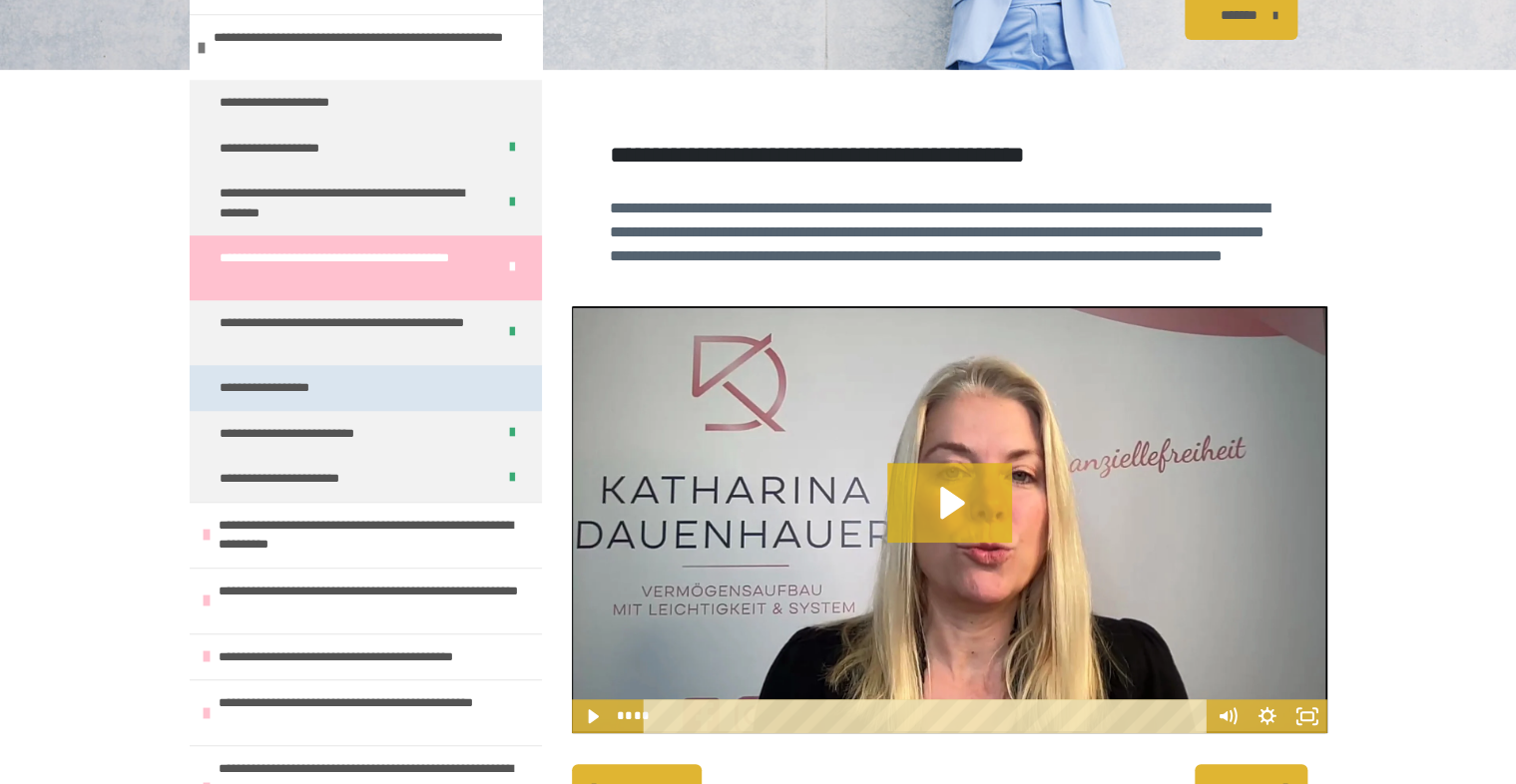 scroll, scrollTop: 487, scrollLeft: 0, axis: vertical 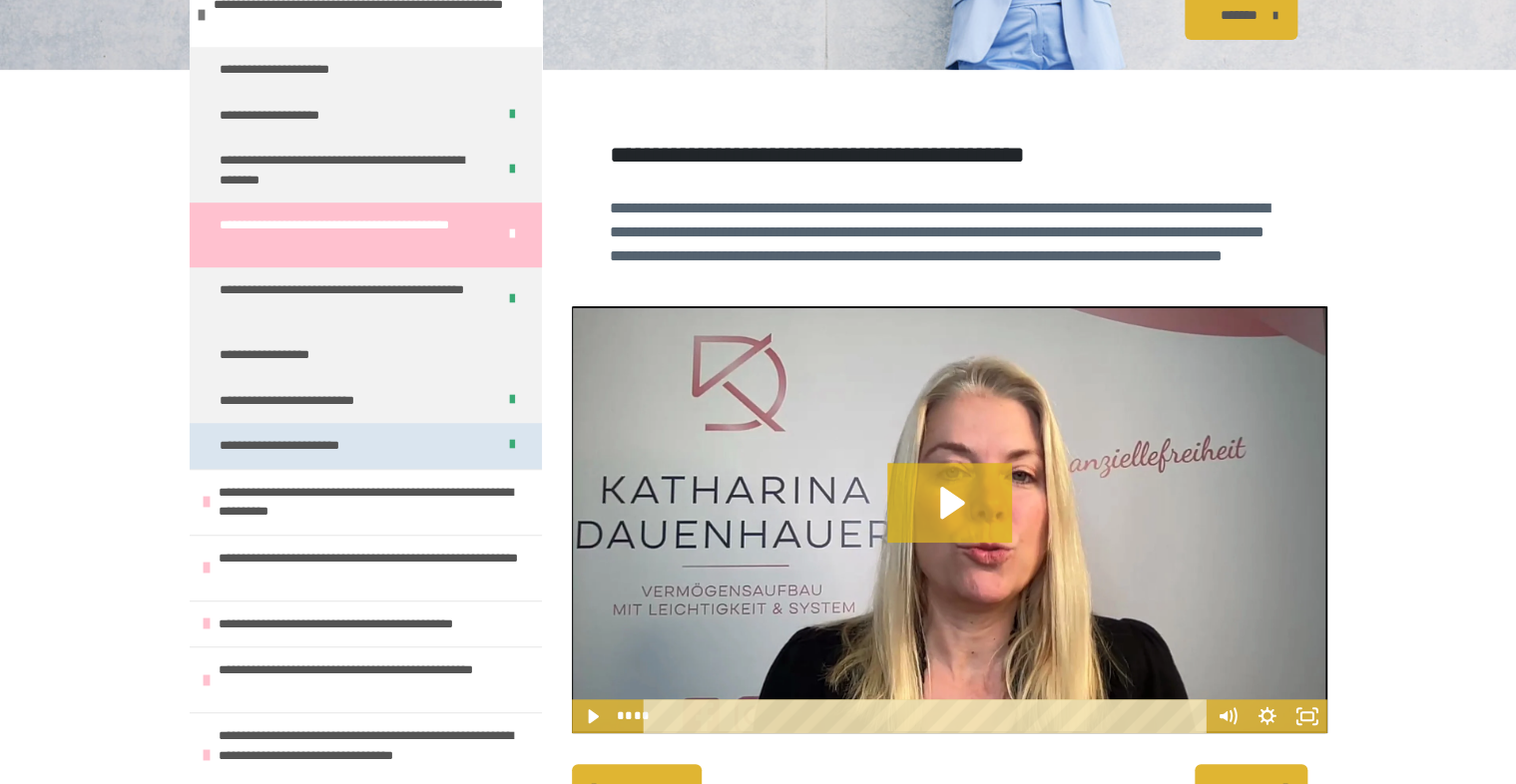 click on "**********" at bounding box center [301, 446] 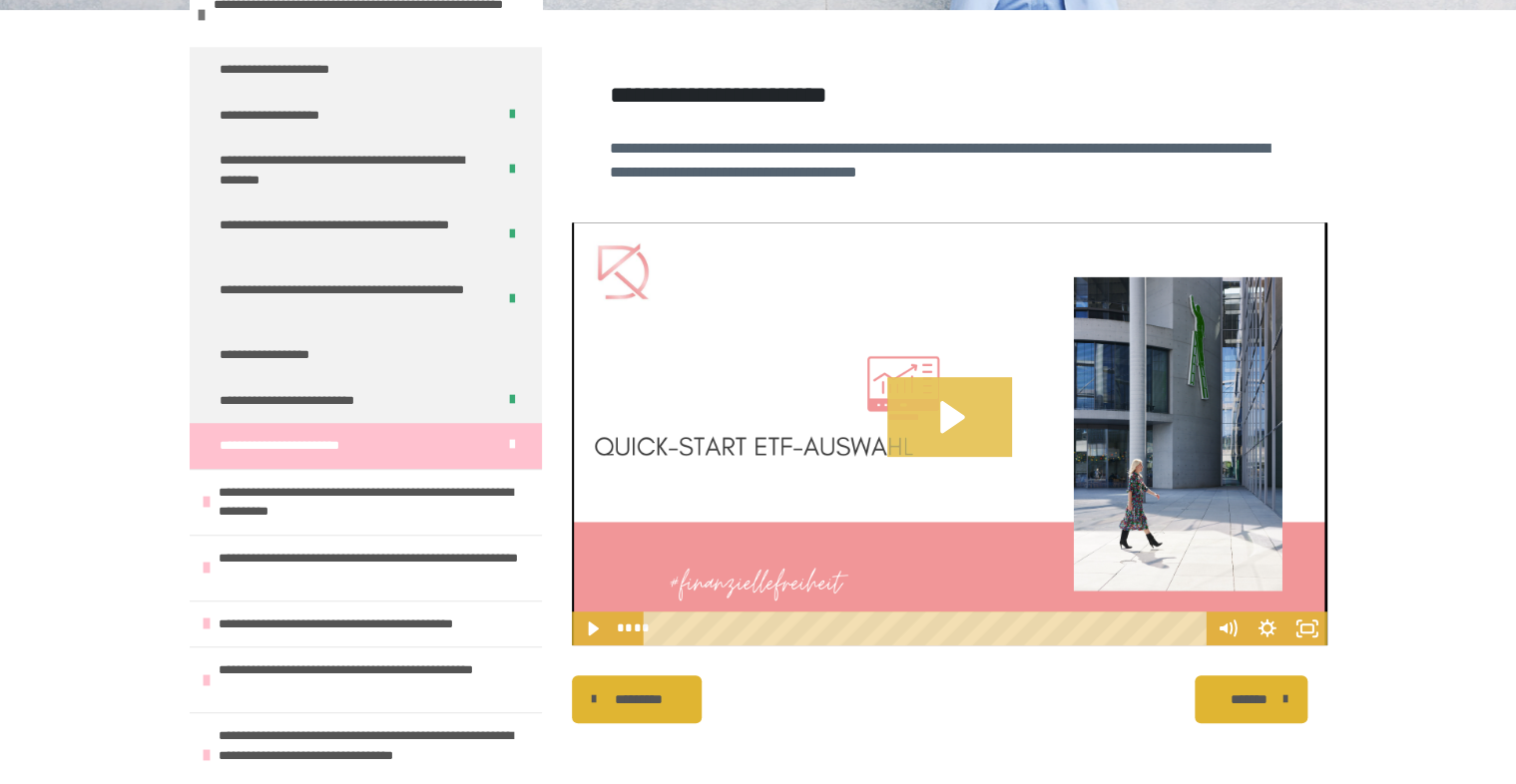 click 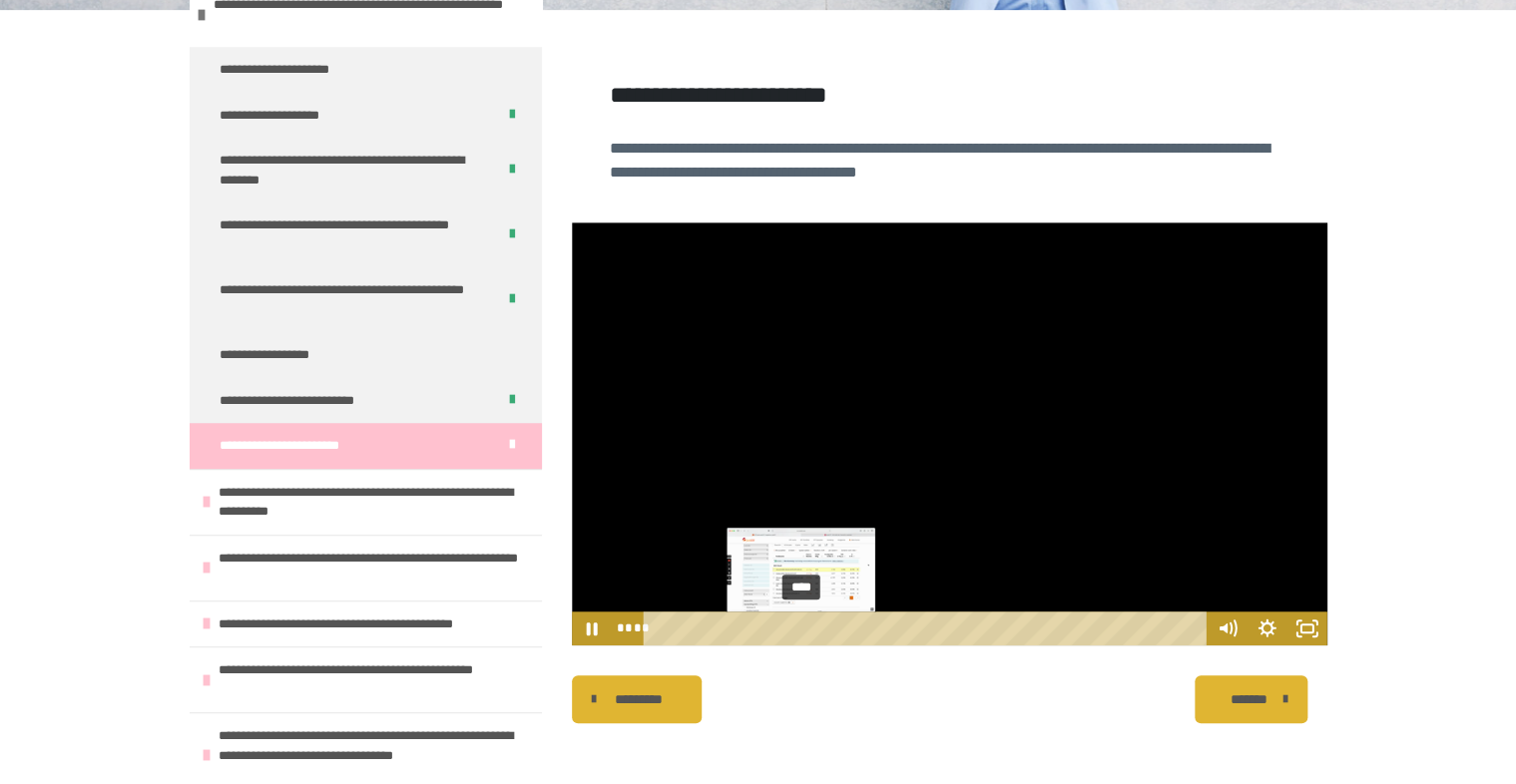 click on "****" at bounding box center [927, 628] 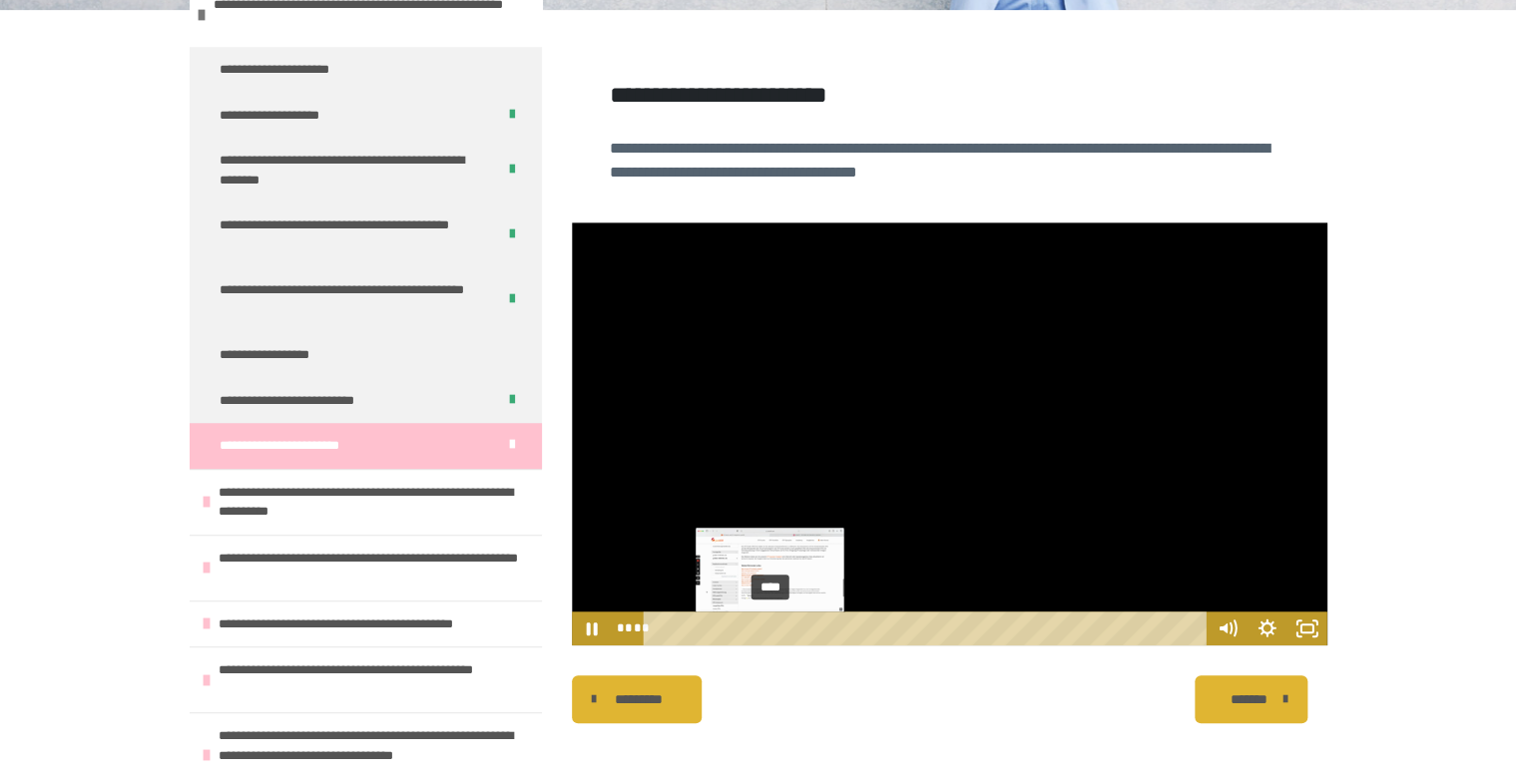 click on "****" at bounding box center (927, 628) 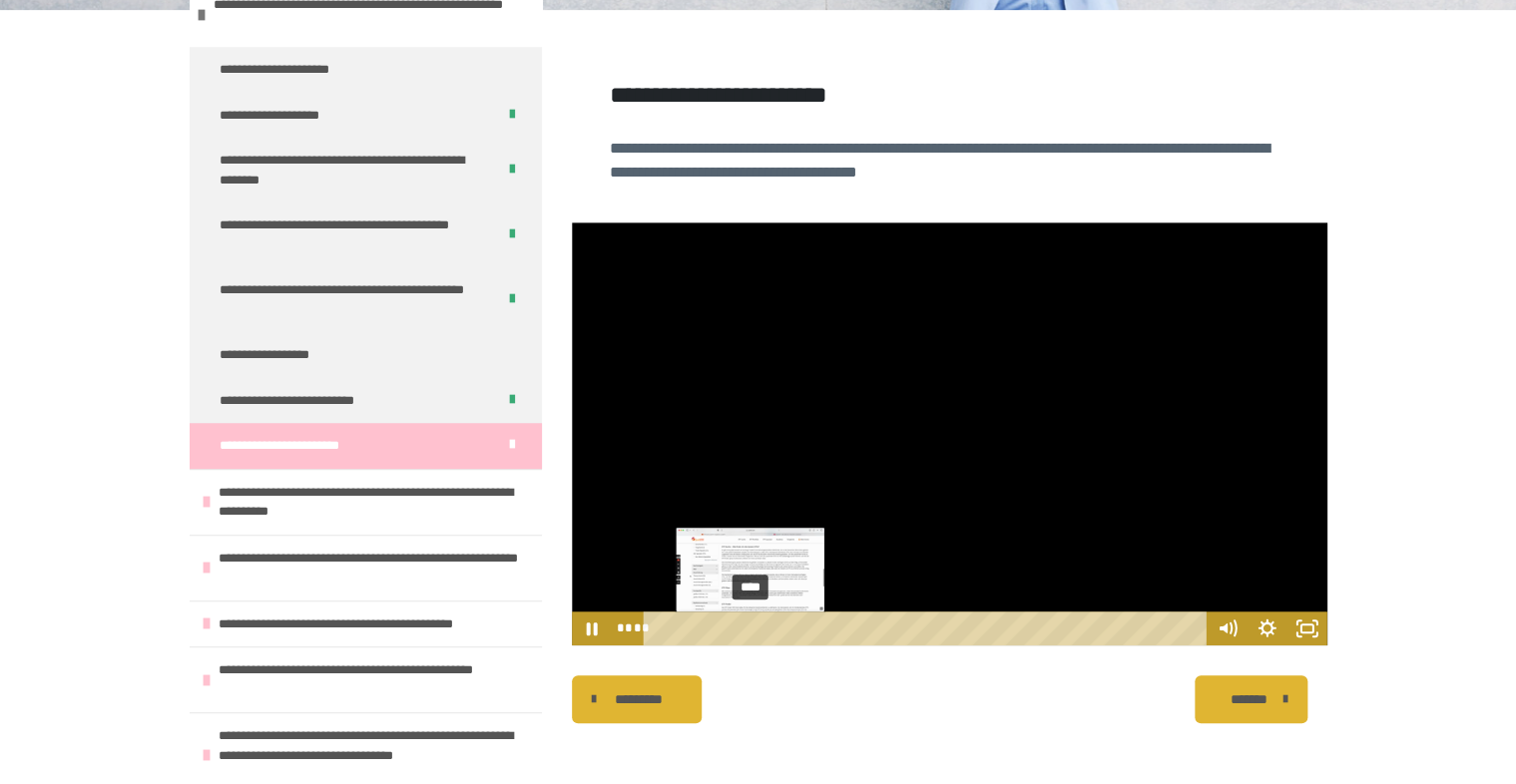 click on "****" at bounding box center [927, 628] 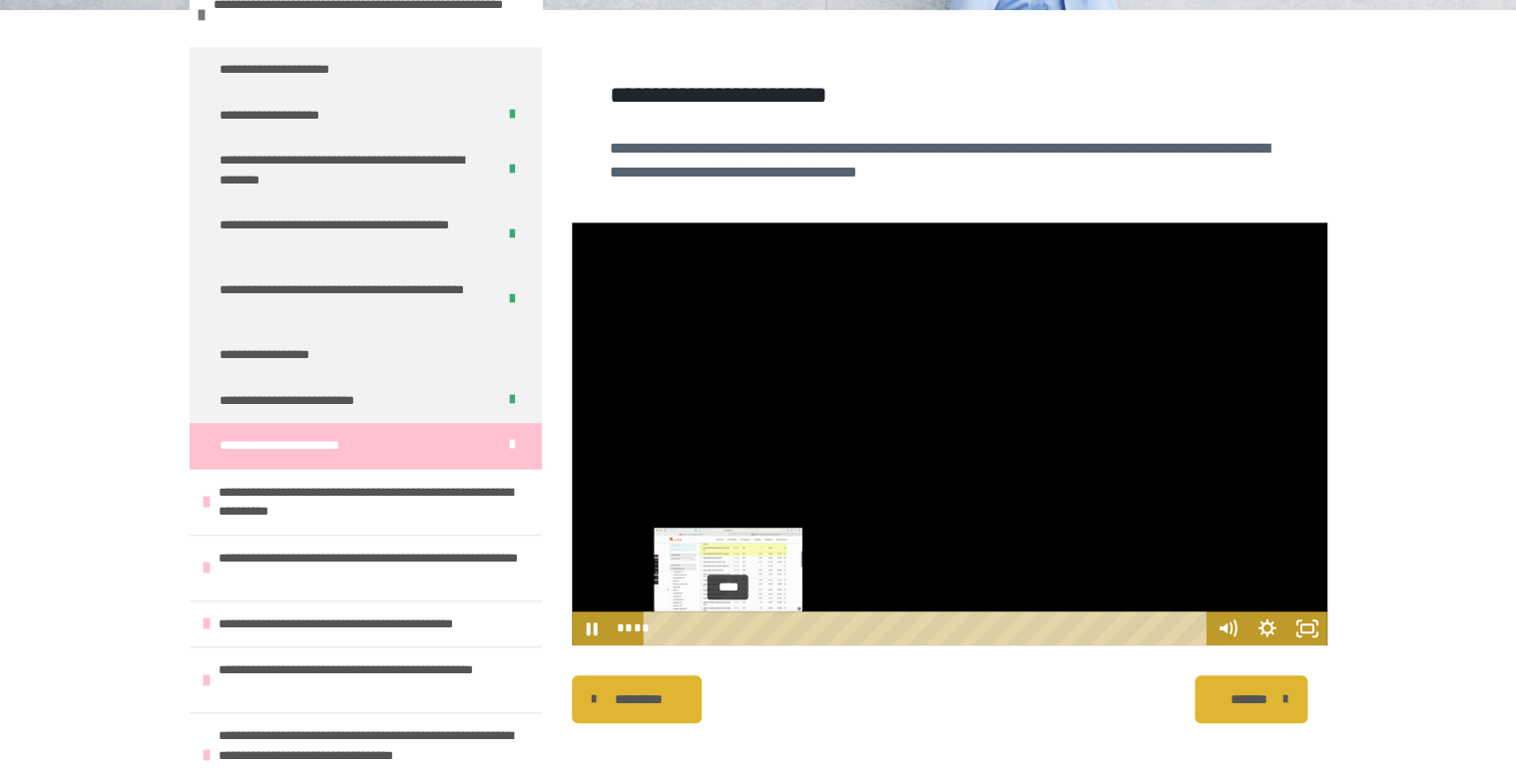 click on "****" at bounding box center (927, 628) 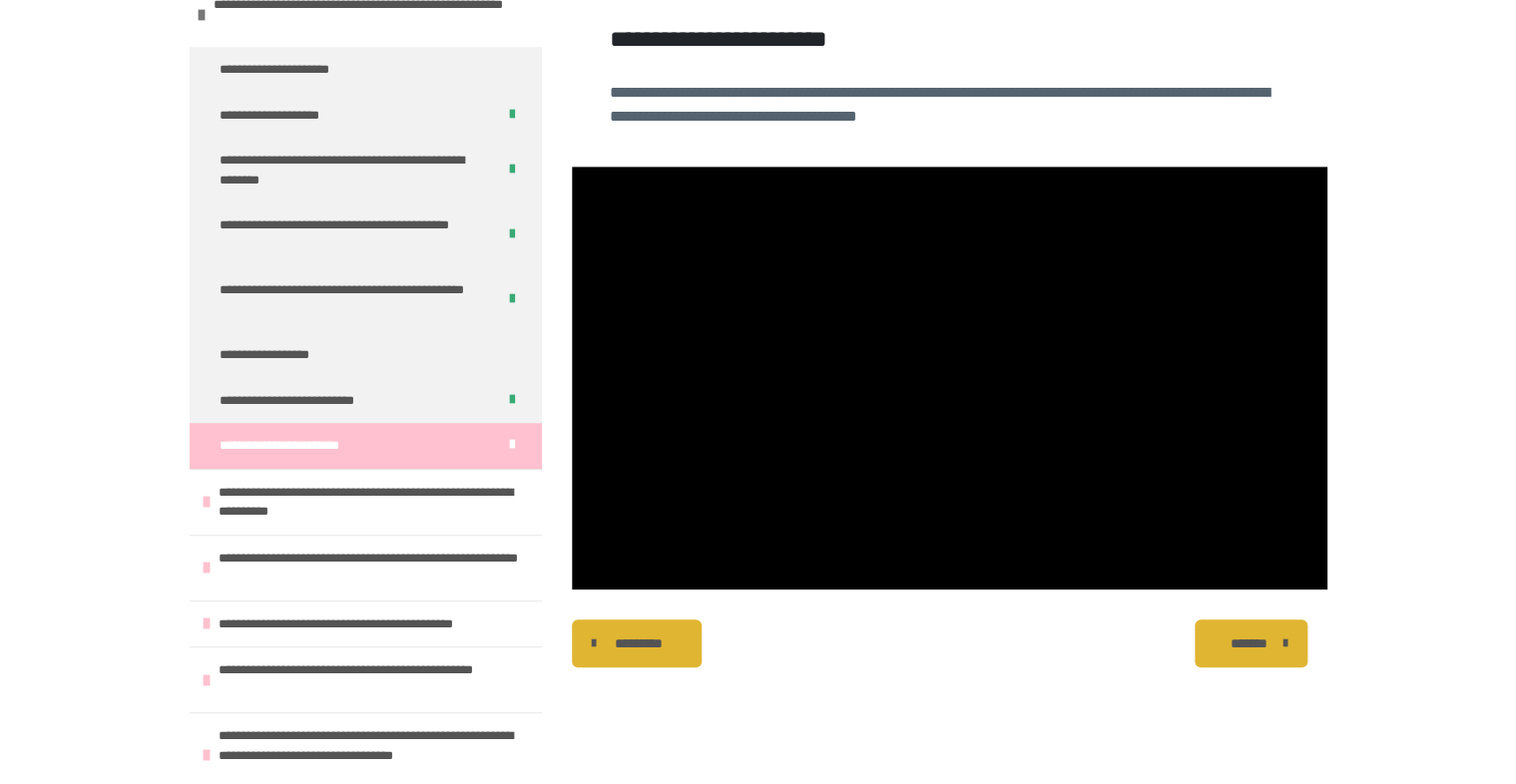 scroll, scrollTop: 442, scrollLeft: 0, axis: vertical 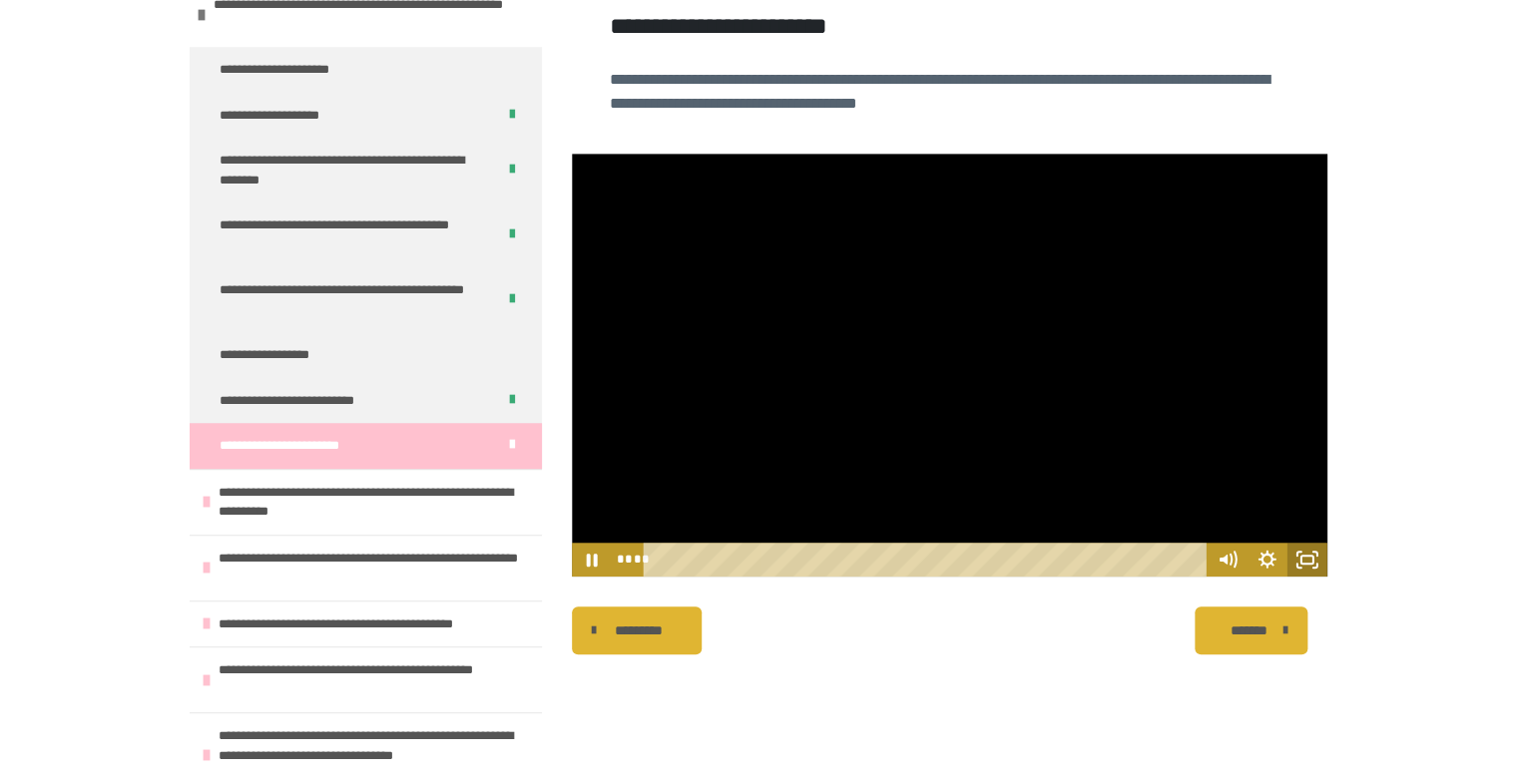 click 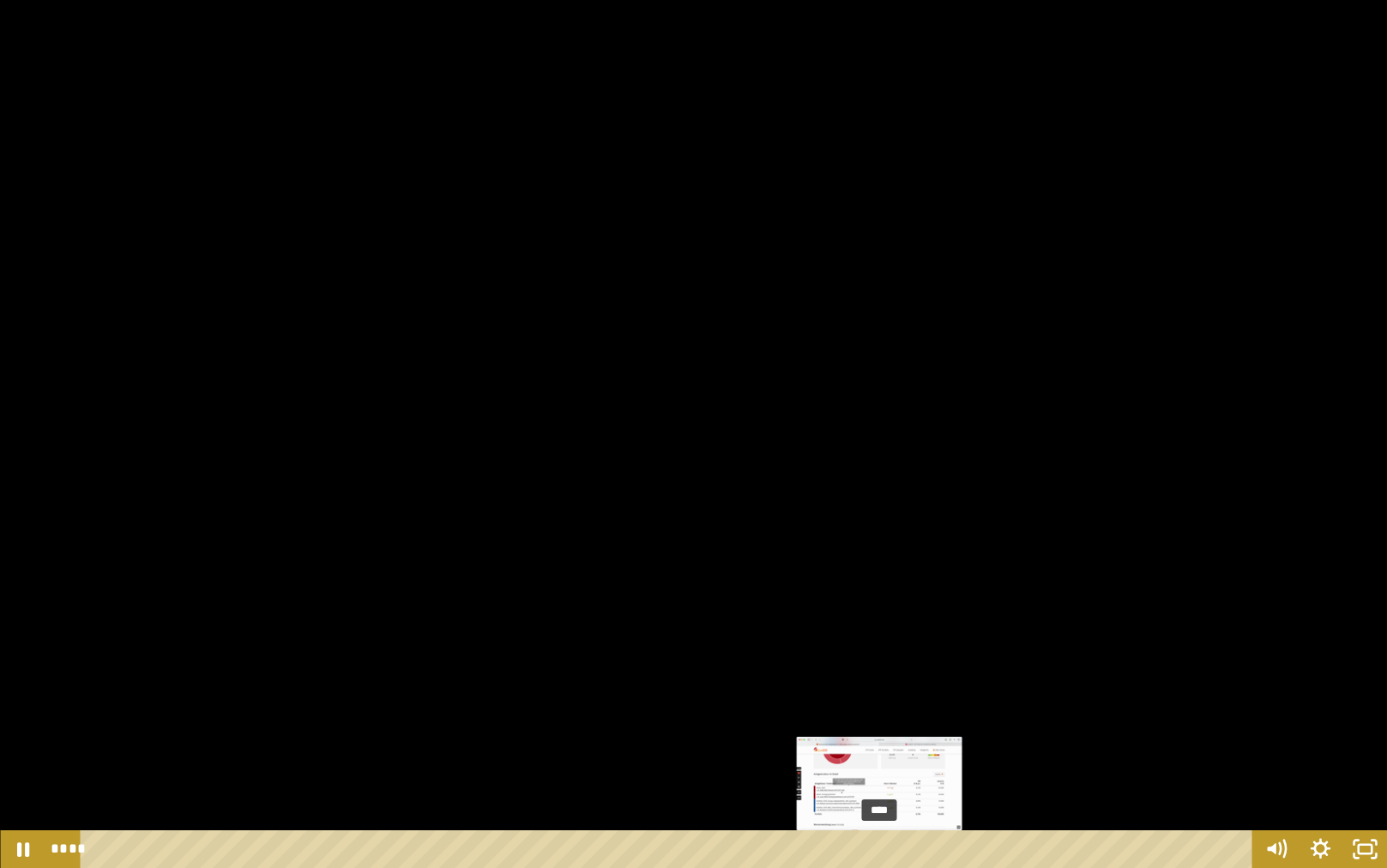 click on "****" at bounding box center [669, 849] 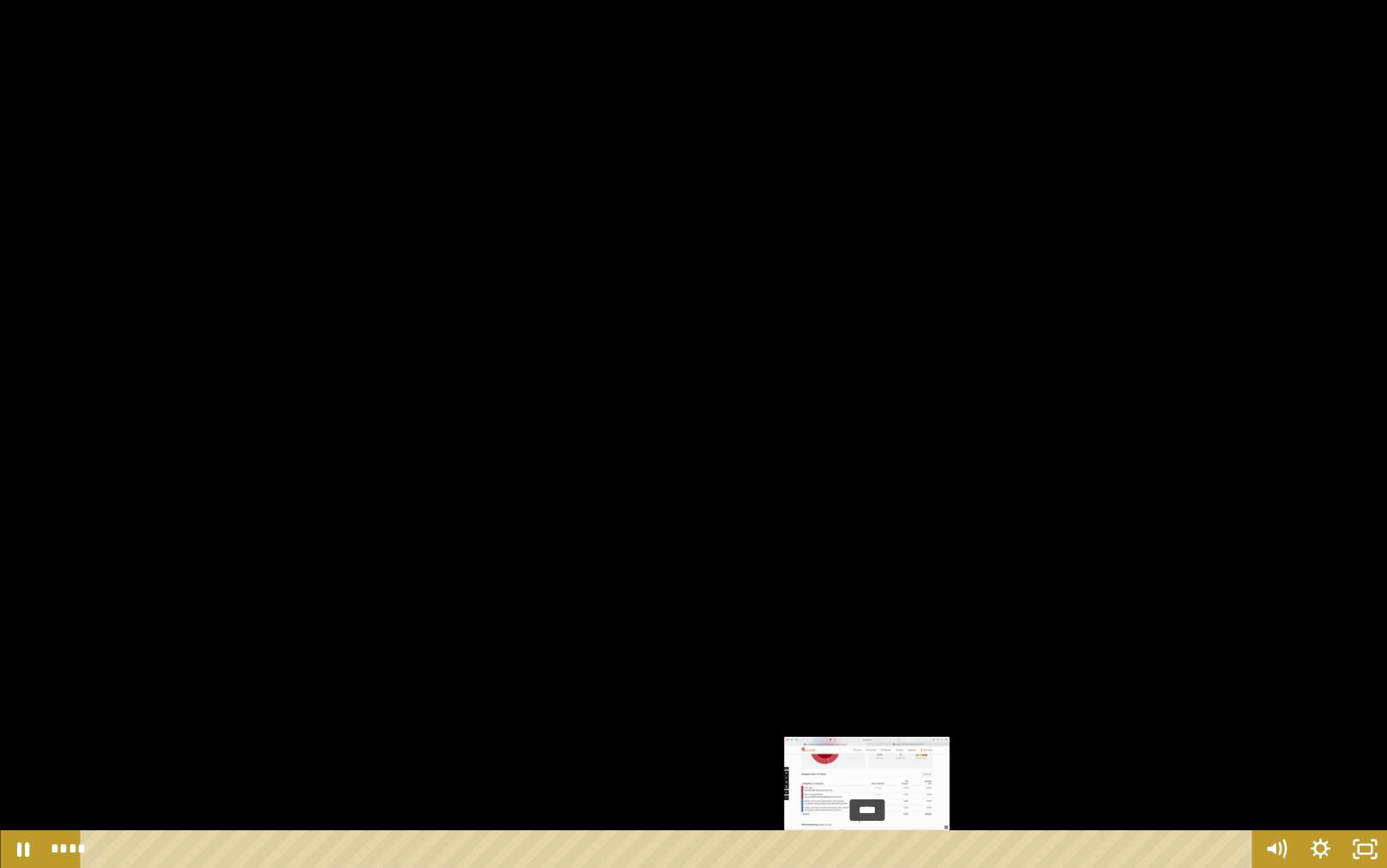click on "****" at bounding box center (669, 849) 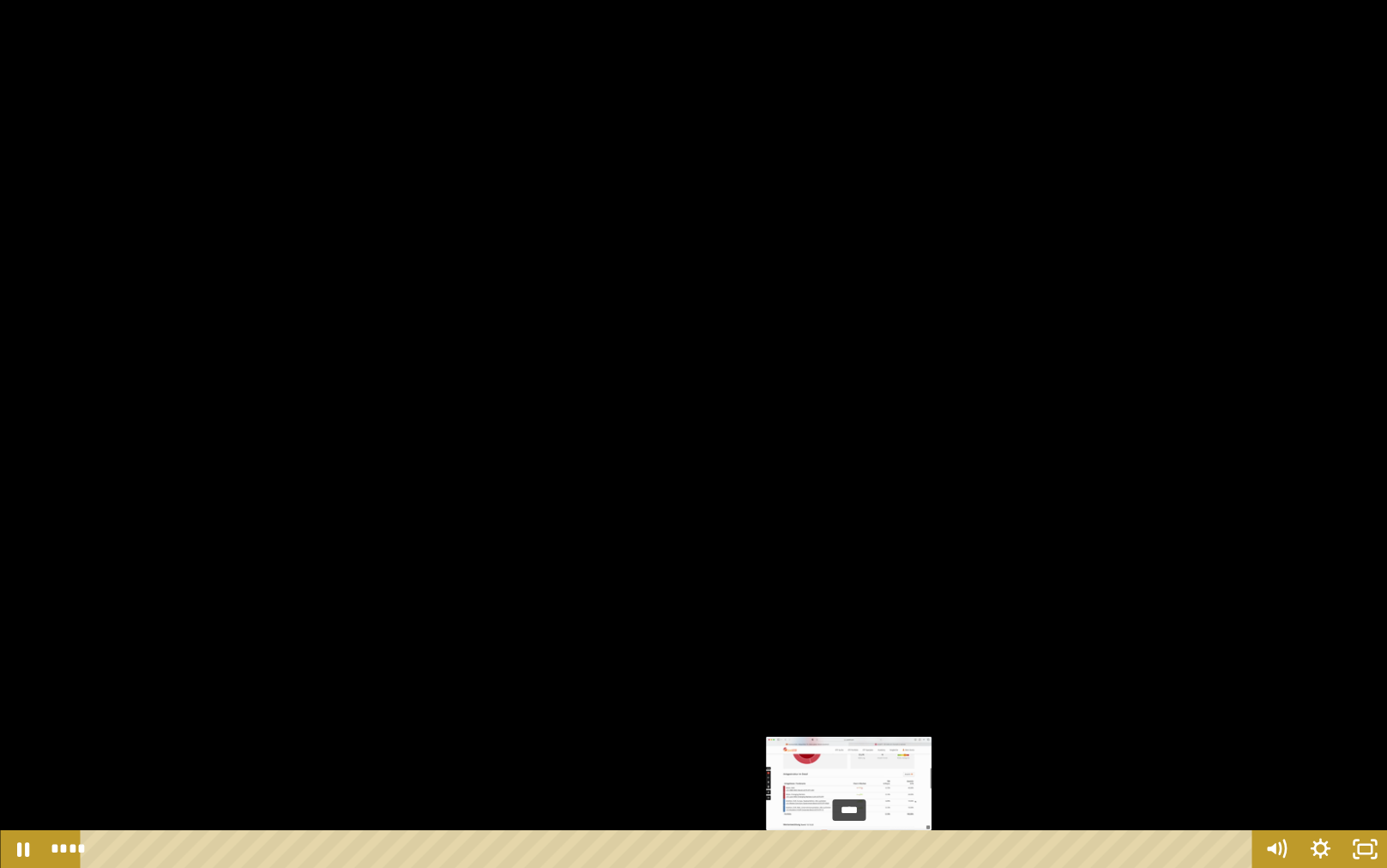 click on "****" at bounding box center (669, 849) 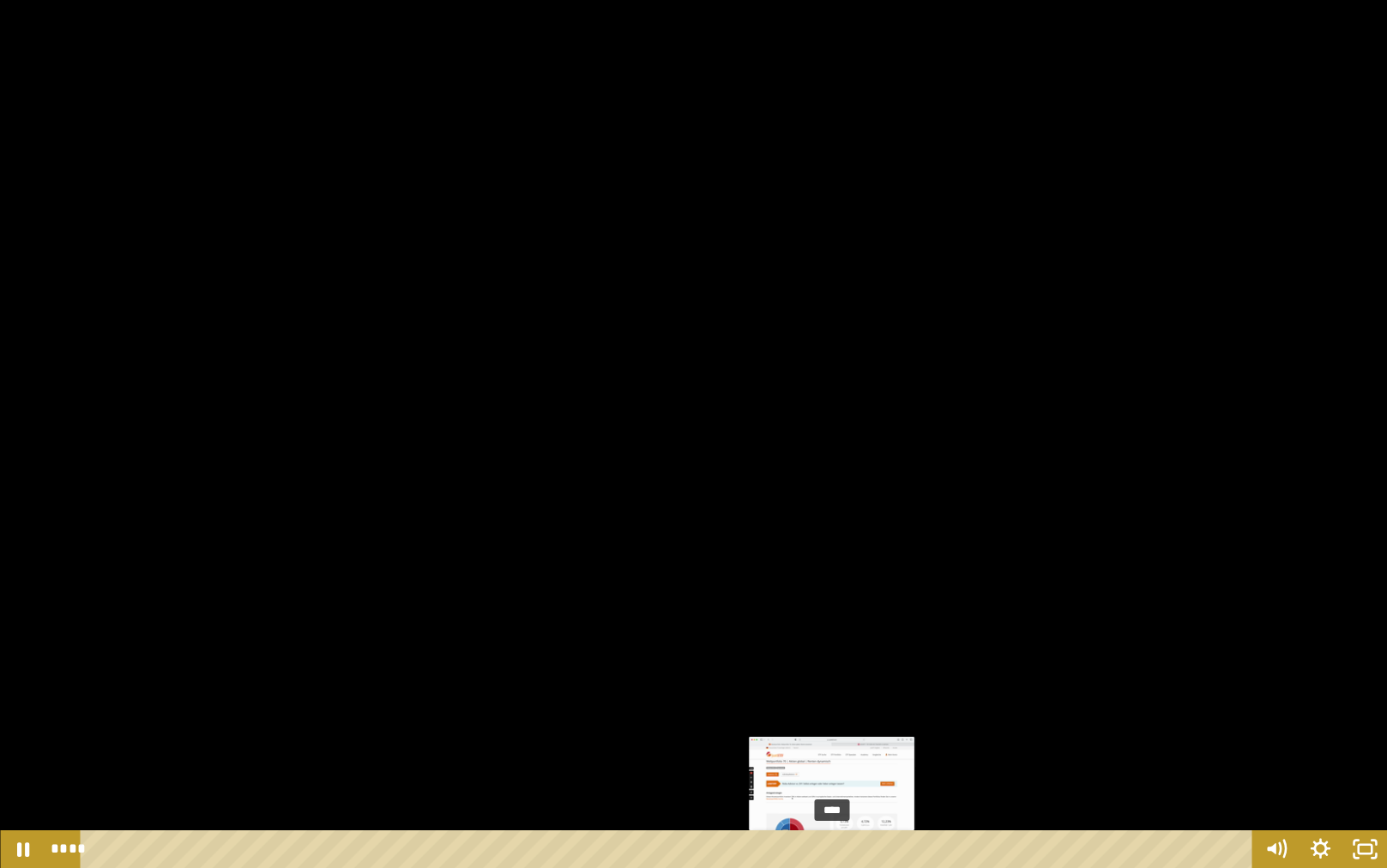 click on "****" at bounding box center (669, 849) 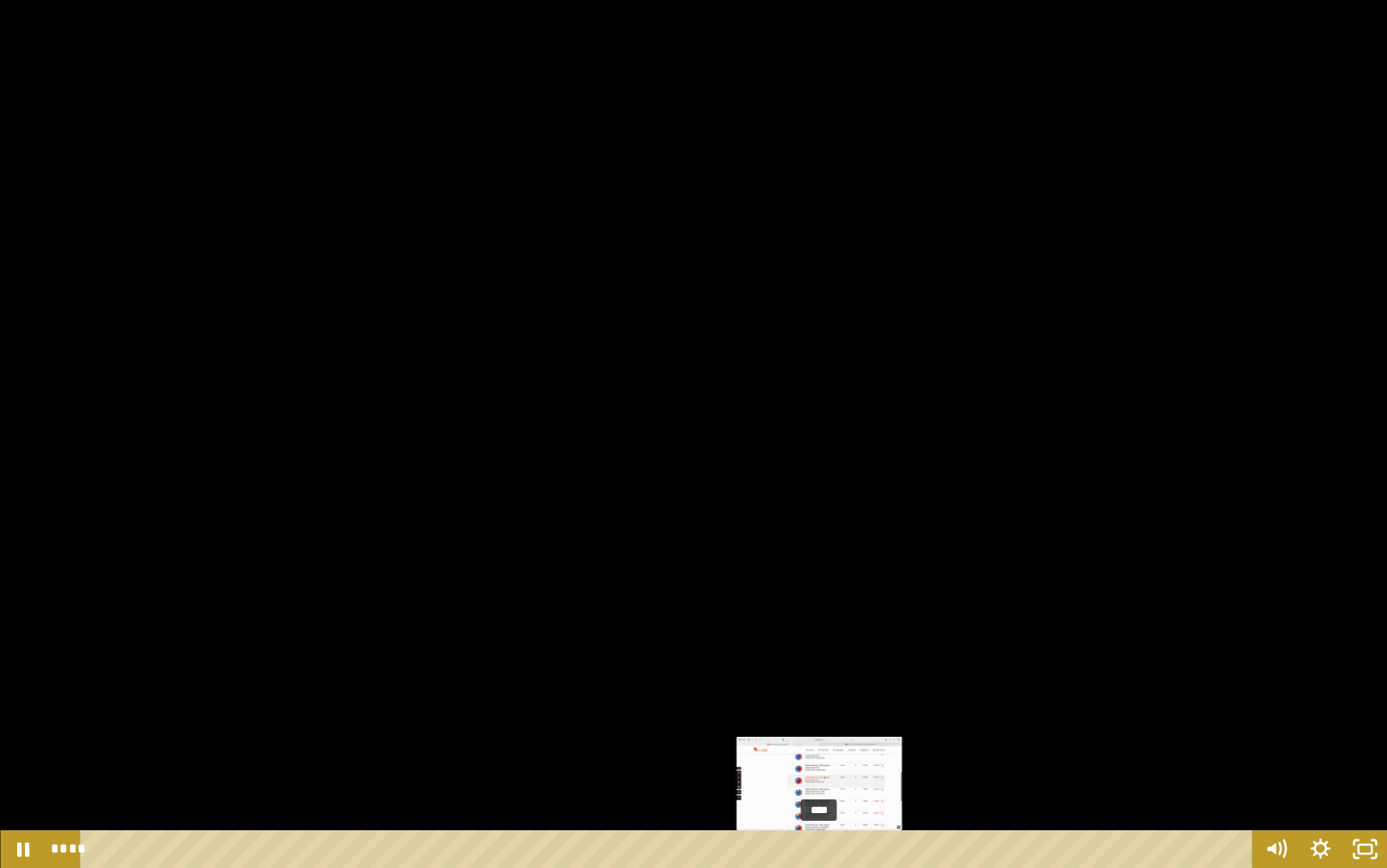 click on "****" at bounding box center [669, 849] 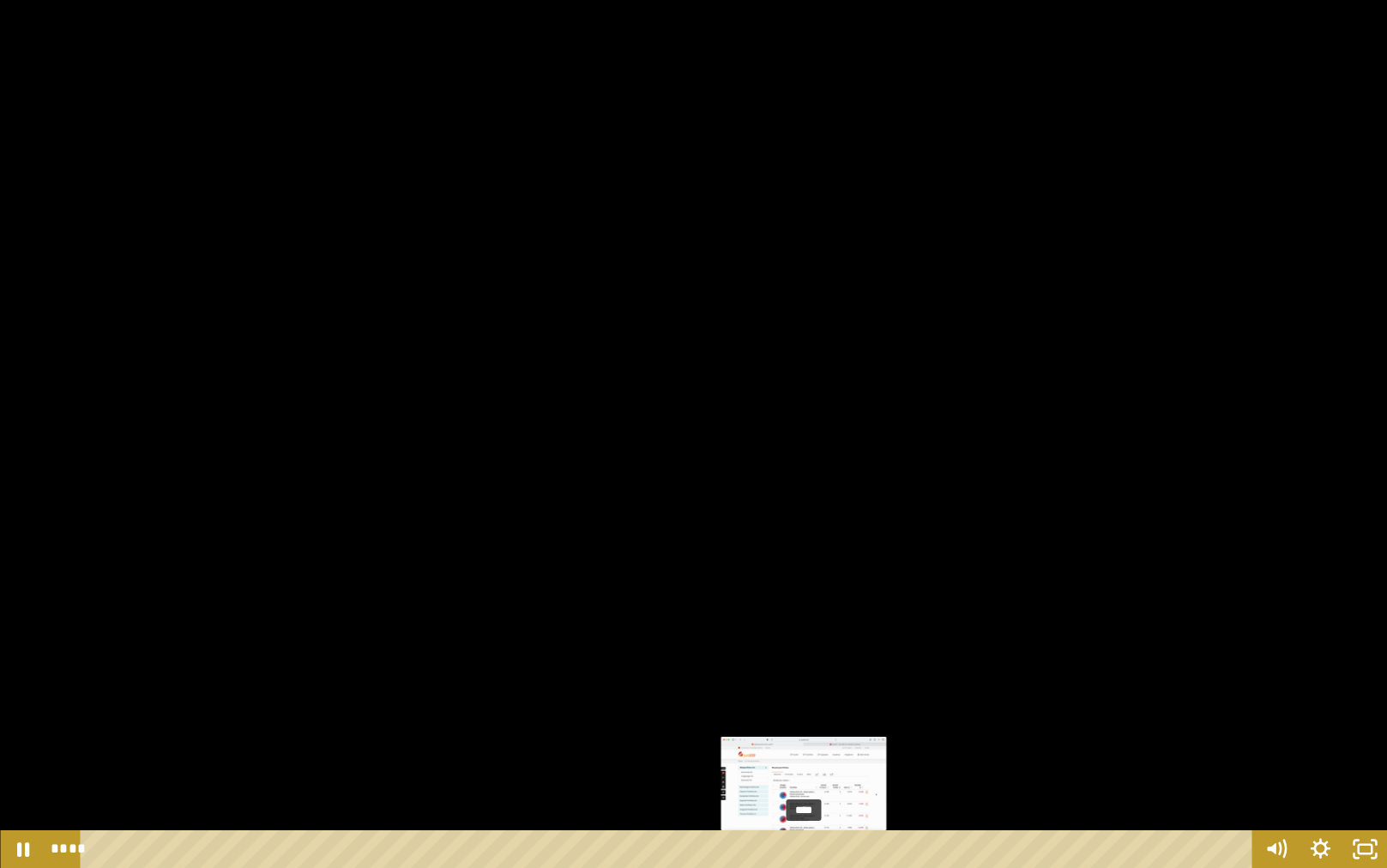 click on "****" at bounding box center [669, 849] 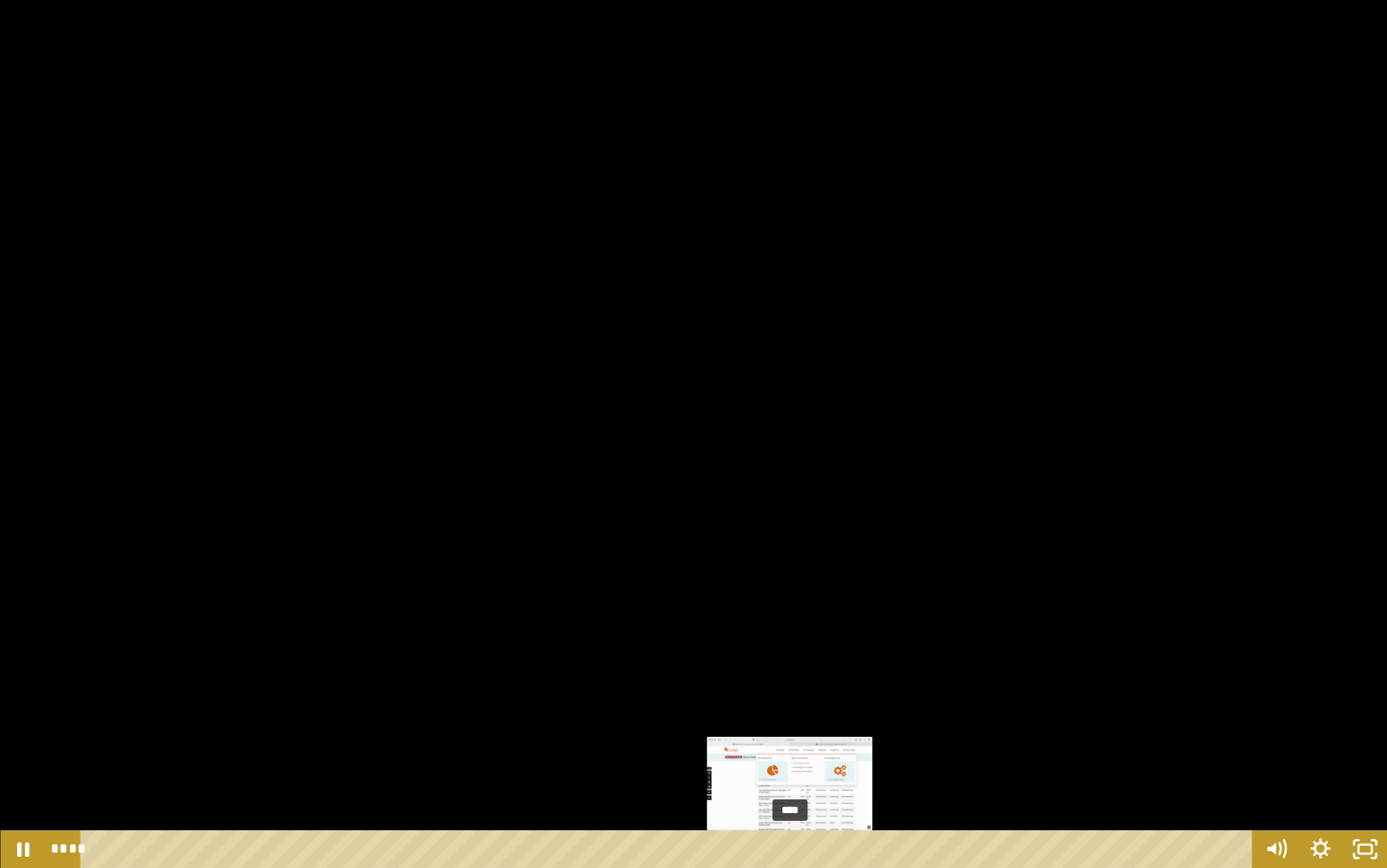 click on "****" at bounding box center [669, 849] 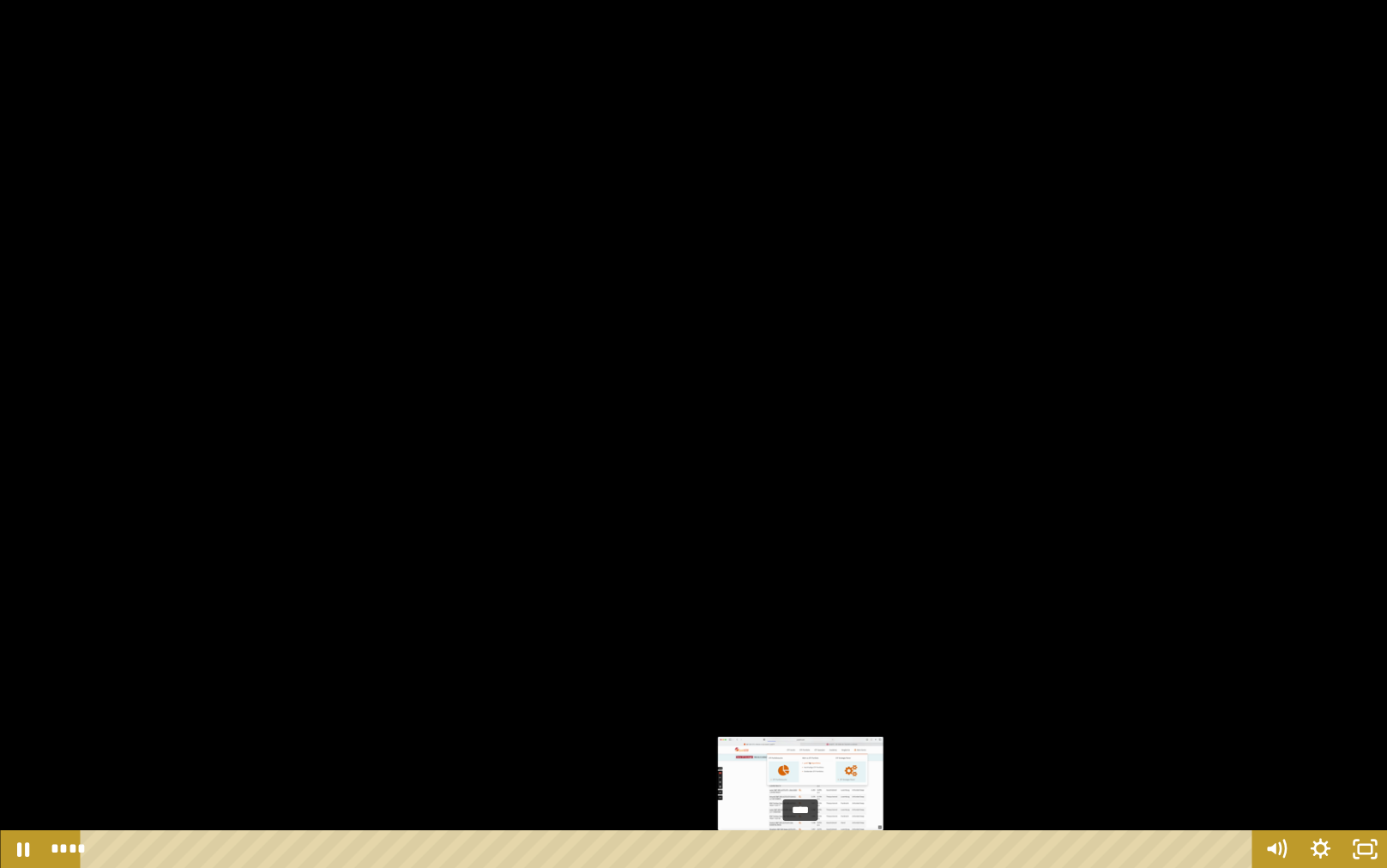 click on "****" at bounding box center [669, 849] 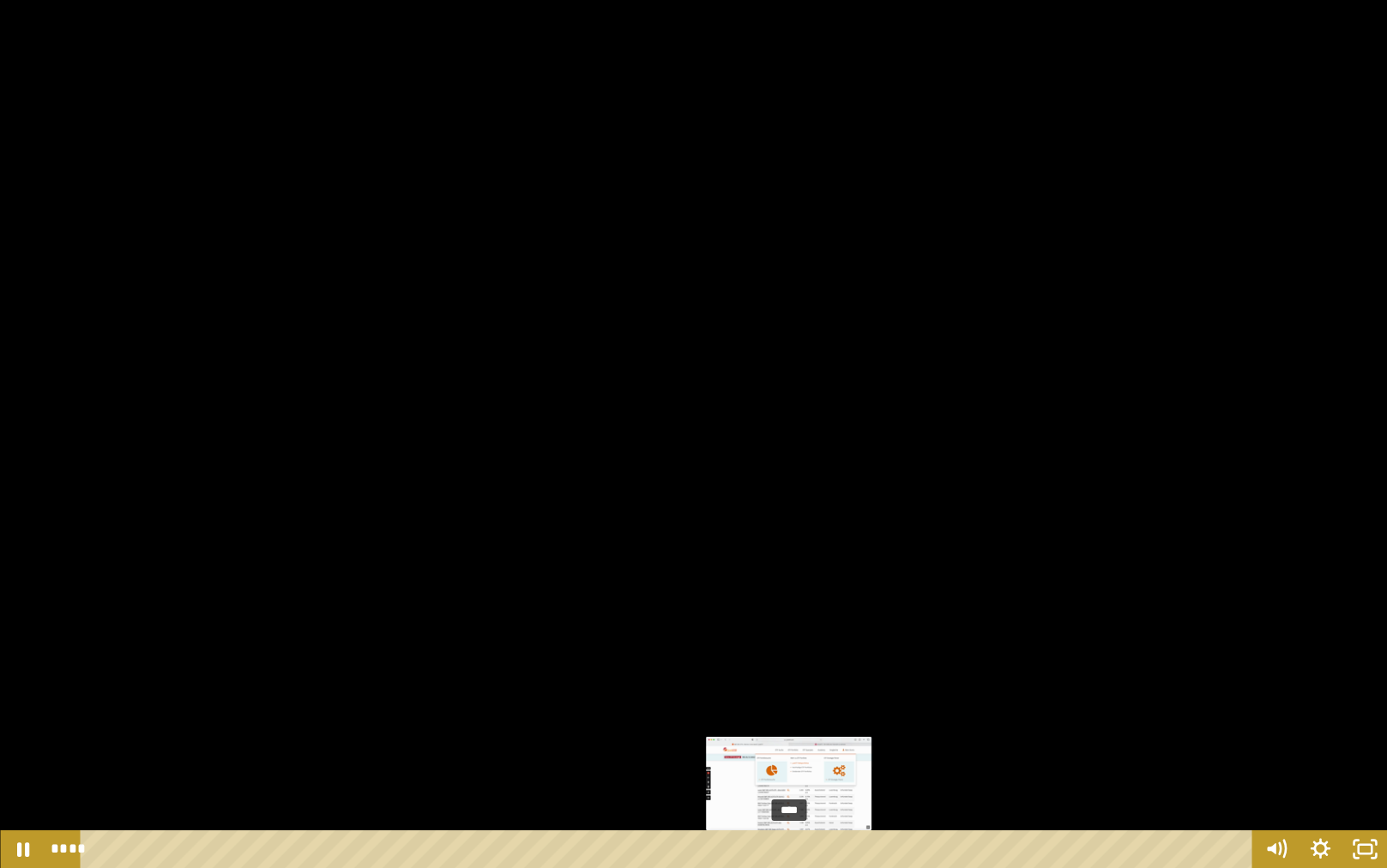 click on "****" at bounding box center (669, 849) 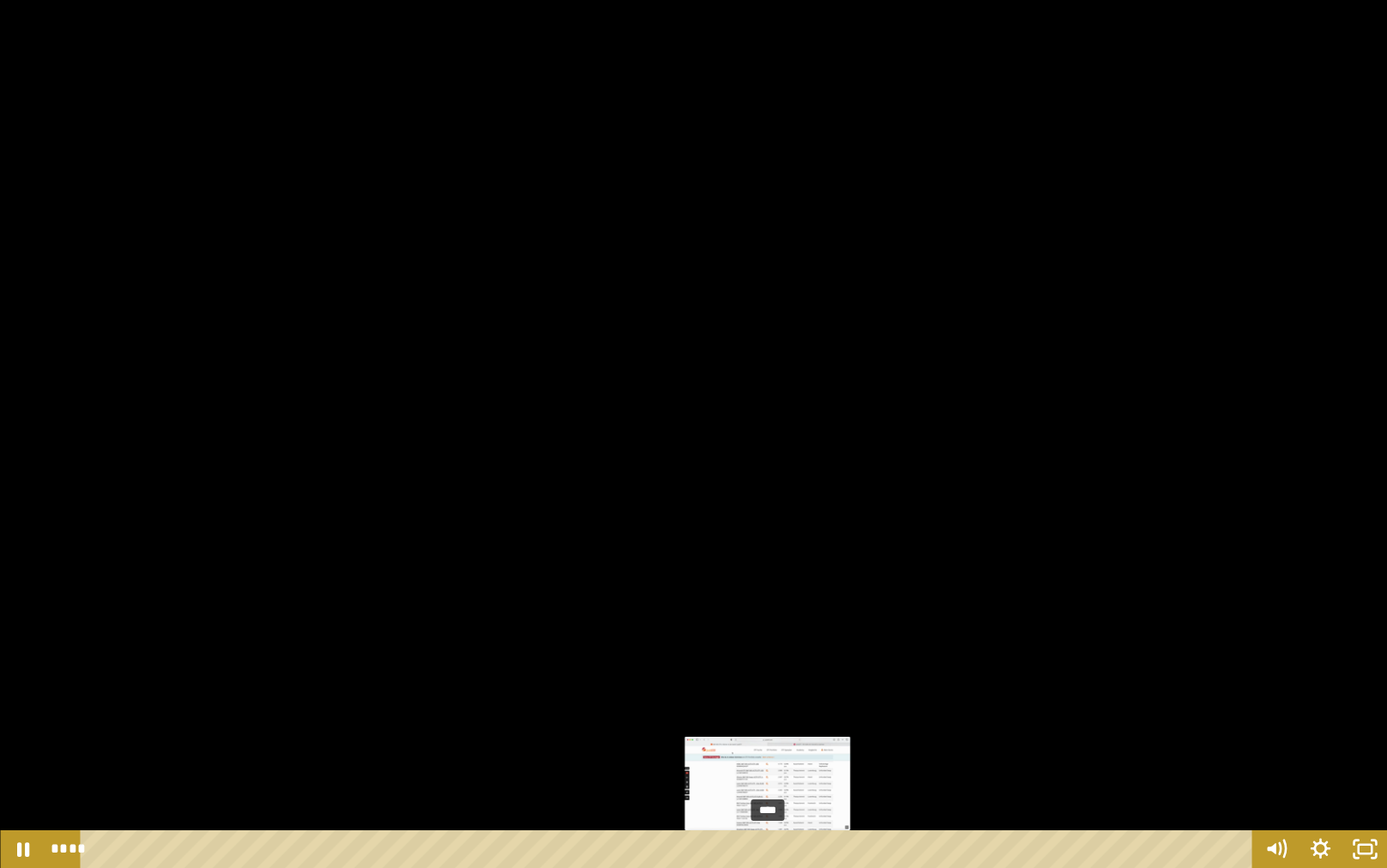 click on "****" at bounding box center [669, 849] 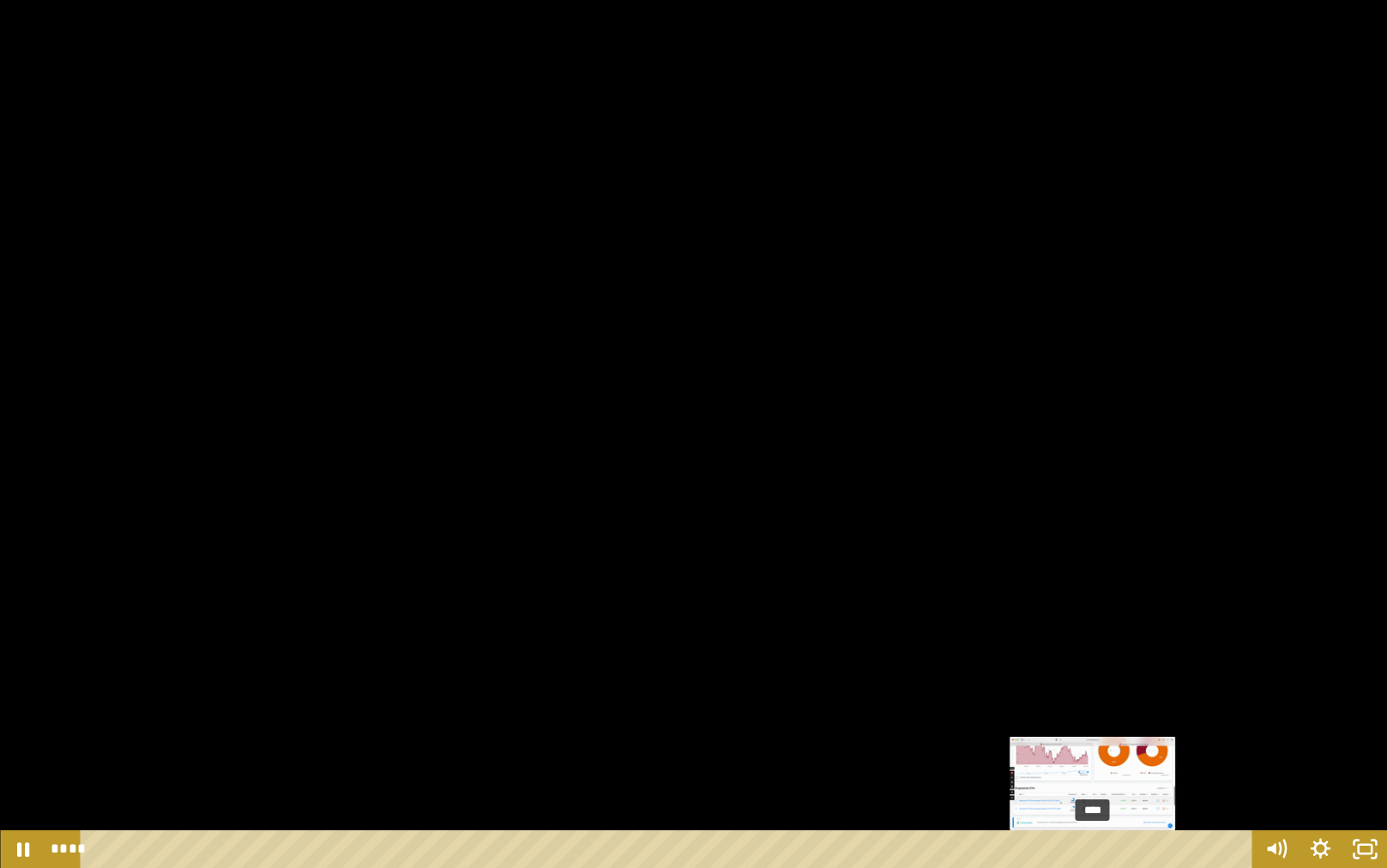 click on "****" at bounding box center (669, 849) 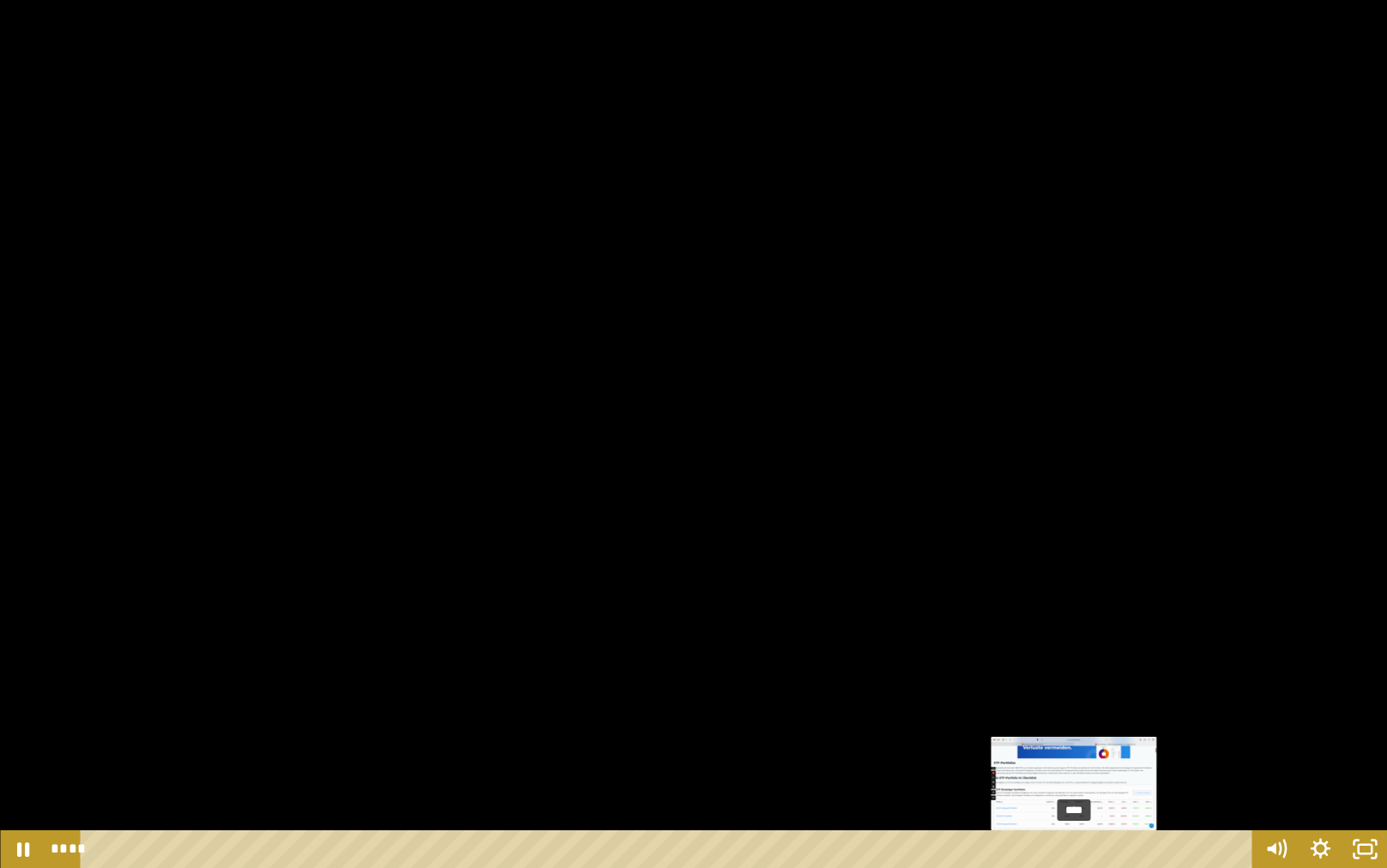 click on "****" at bounding box center [669, 849] 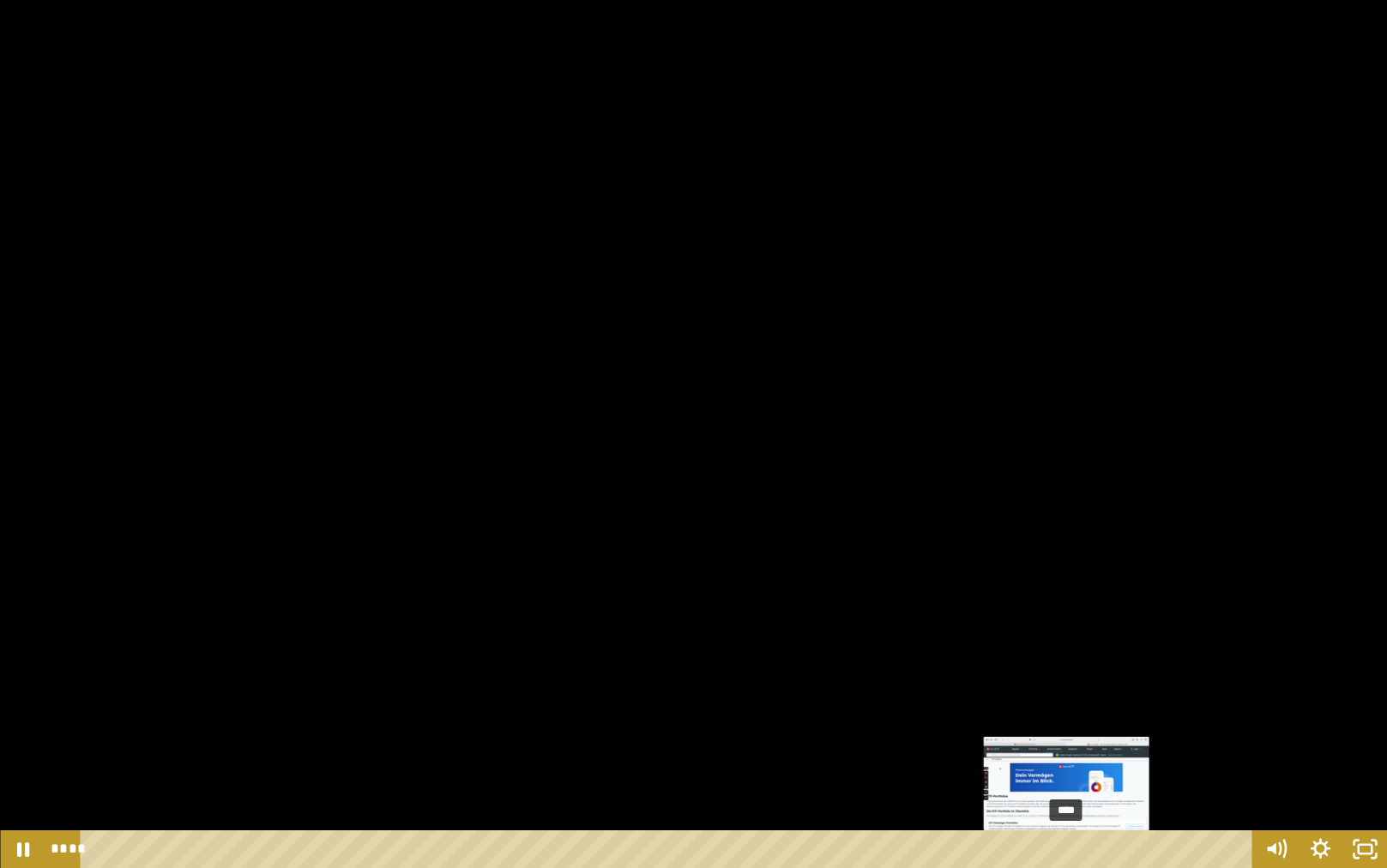 click on "****" at bounding box center (669, 849) 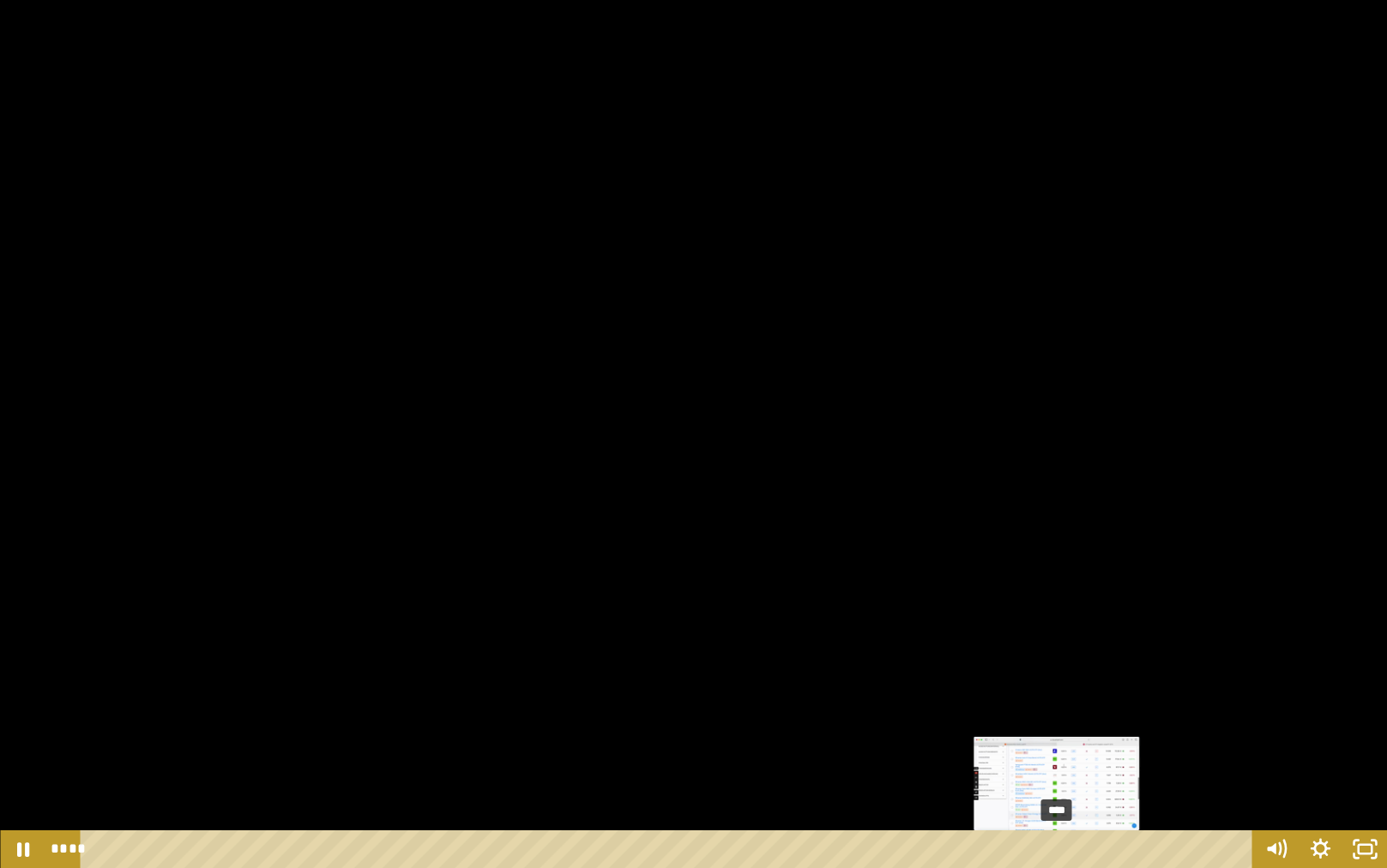 click on "****" at bounding box center (669, 849) 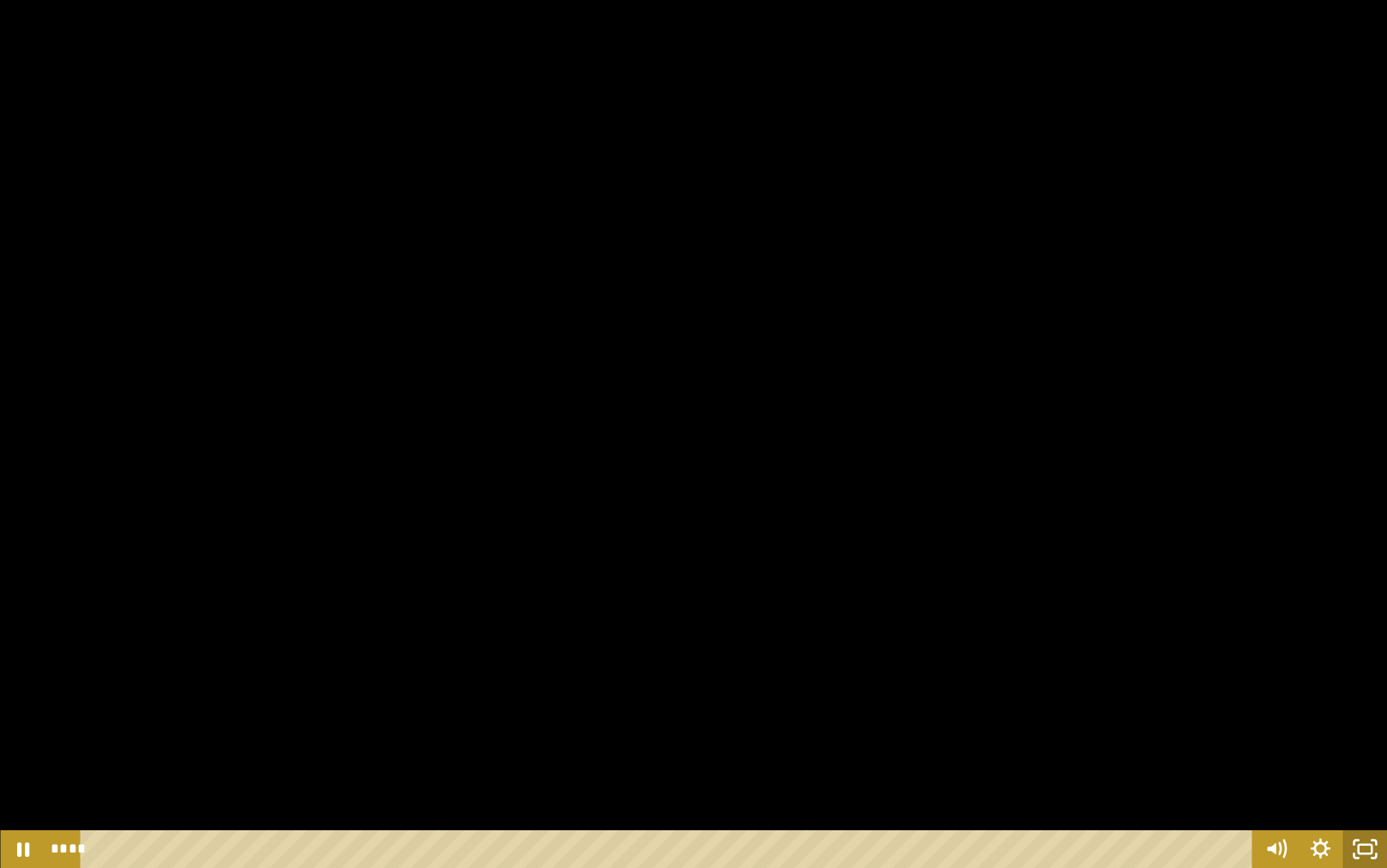 click 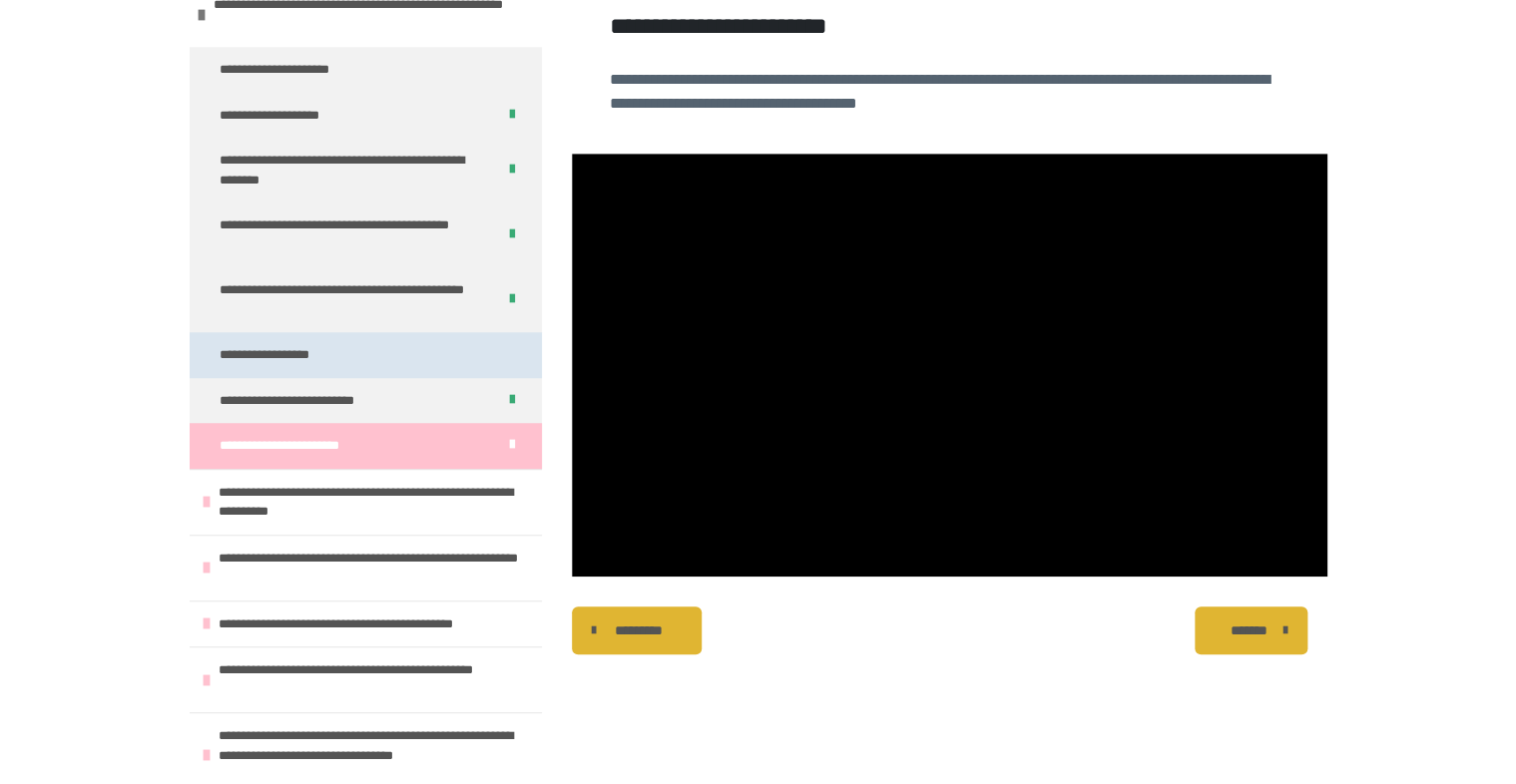 click on "**********" at bounding box center [278, 355] 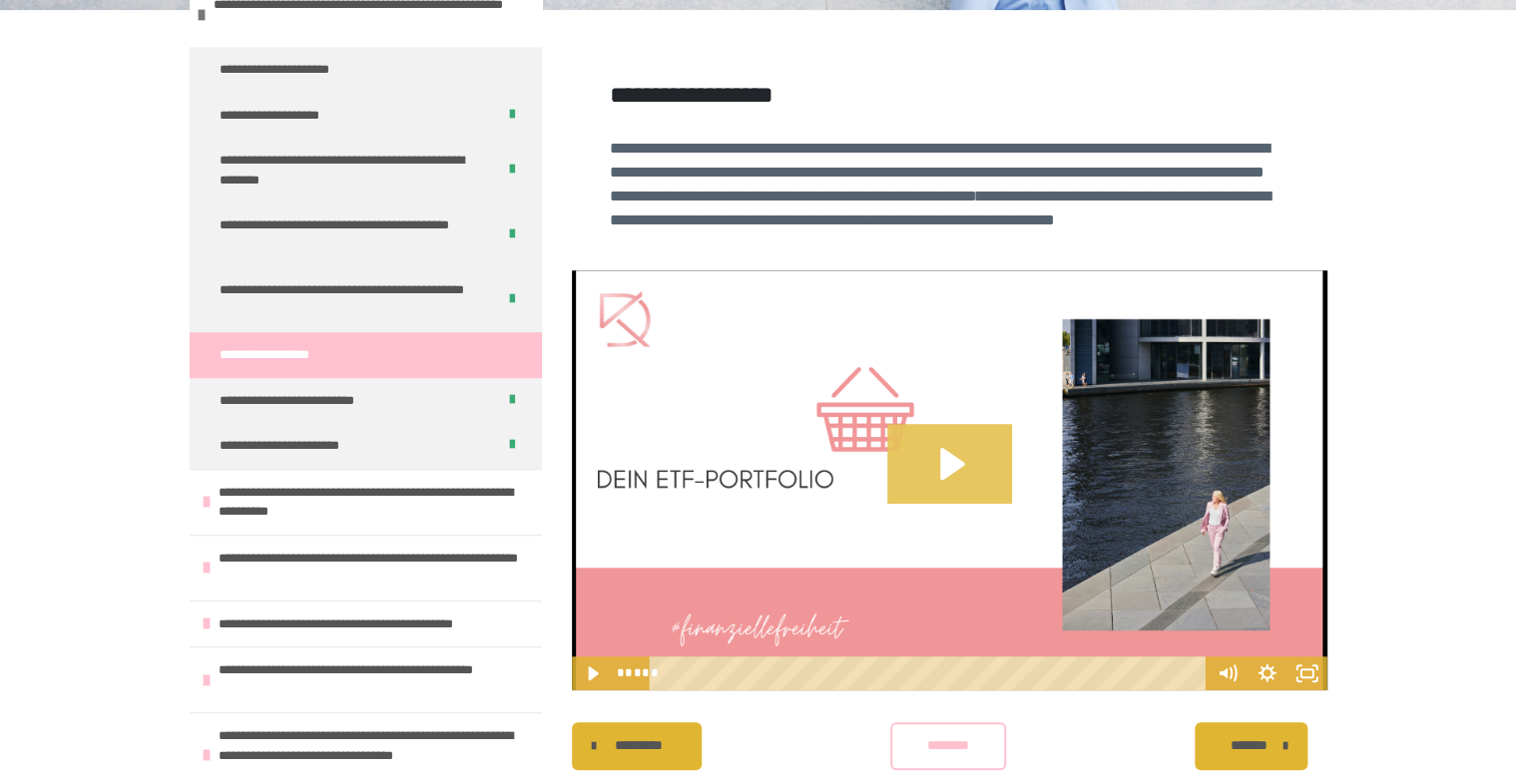 click 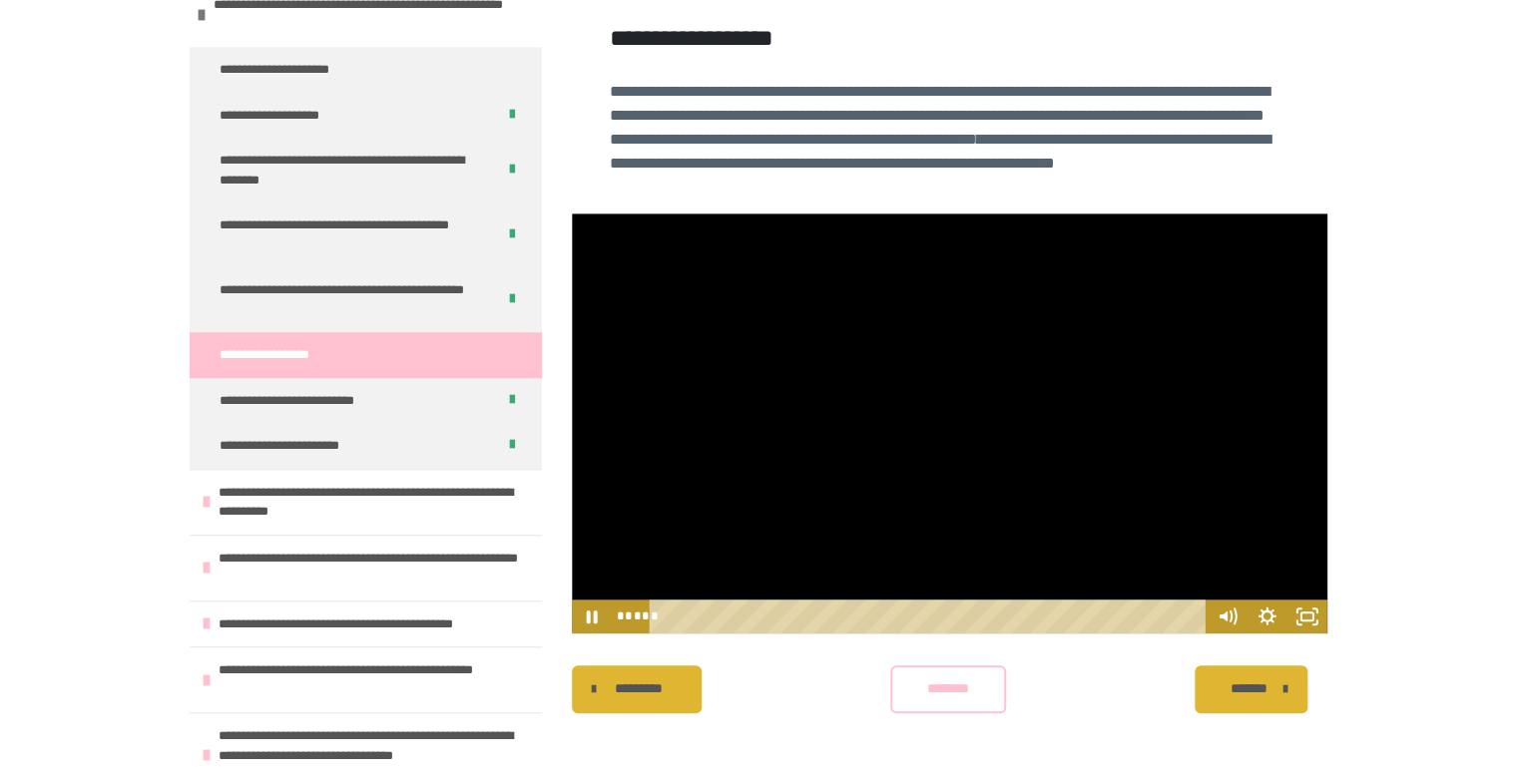 scroll, scrollTop: 445, scrollLeft: 0, axis: vertical 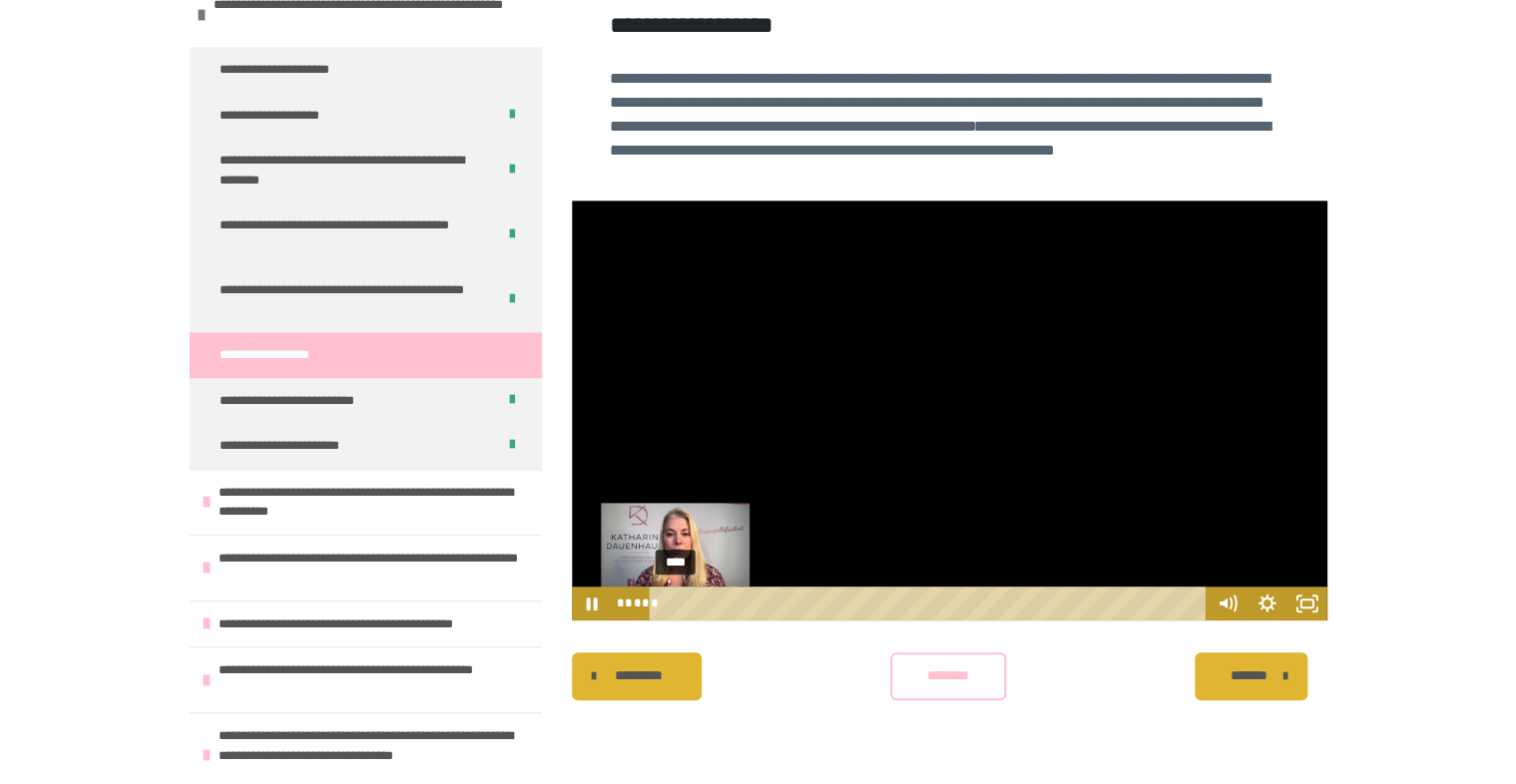 click on "****" at bounding box center [930, 603] 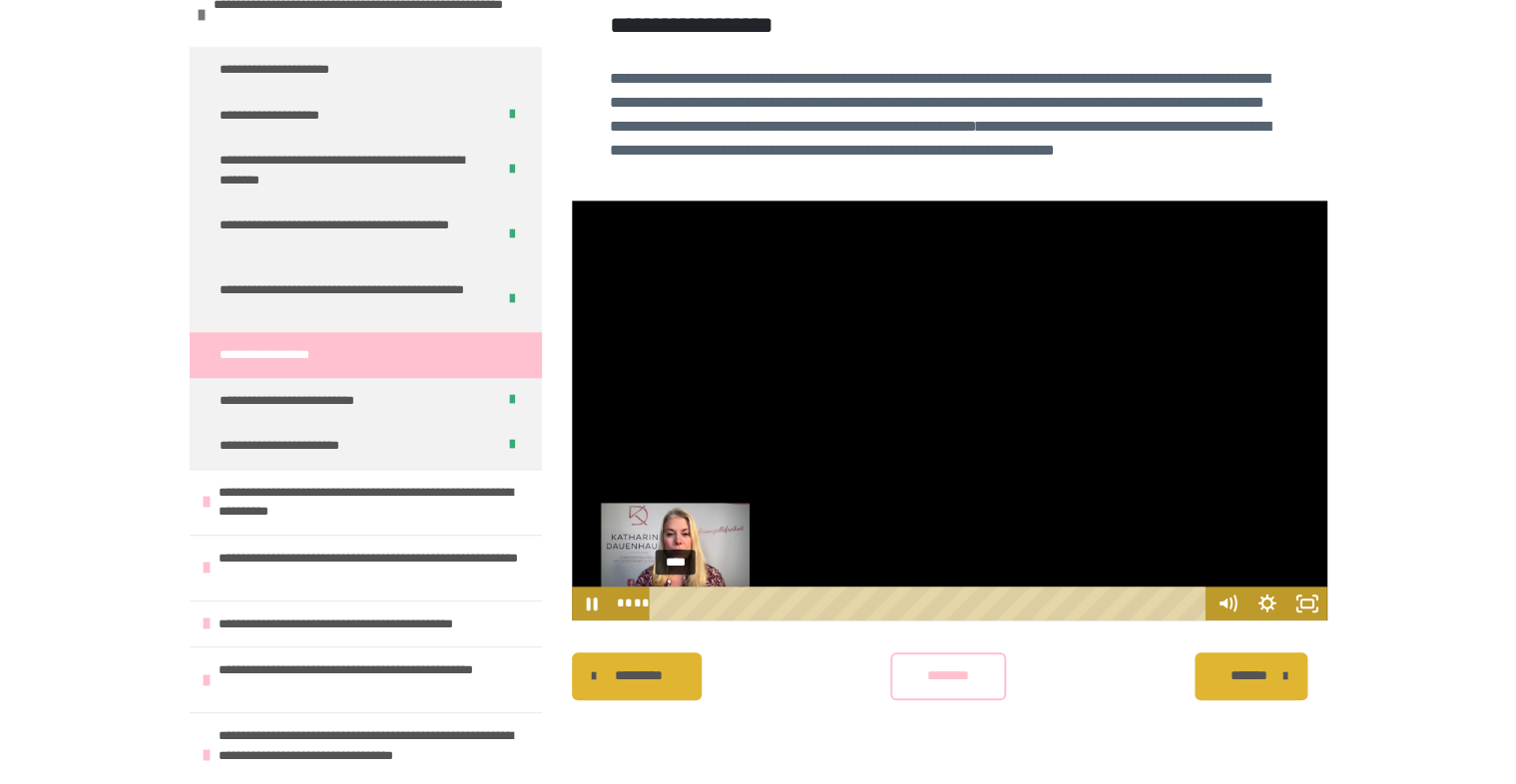 click at bounding box center (675, 603) 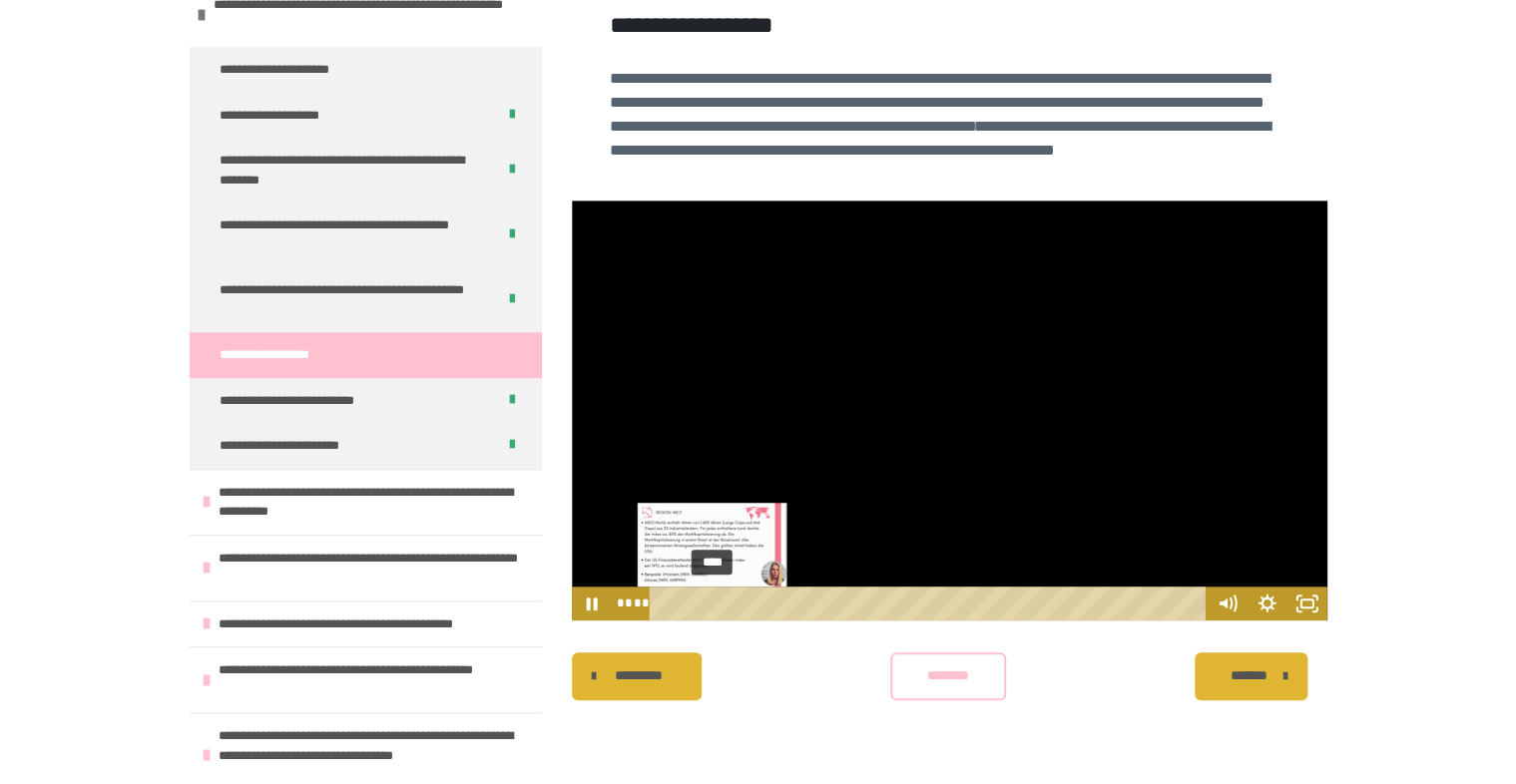 click on "****" at bounding box center (930, 603) 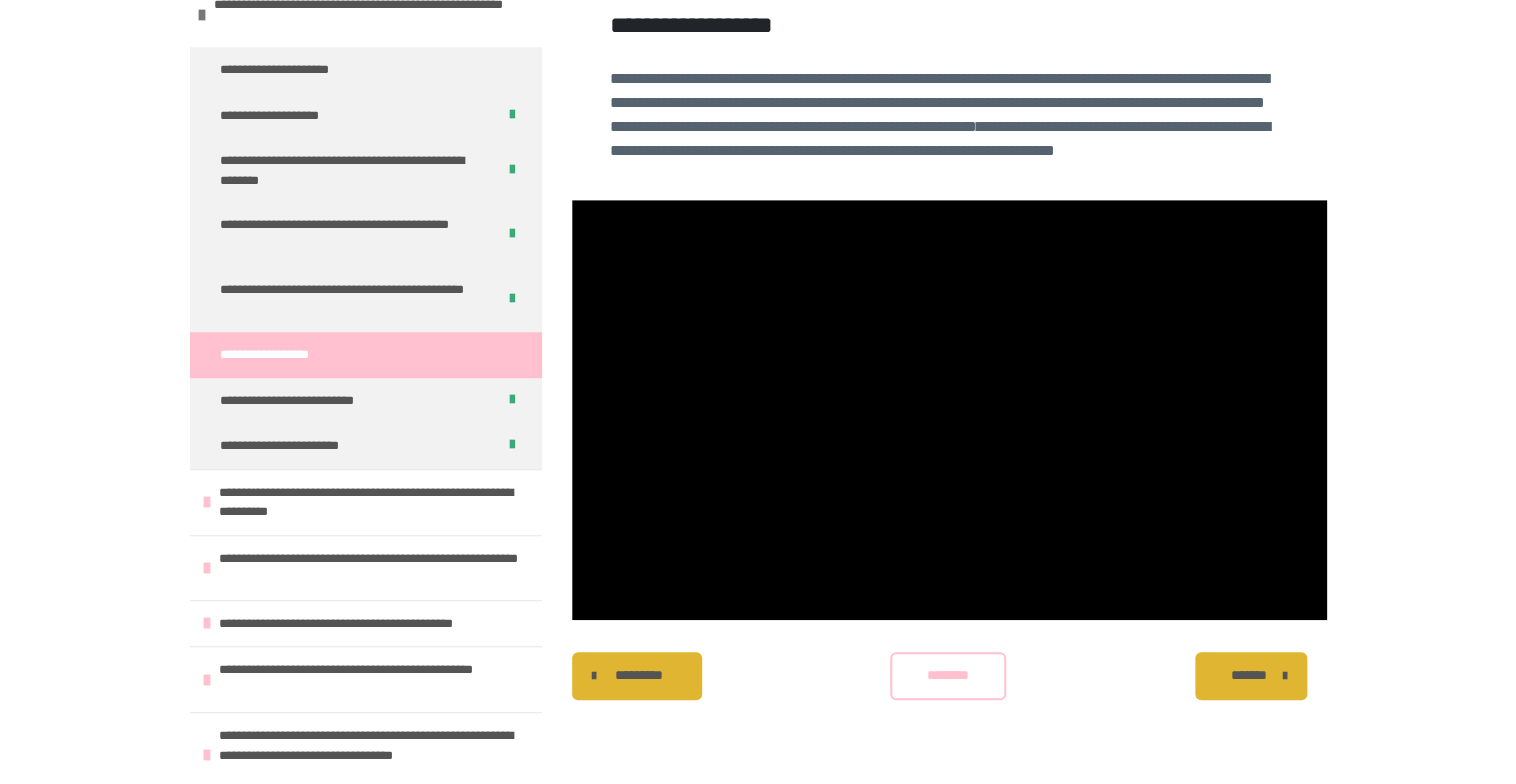 click on "********* ******** *******" at bounding box center [949, 676] 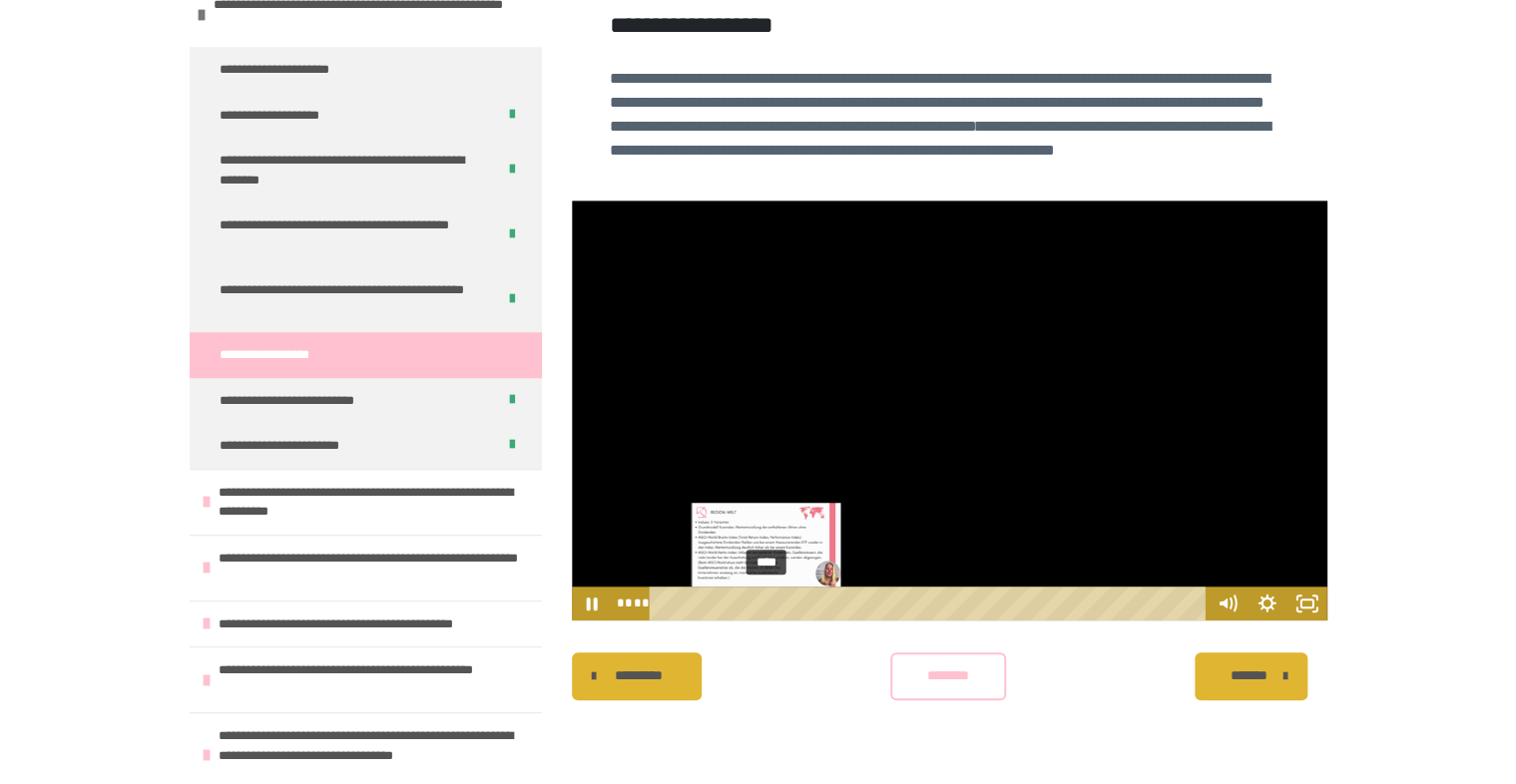 click on "****" at bounding box center (930, 603) 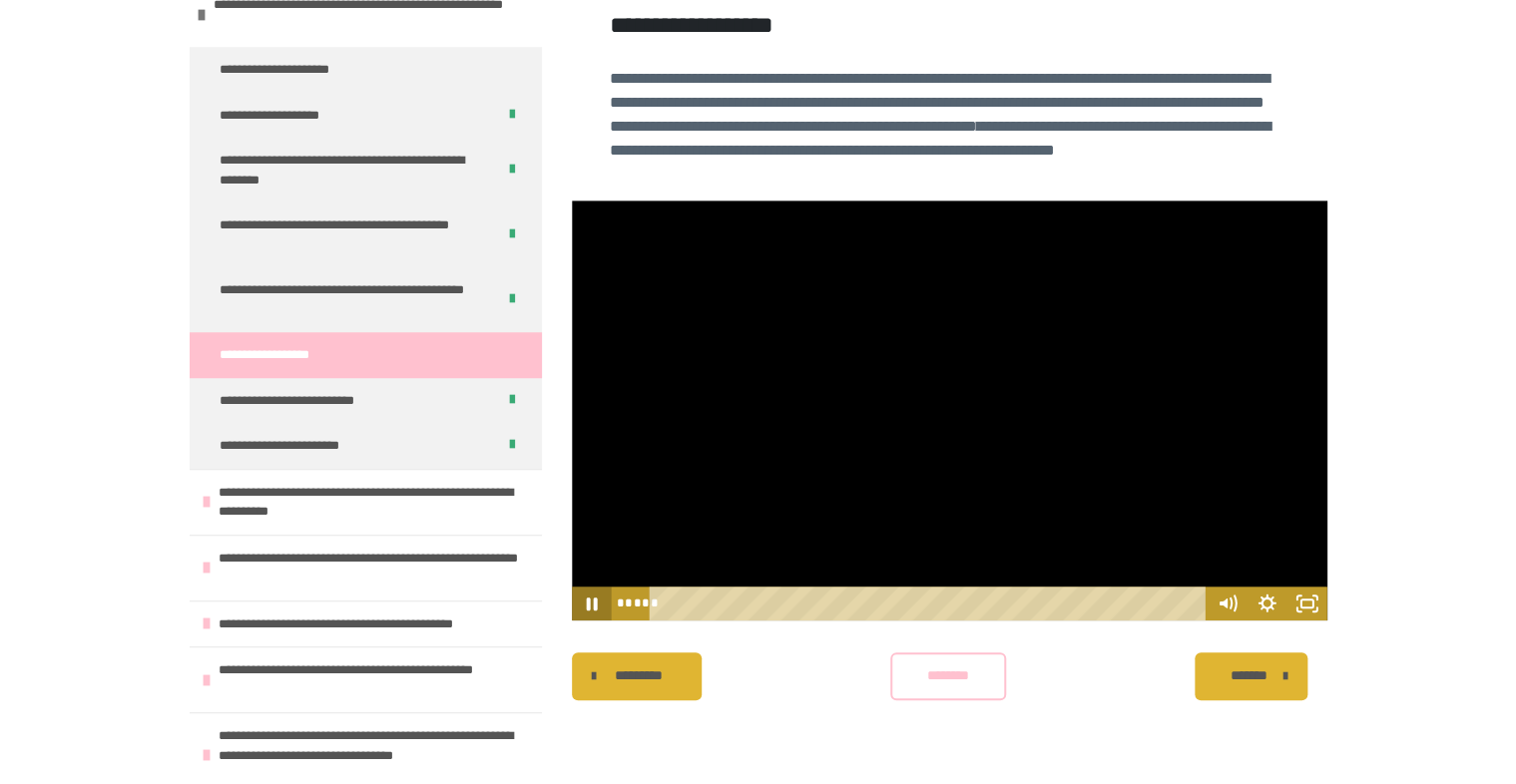 click 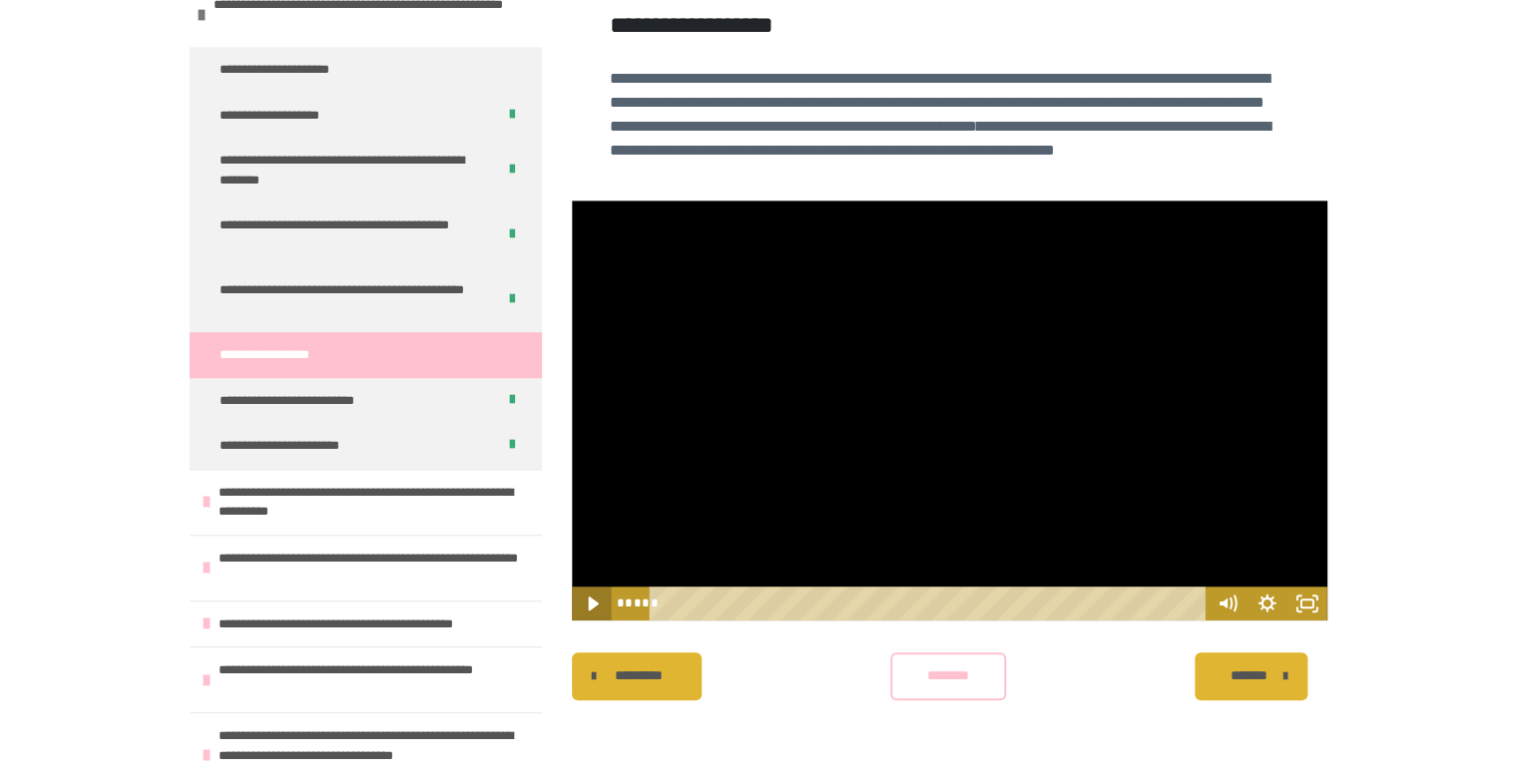 type 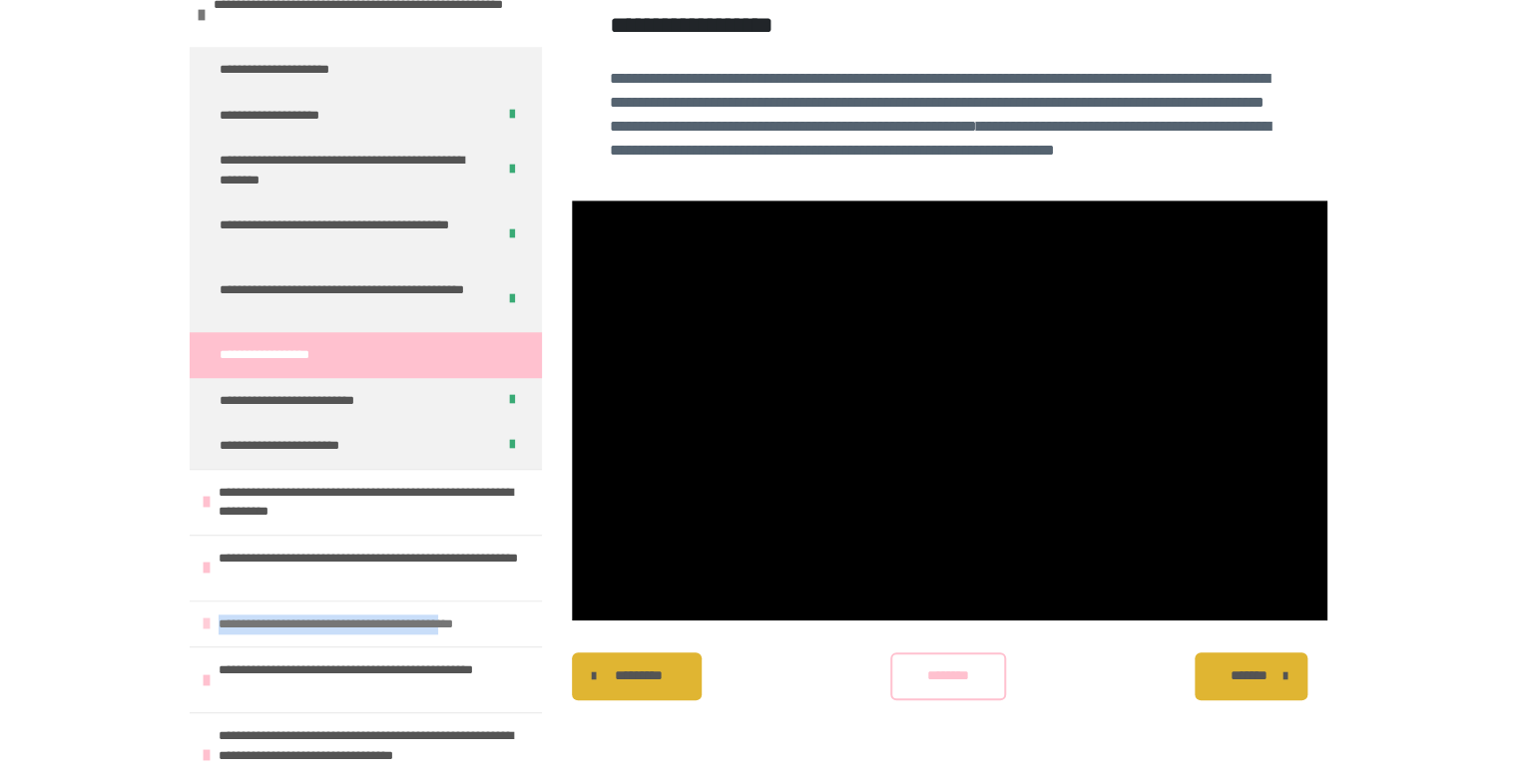click on "**********" at bounding box center (372, 624) 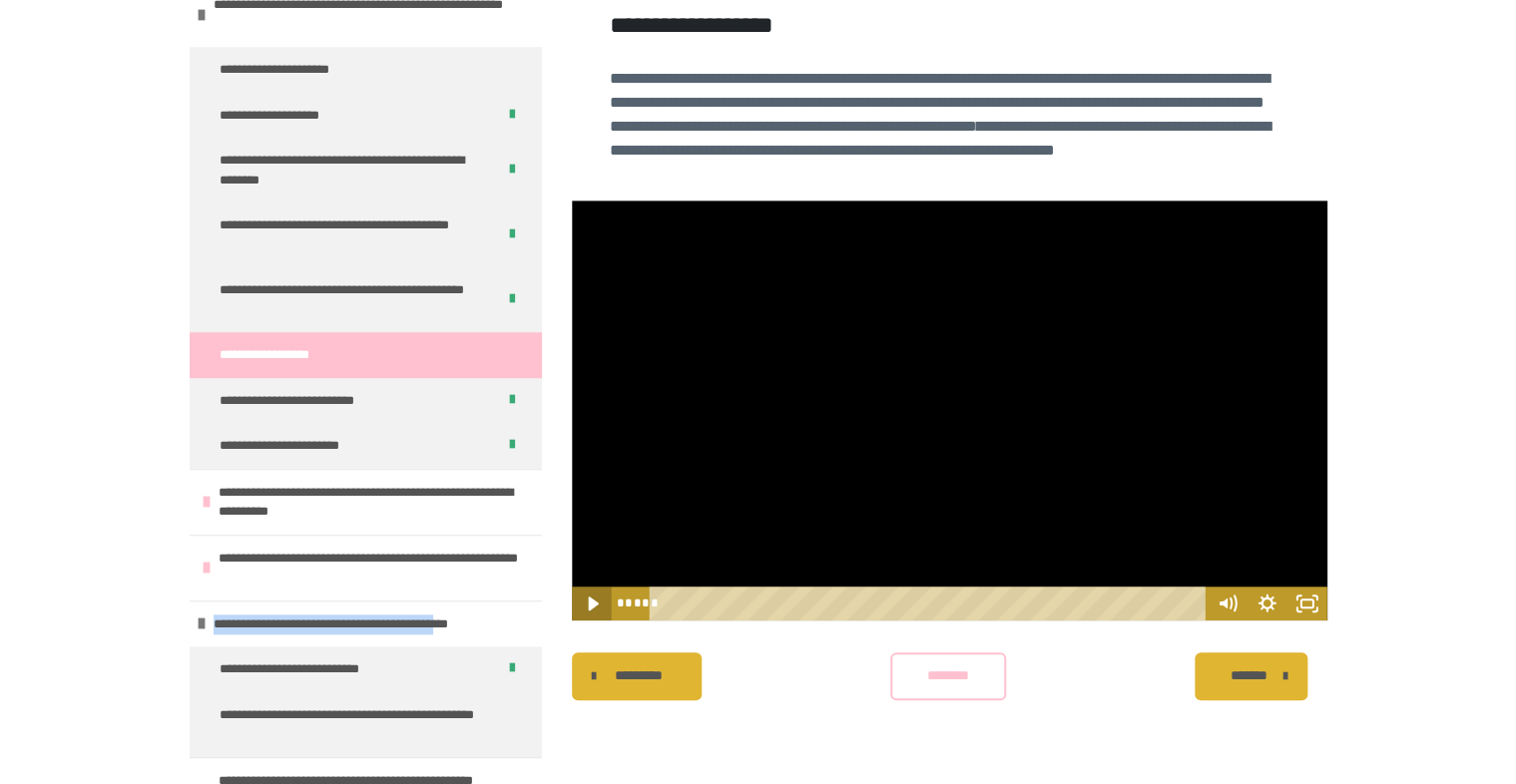 click 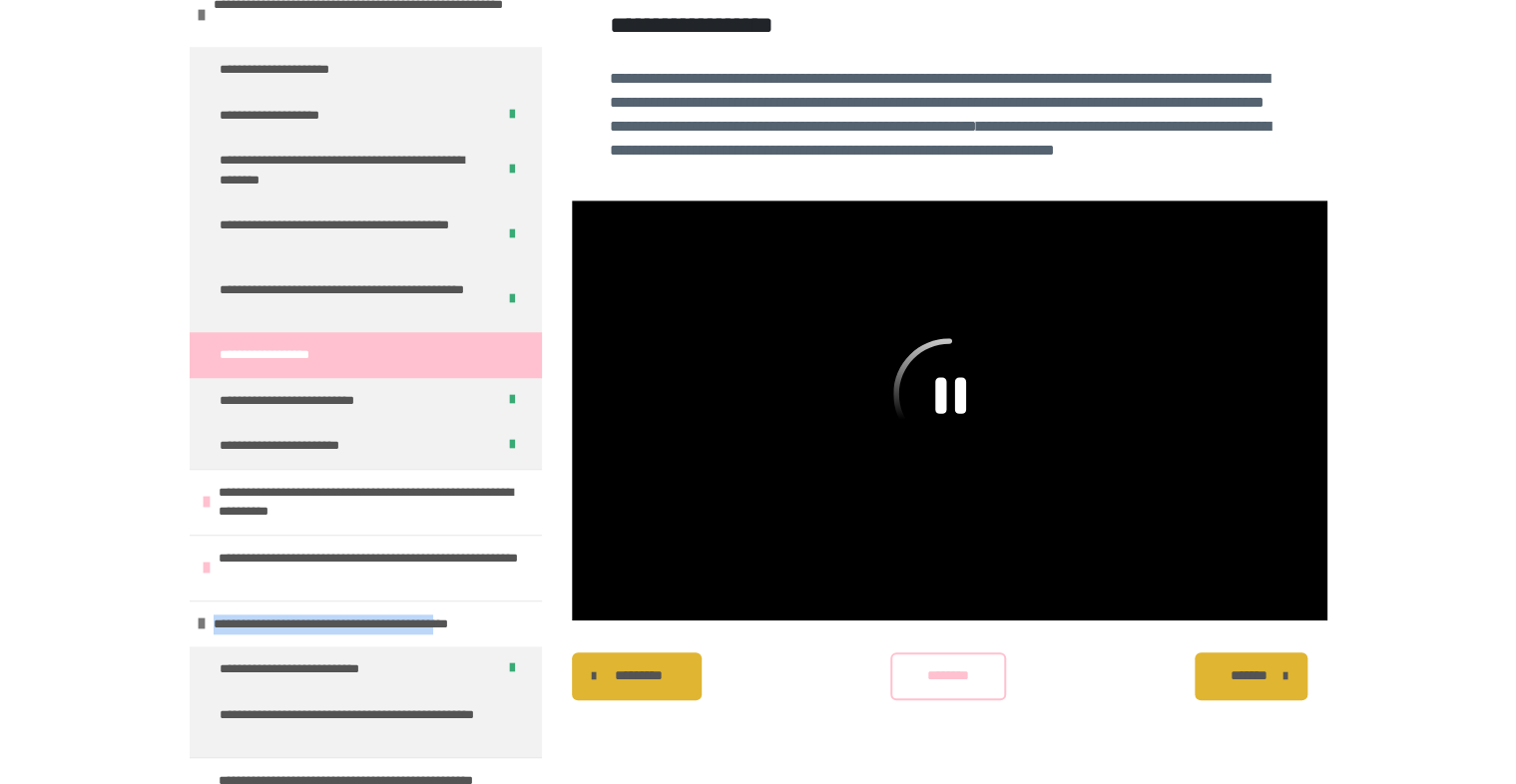 click on "**********" at bounding box center (758, 215) 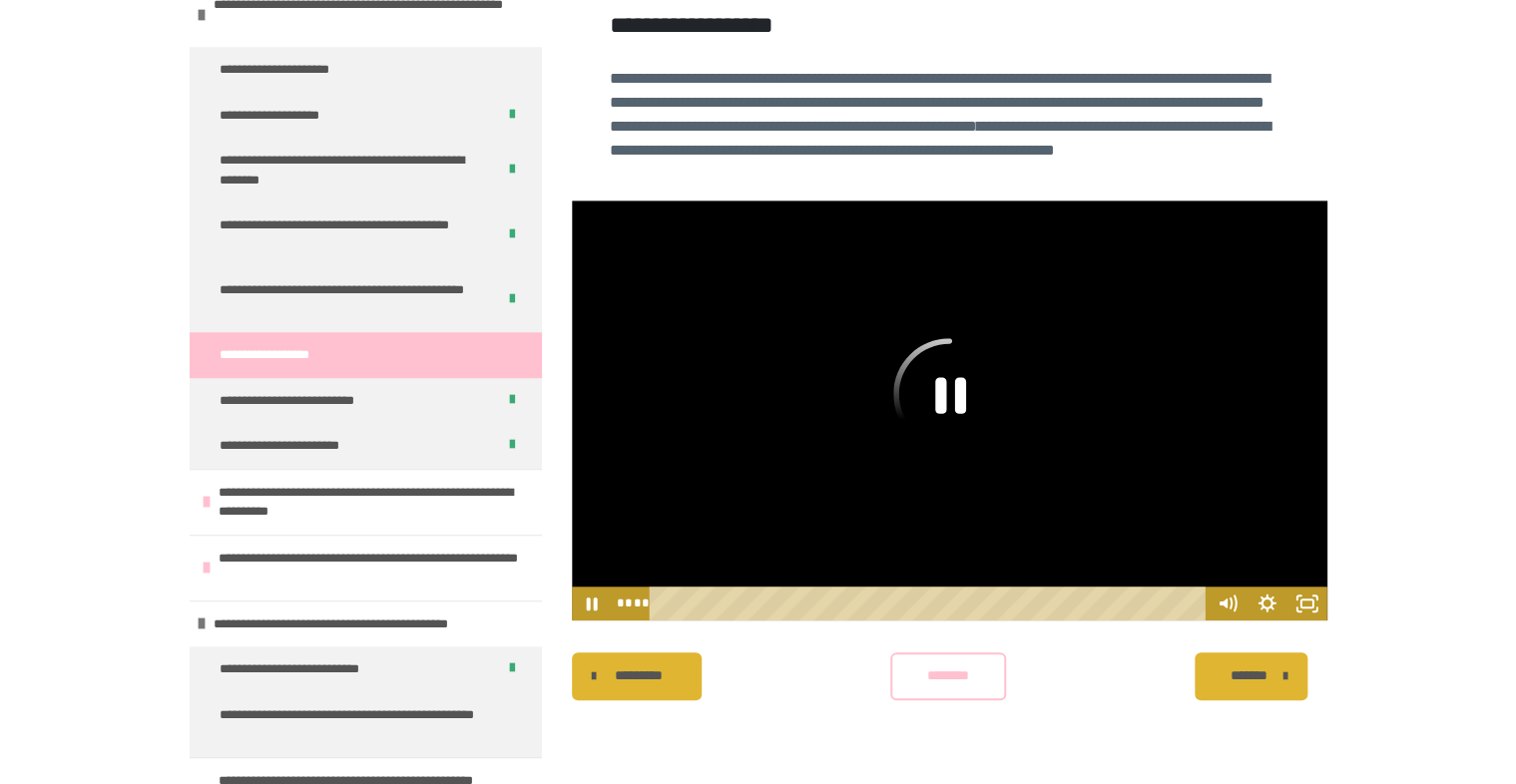 click 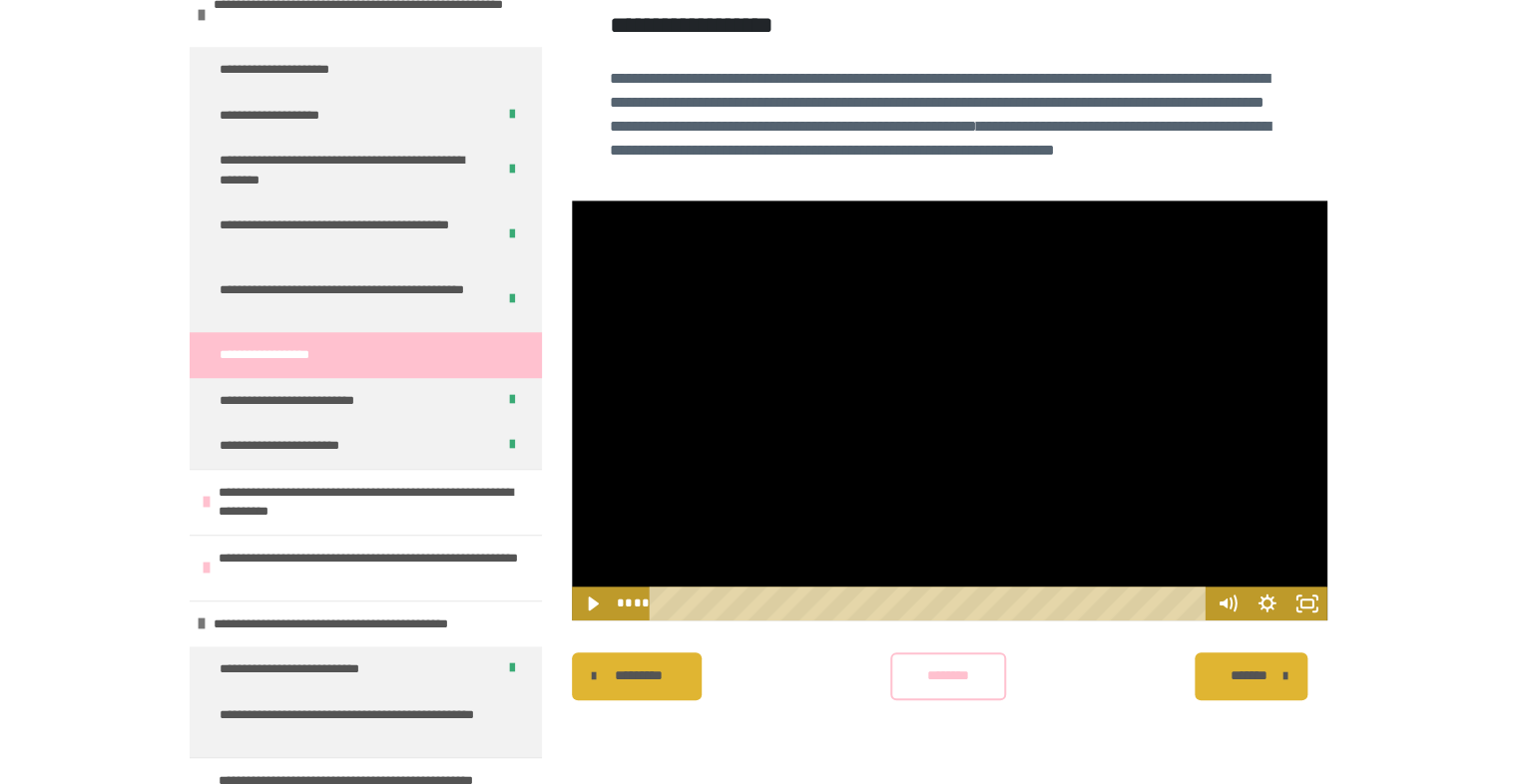click at bounding box center (949, 410) 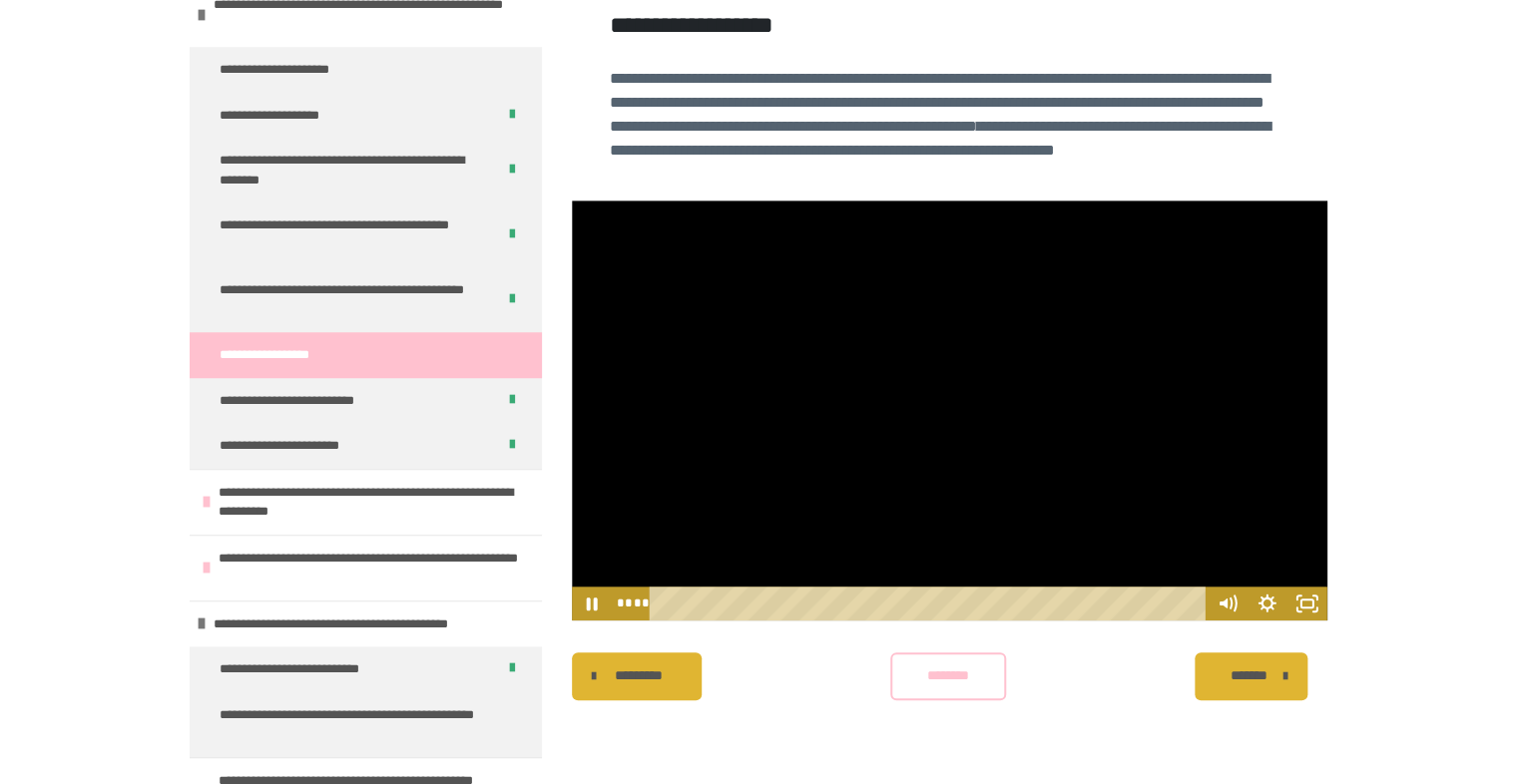click at bounding box center [949, 410] 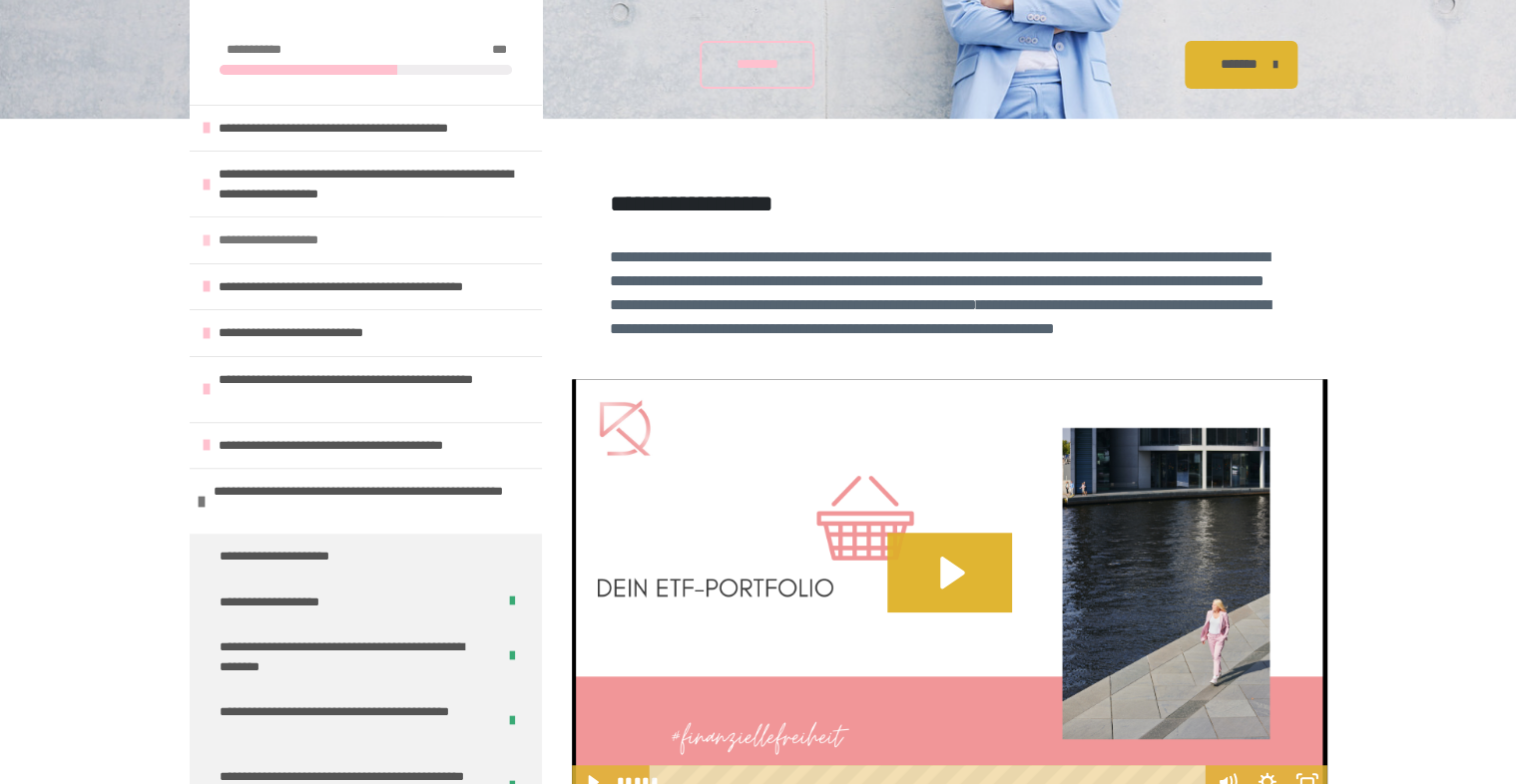 scroll, scrollTop: 445, scrollLeft: 0, axis: vertical 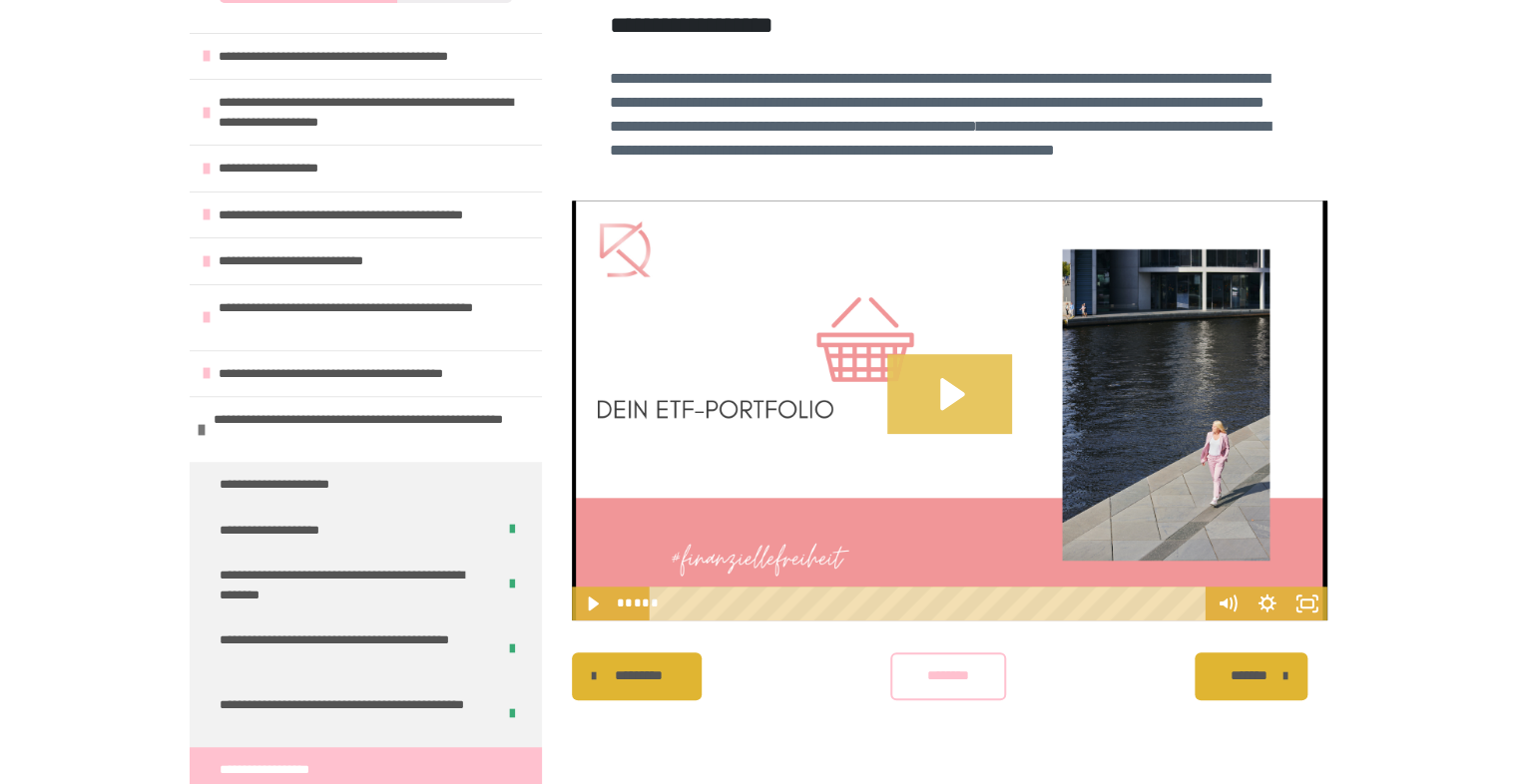 click 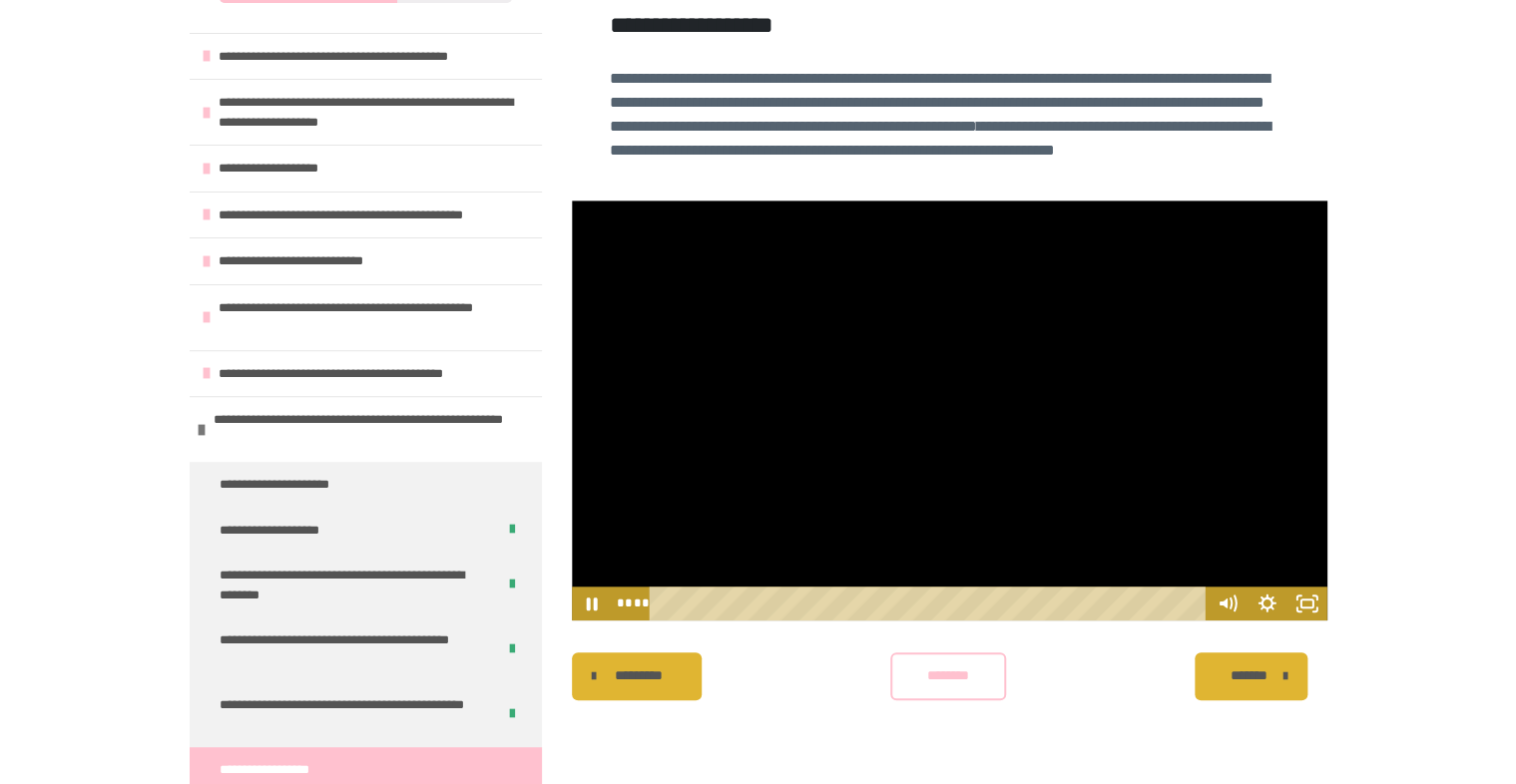 click at bounding box center (930, 603) 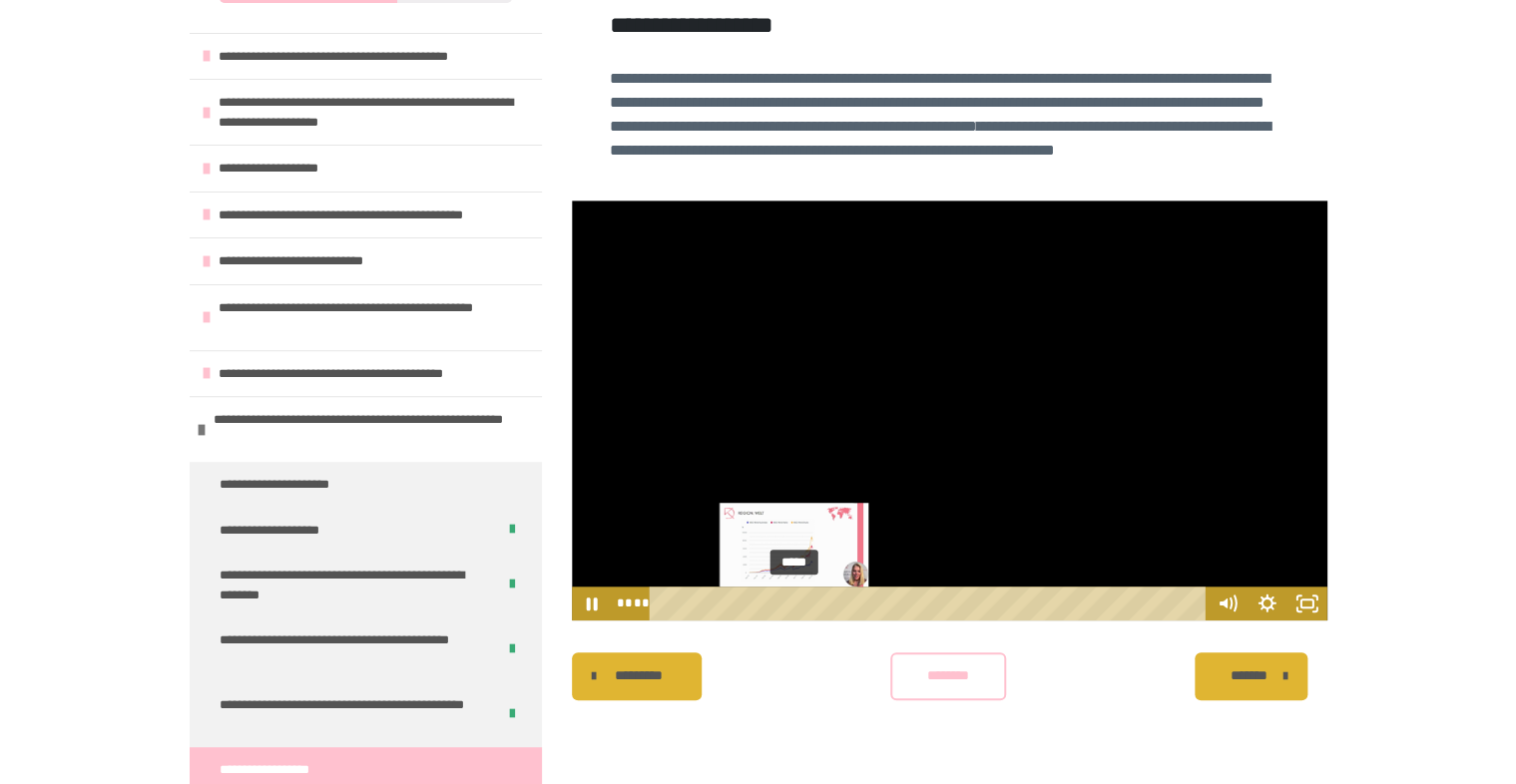 click on "*****" at bounding box center [930, 603] 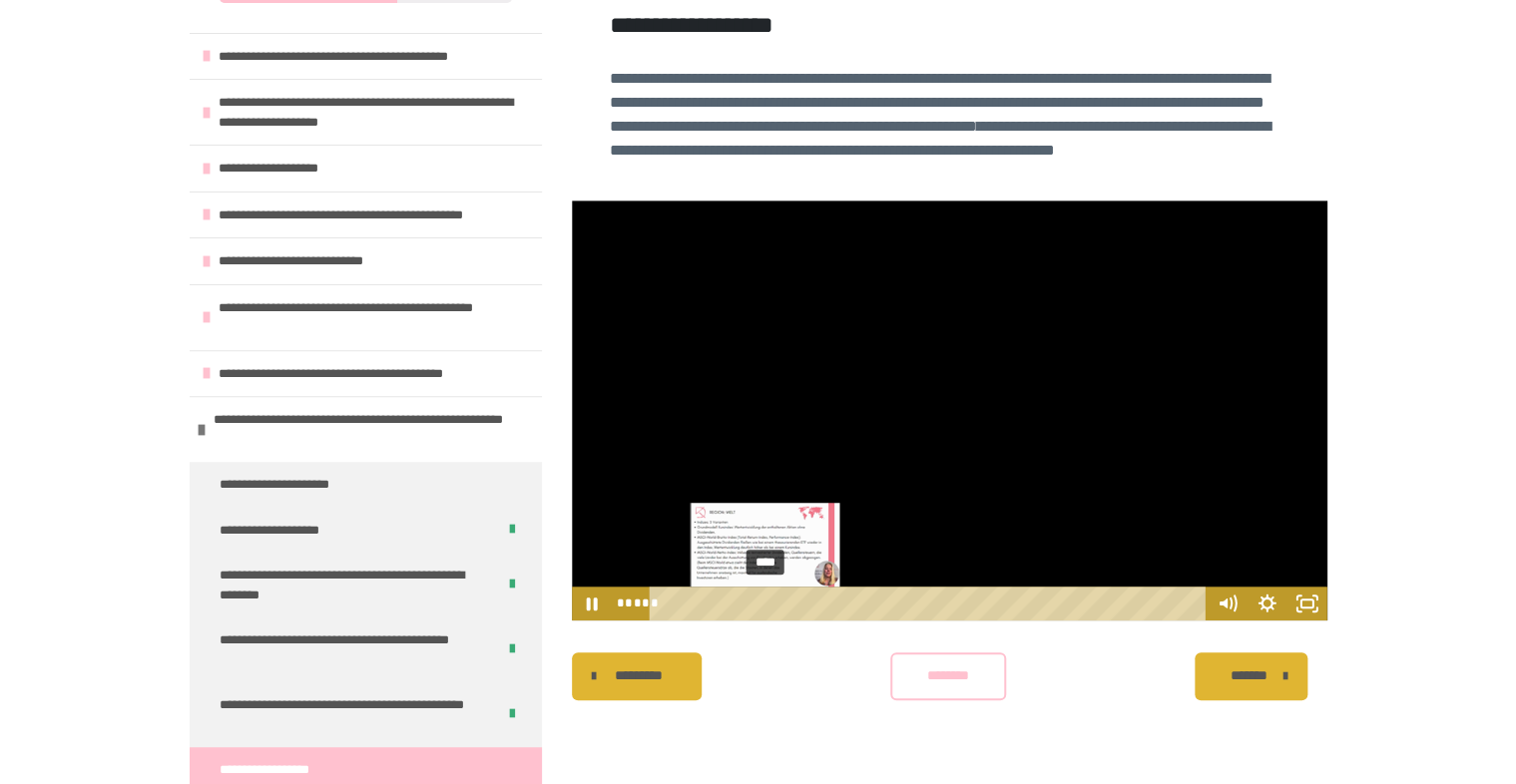 click on "****" at bounding box center (930, 603) 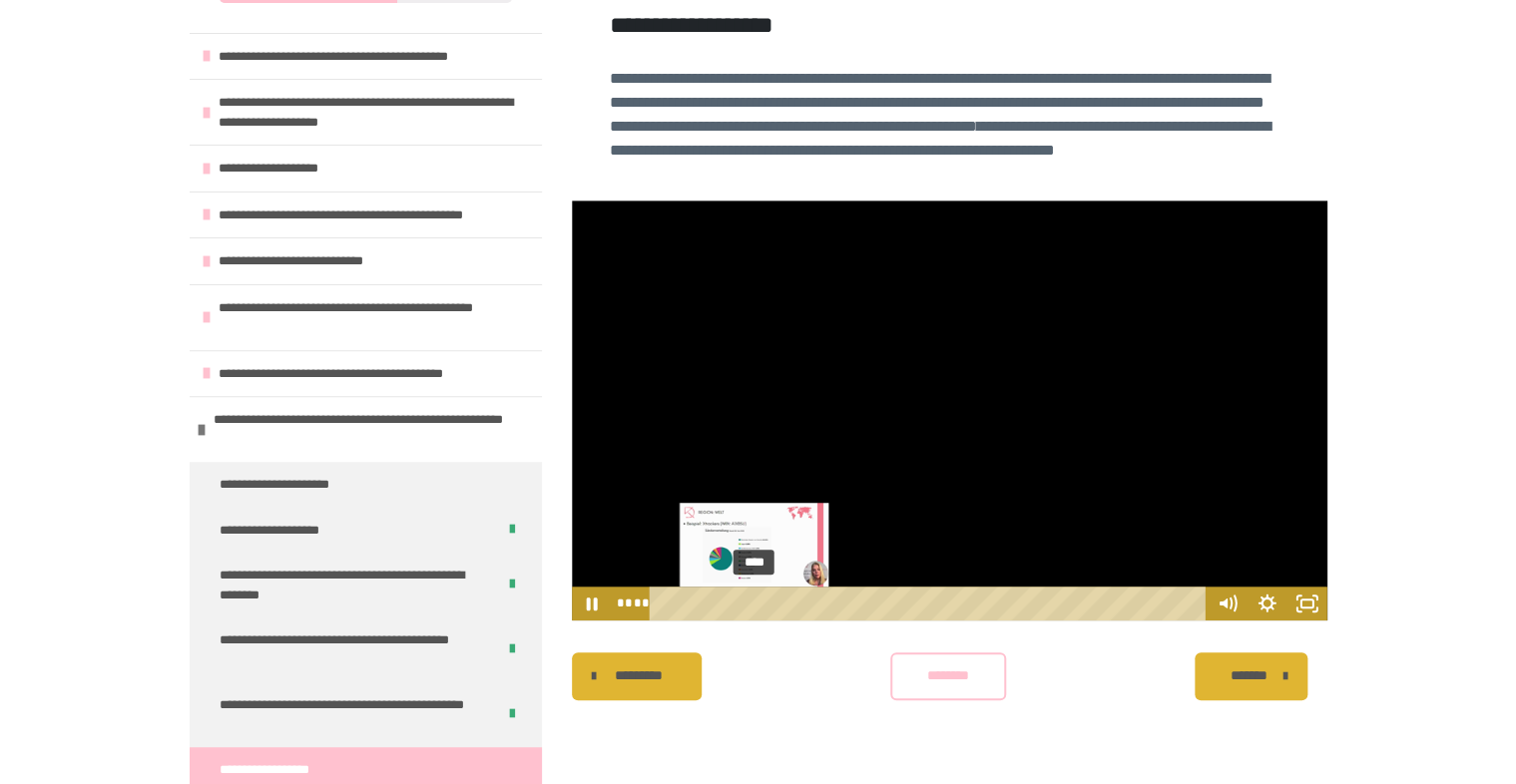 click on "****" at bounding box center [930, 603] 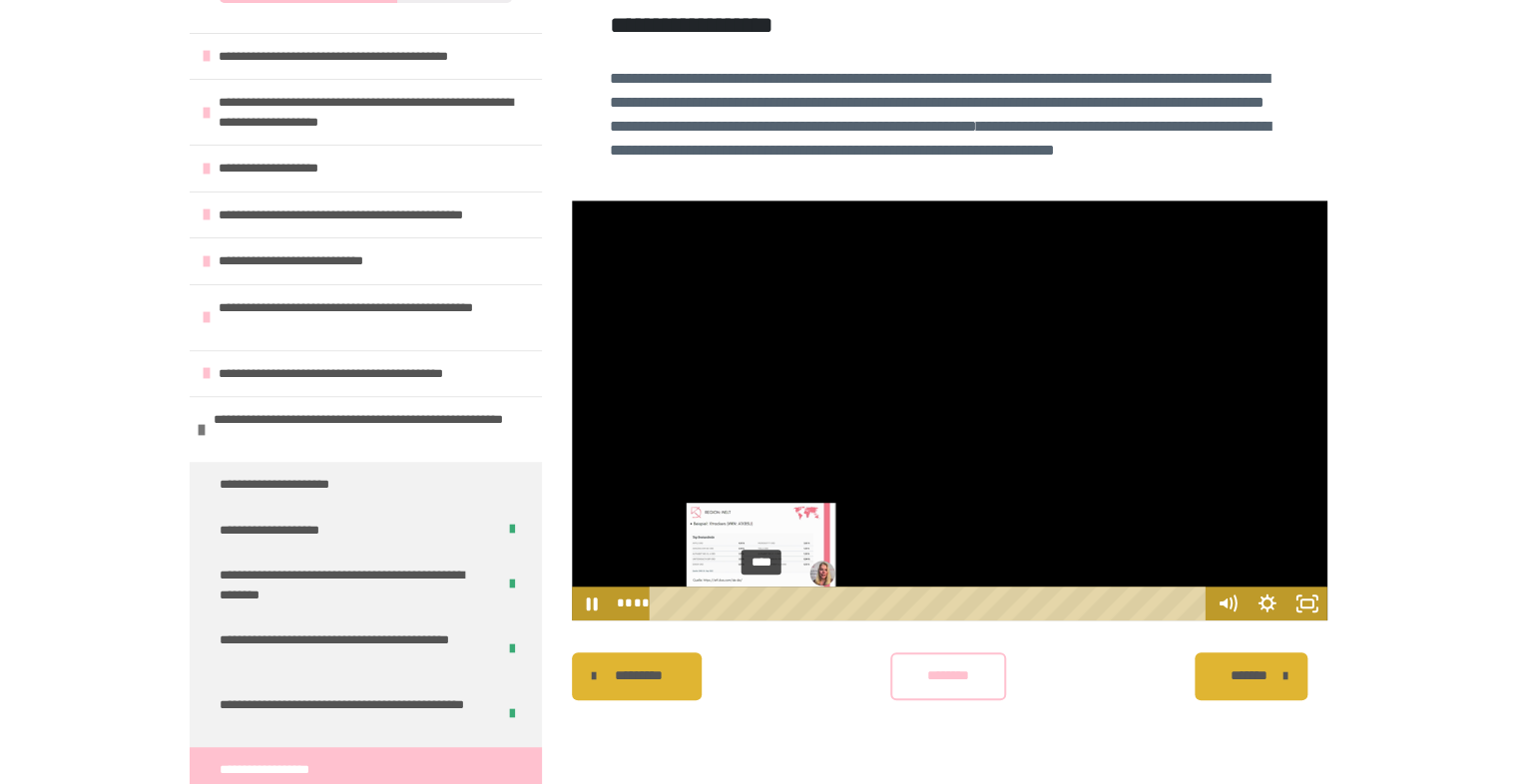 click on "****" at bounding box center (930, 603) 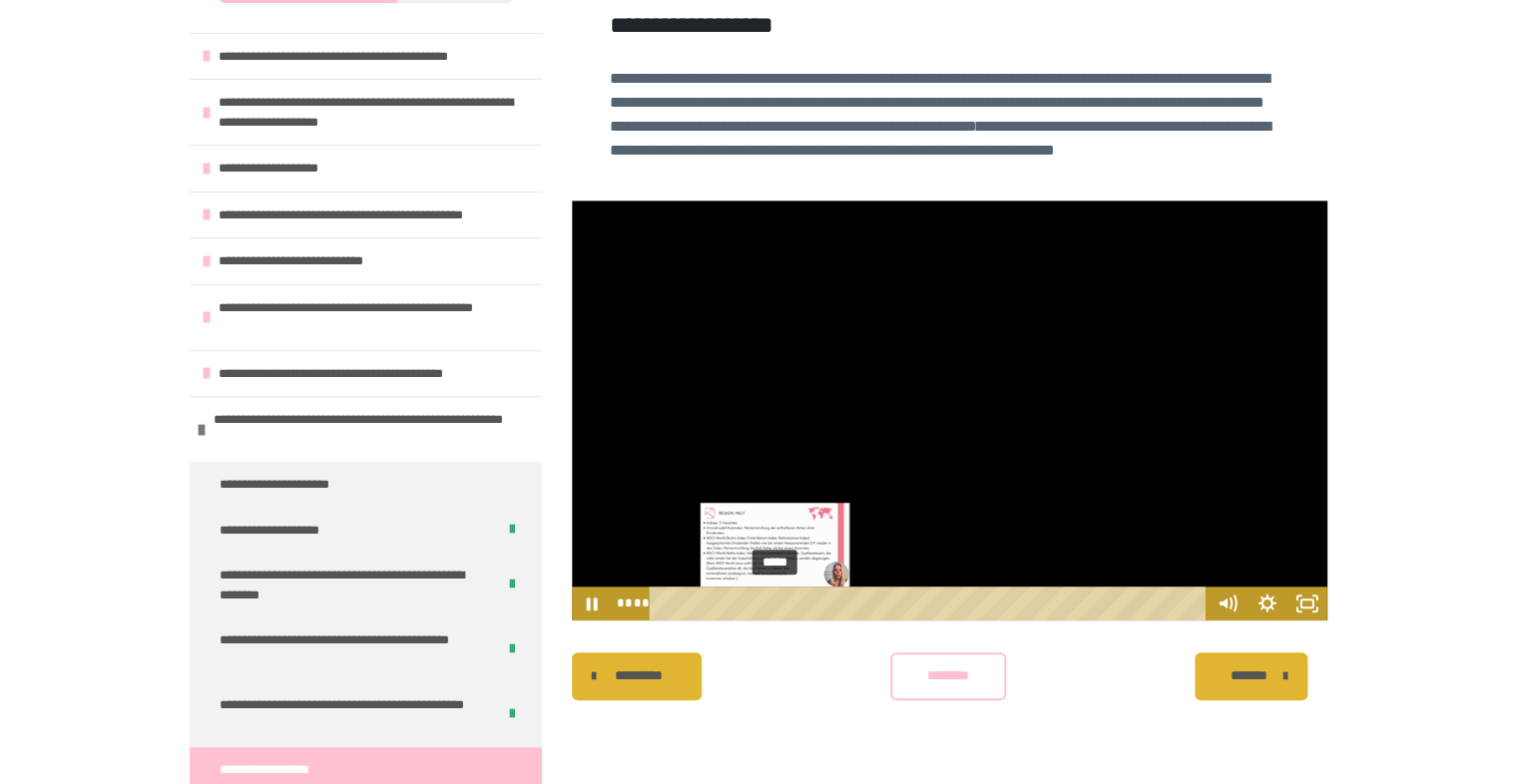 click on "*****" at bounding box center (930, 603) 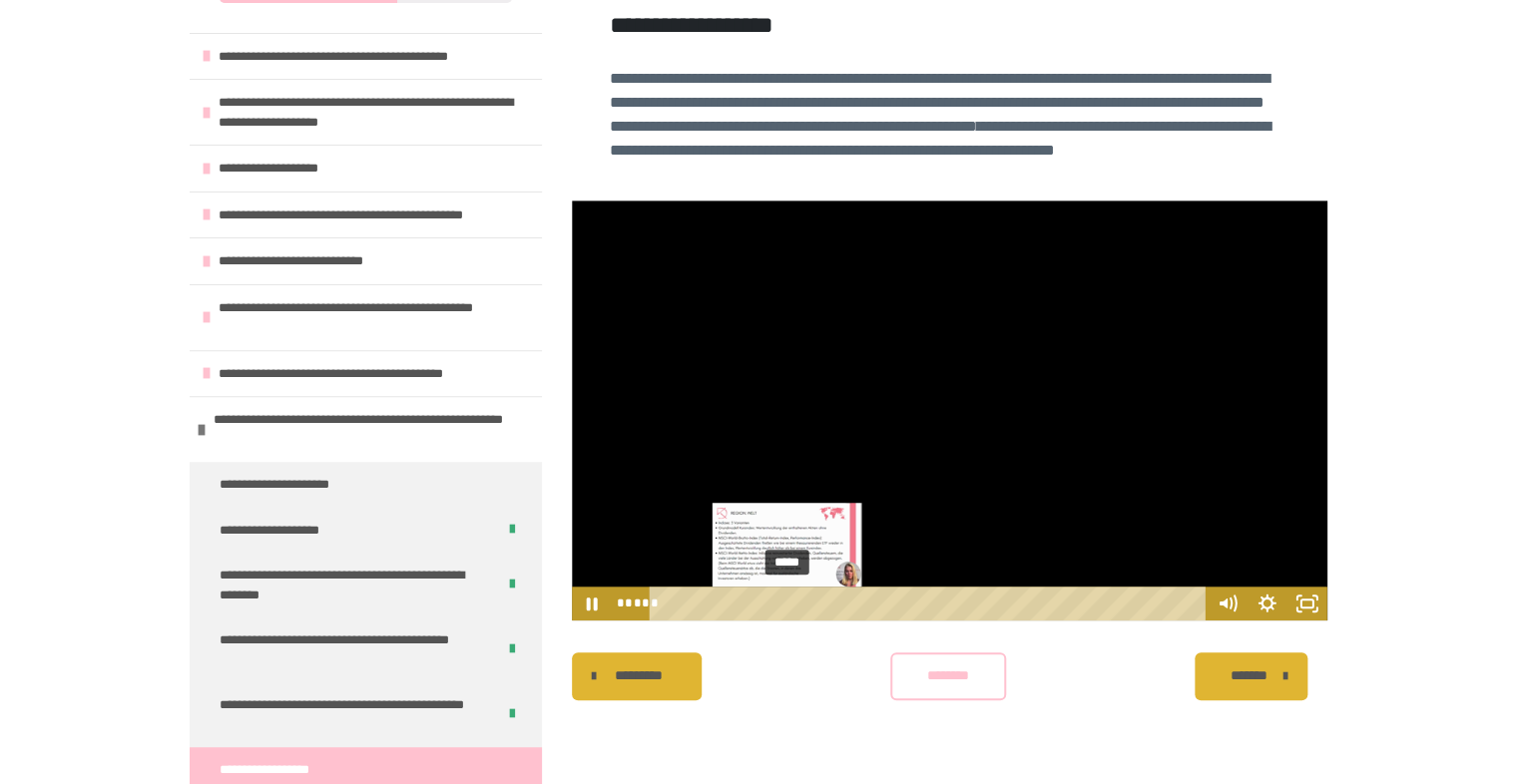 click on "*****" at bounding box center (930, 603) 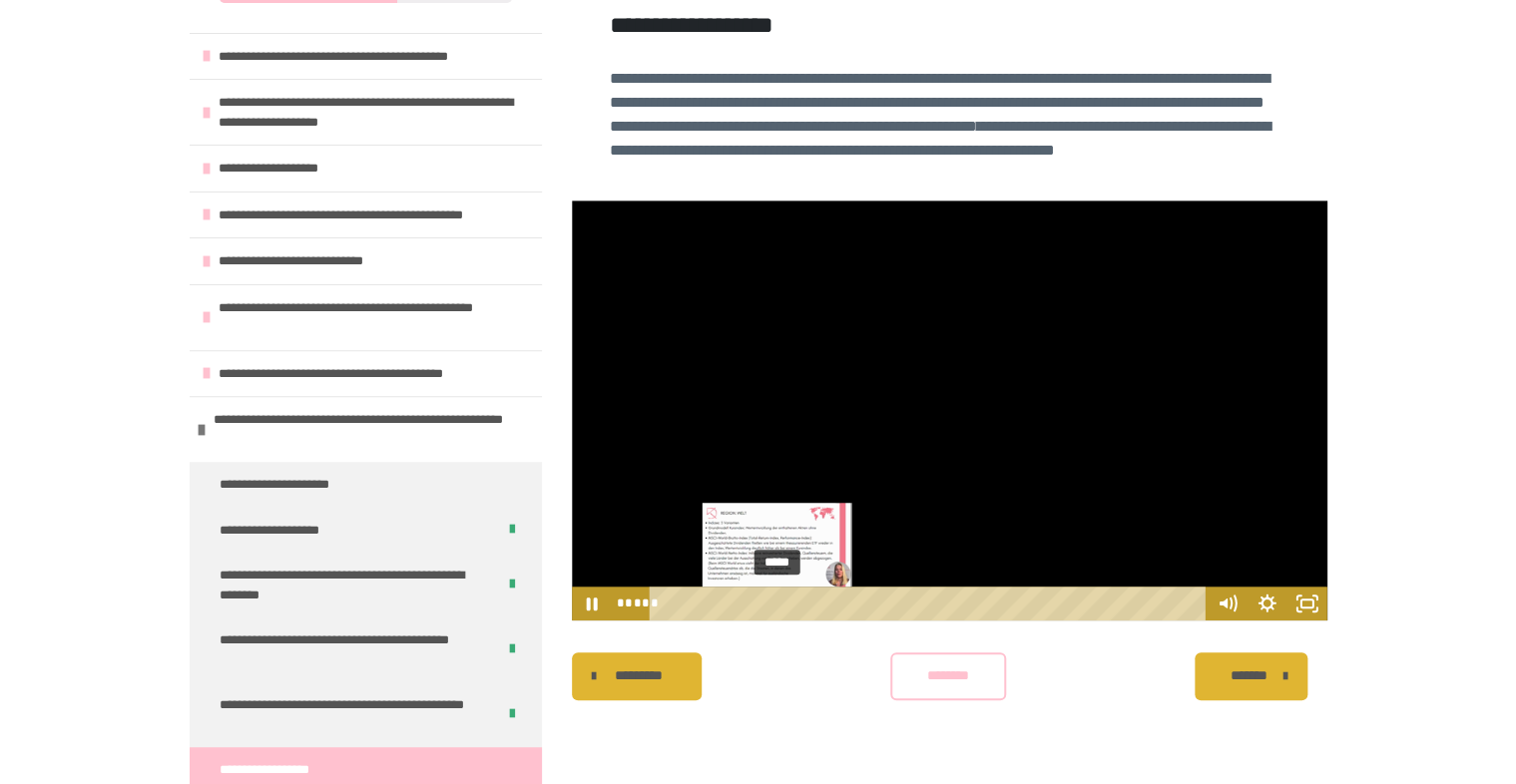 click on "*****" at bounding box center [930, 603] 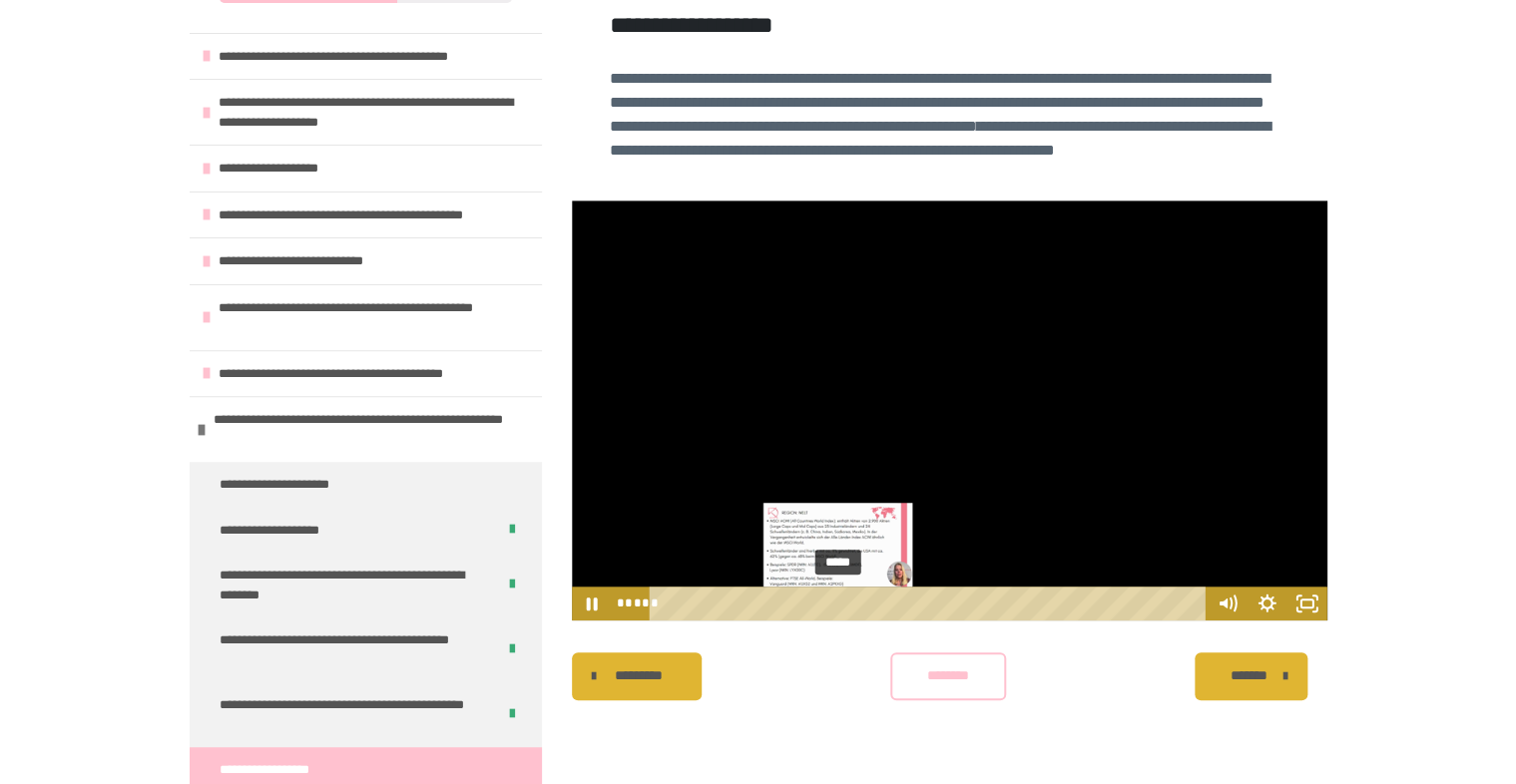 click on "*****" at bounding box center [930, 603] 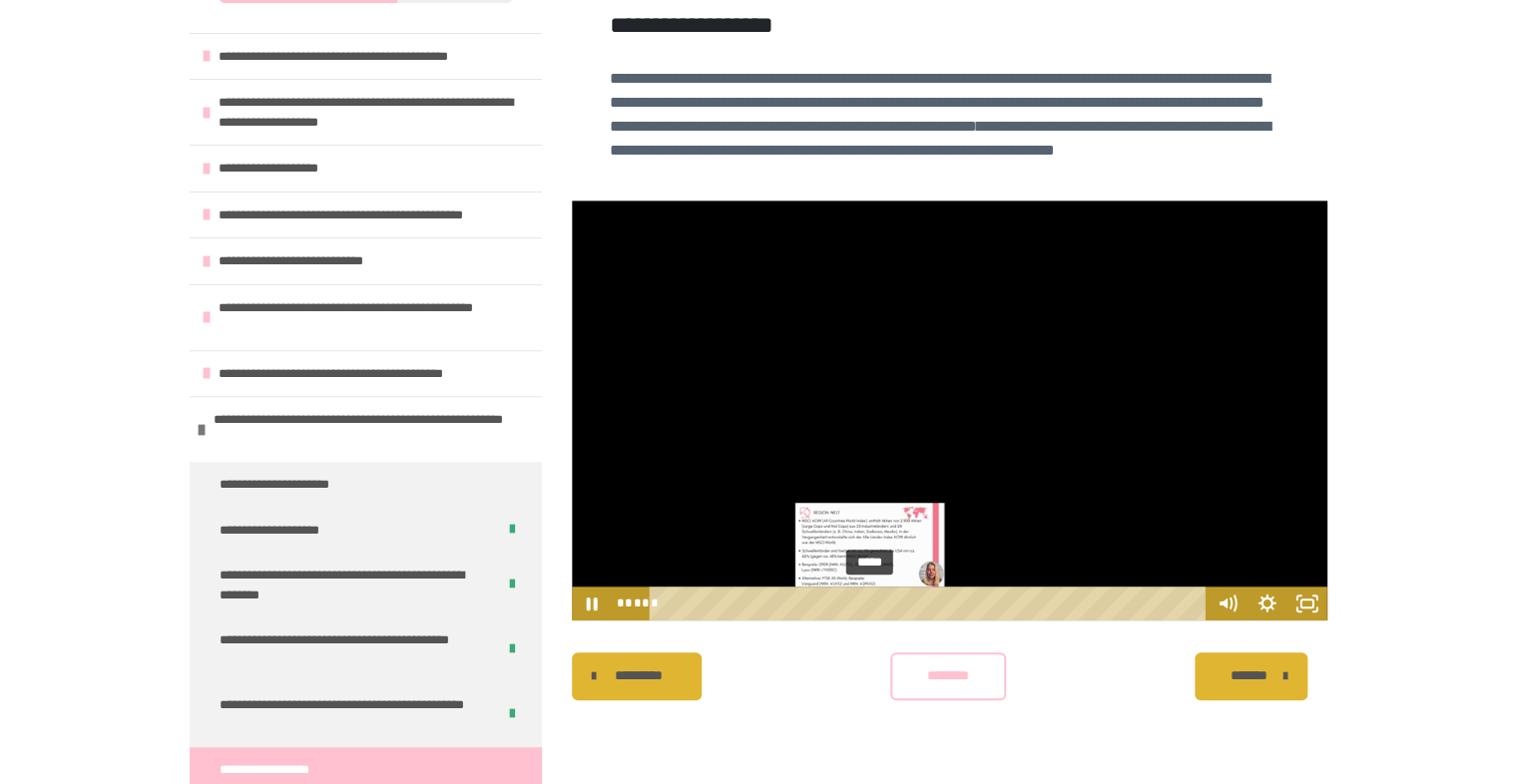 click on "*****" at bounding box center (930, 603) 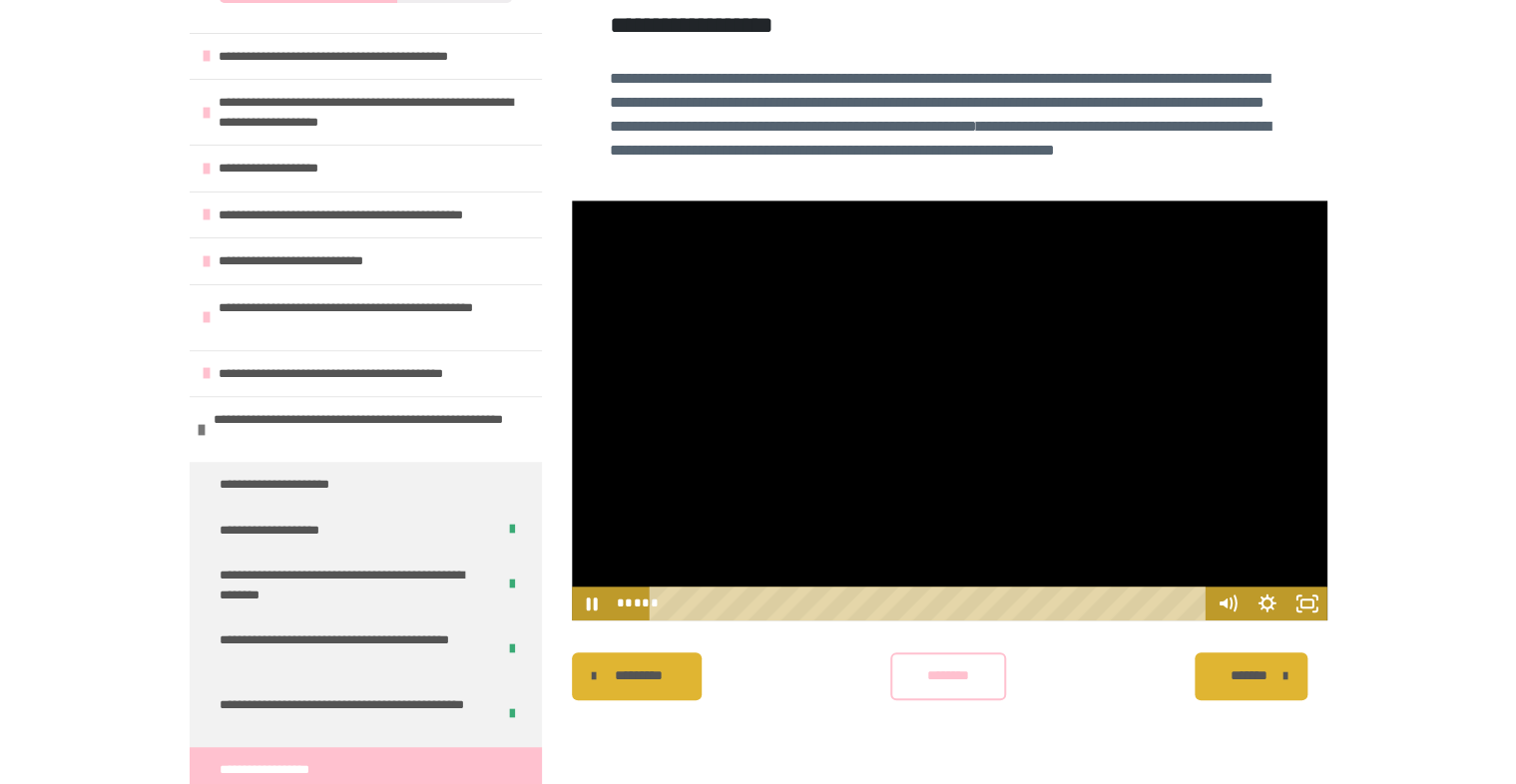click at bounding box center [949, 410] 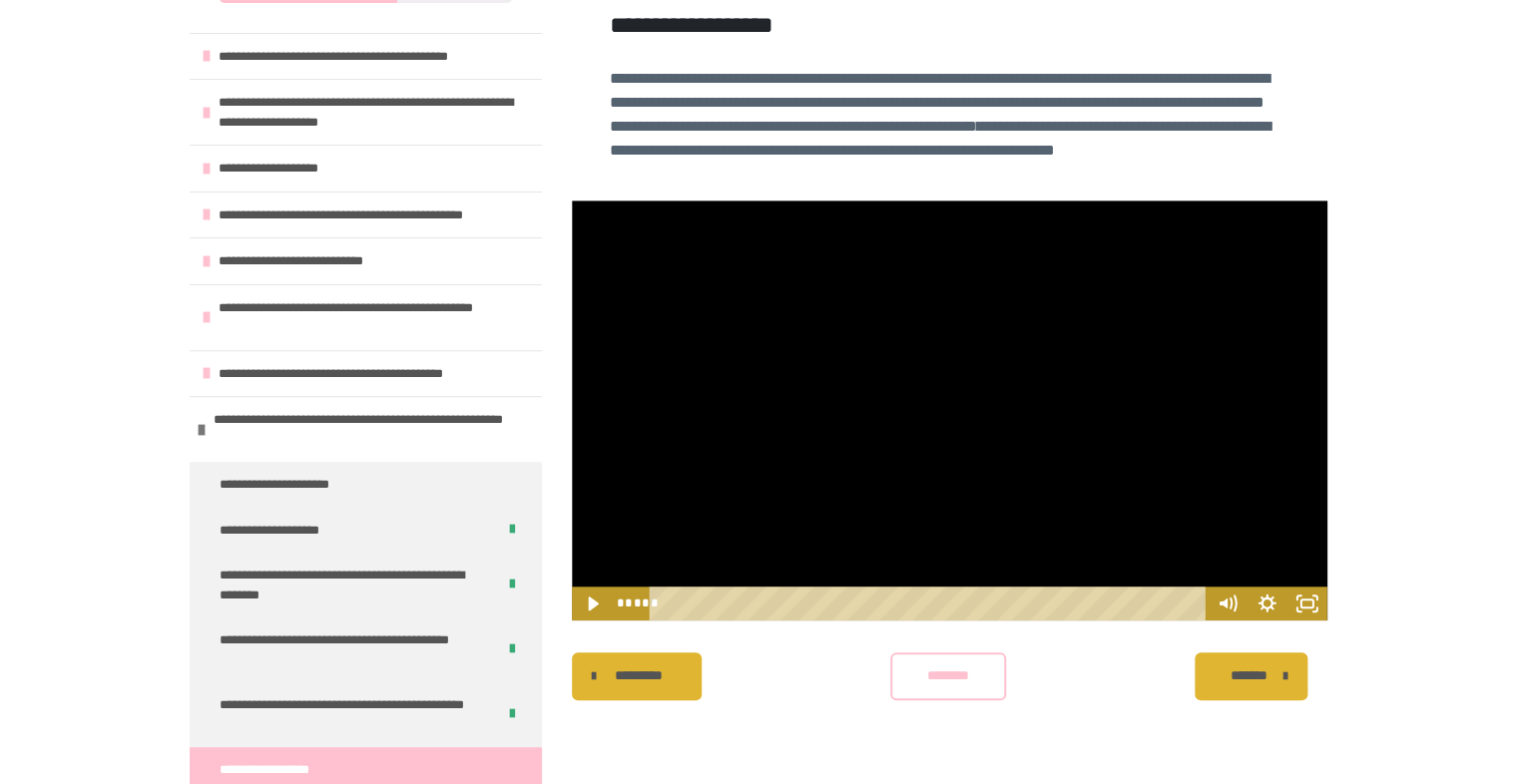click at bounding box center [949, 410] 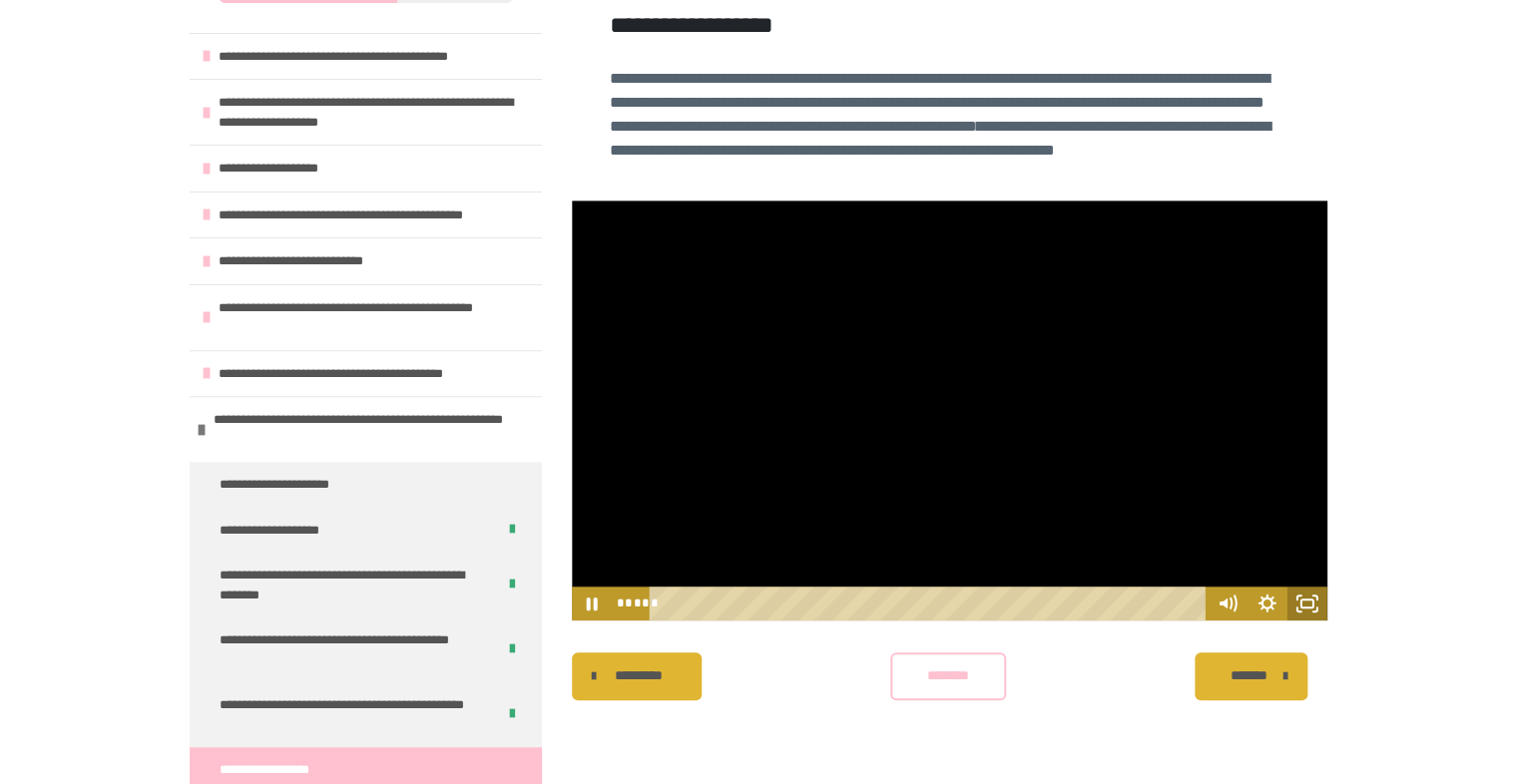 click 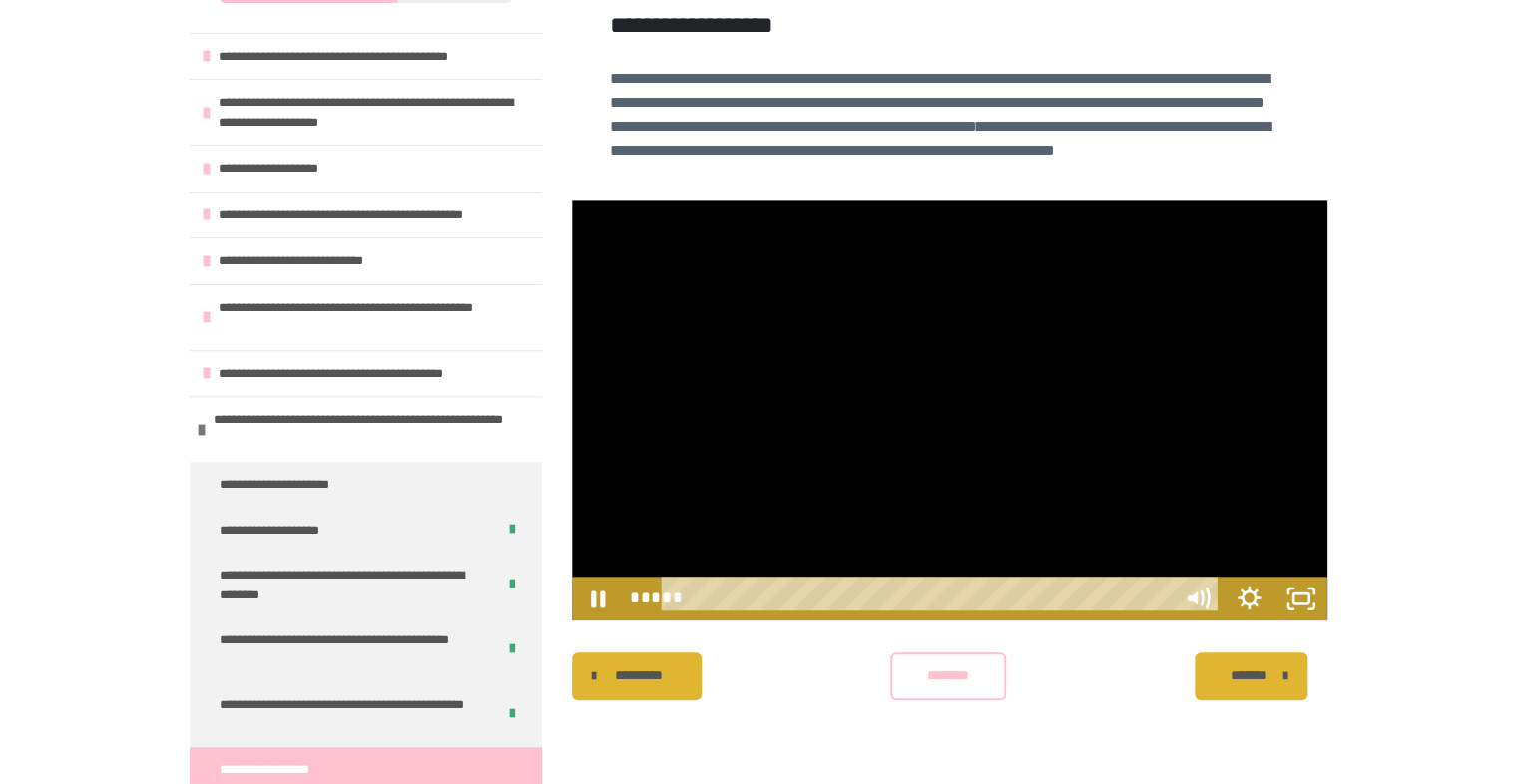 scroll, scrollTop: 442, scrollLeft: 0, axis: vertical 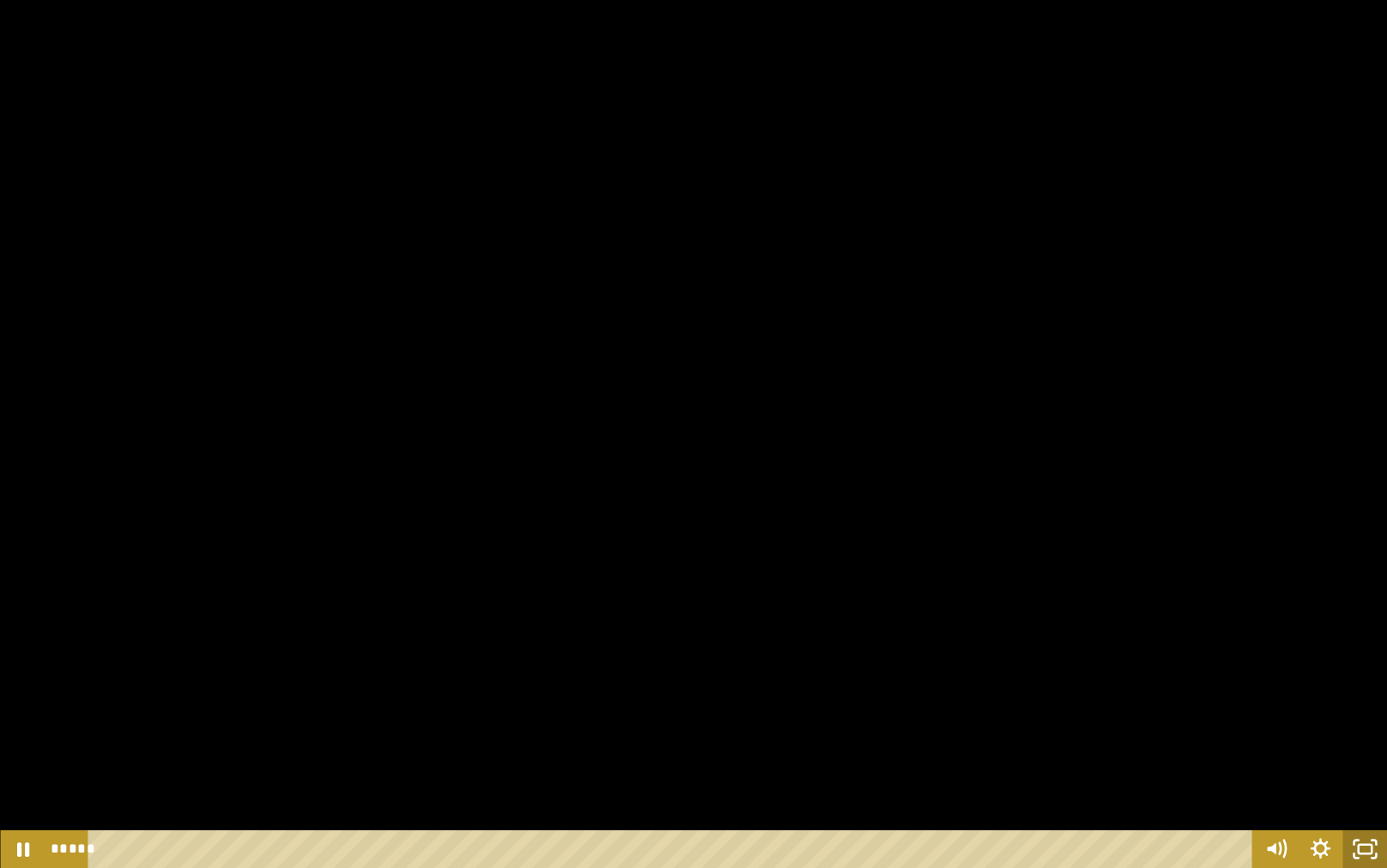 click 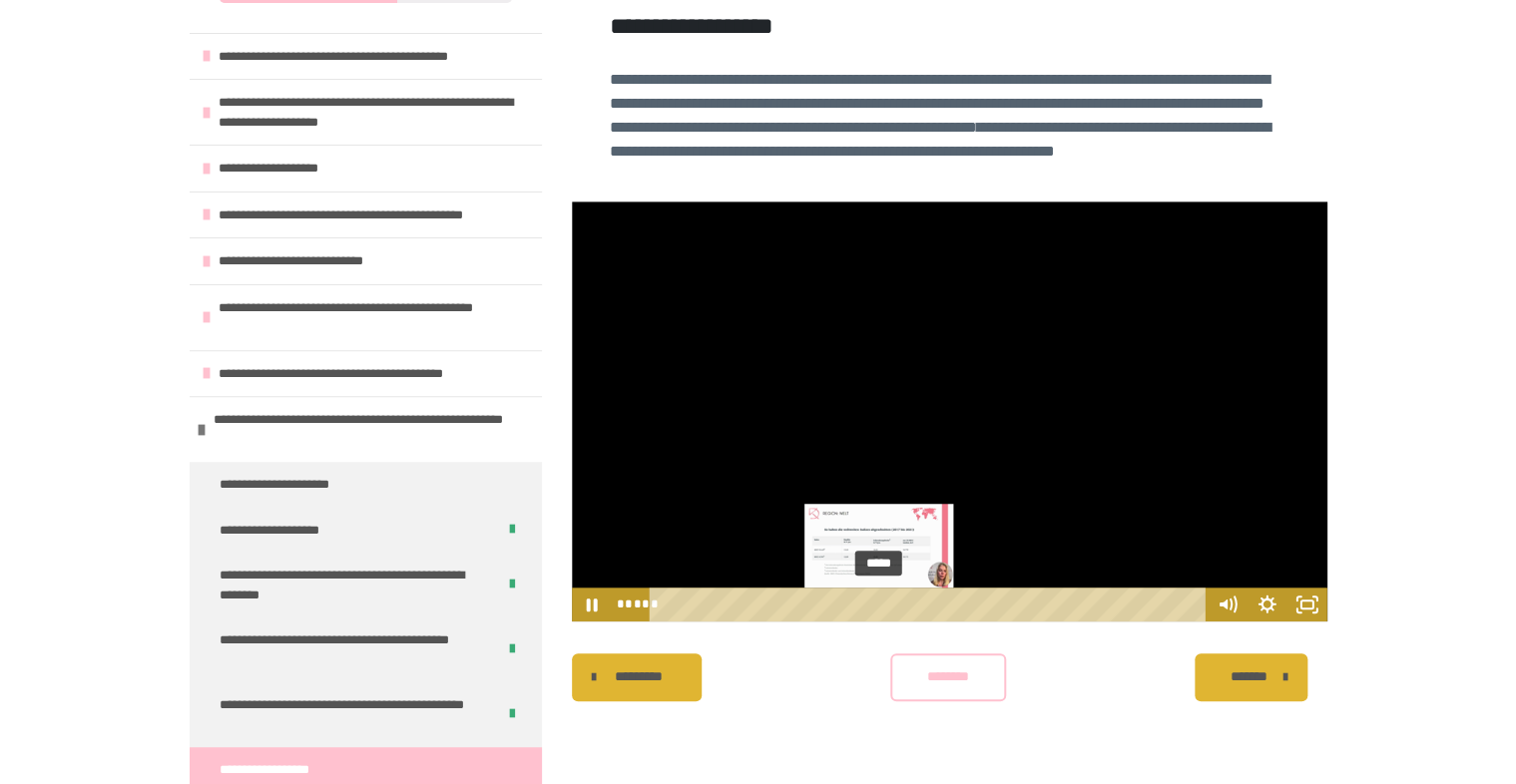 click on "*****" at bounding box center (930, 604) 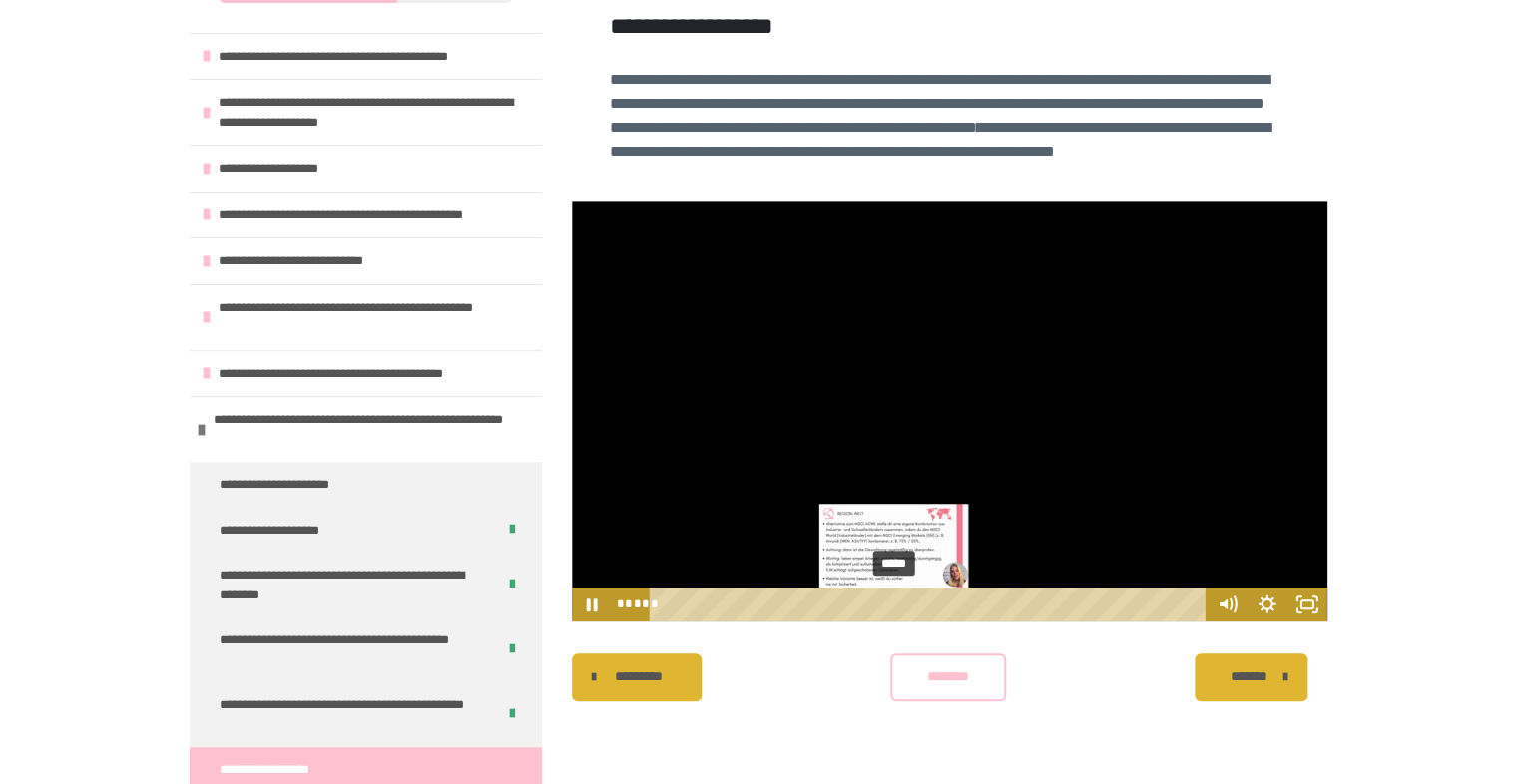click on "*****" at bounding box center (930, 604) 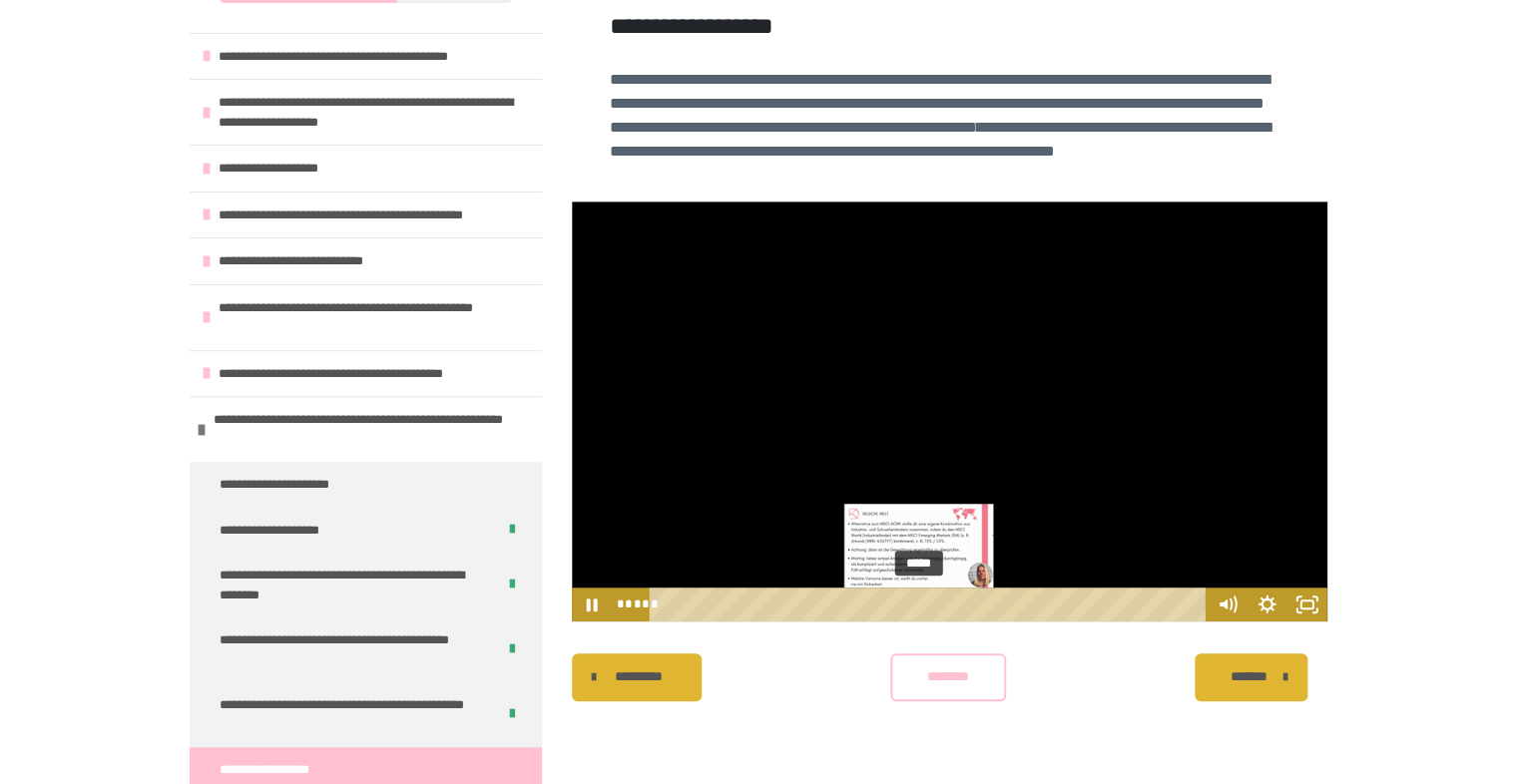 click on "*****" at bounding box center (930, 604) 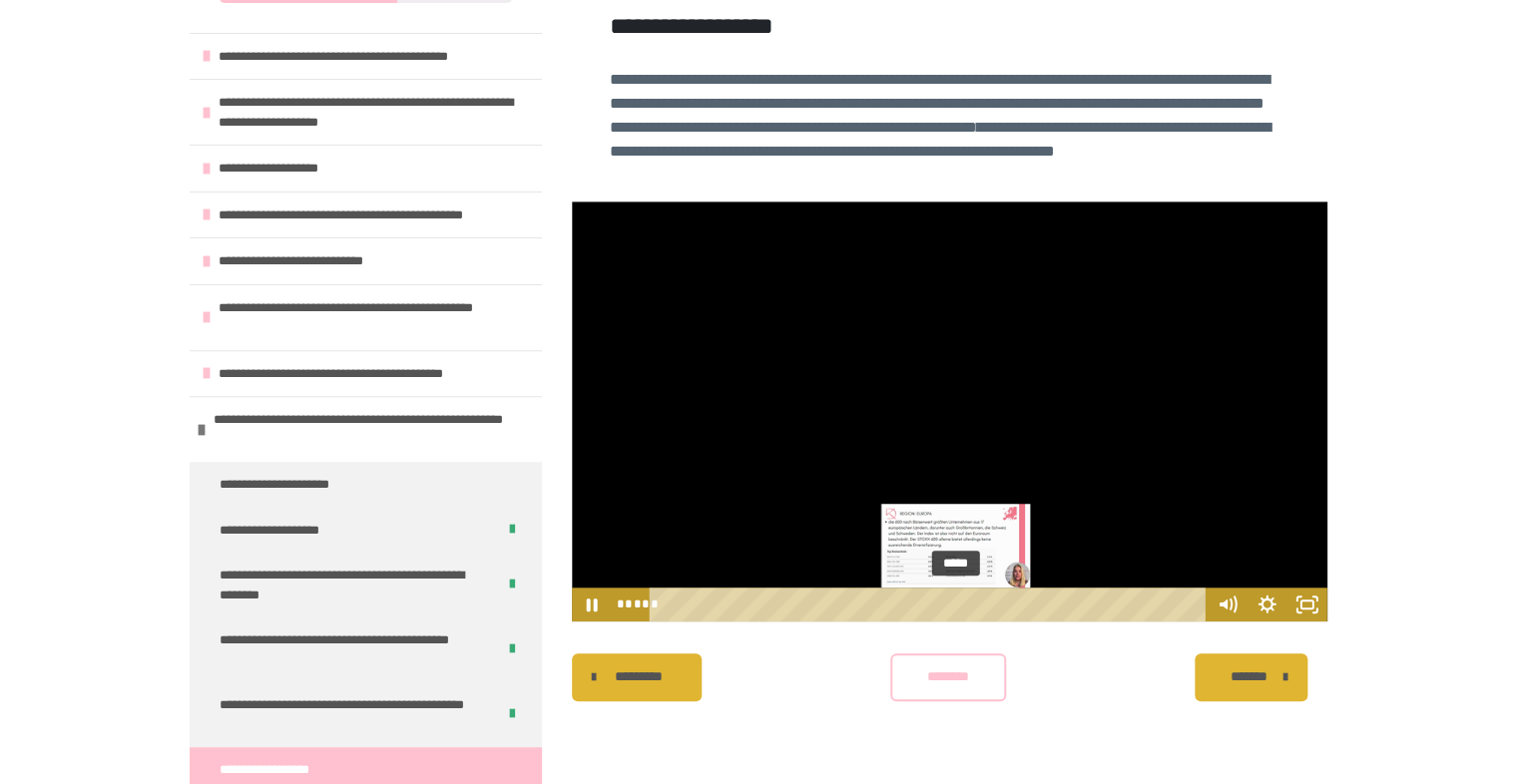 click on "*****" at bounding box center [930, 604] 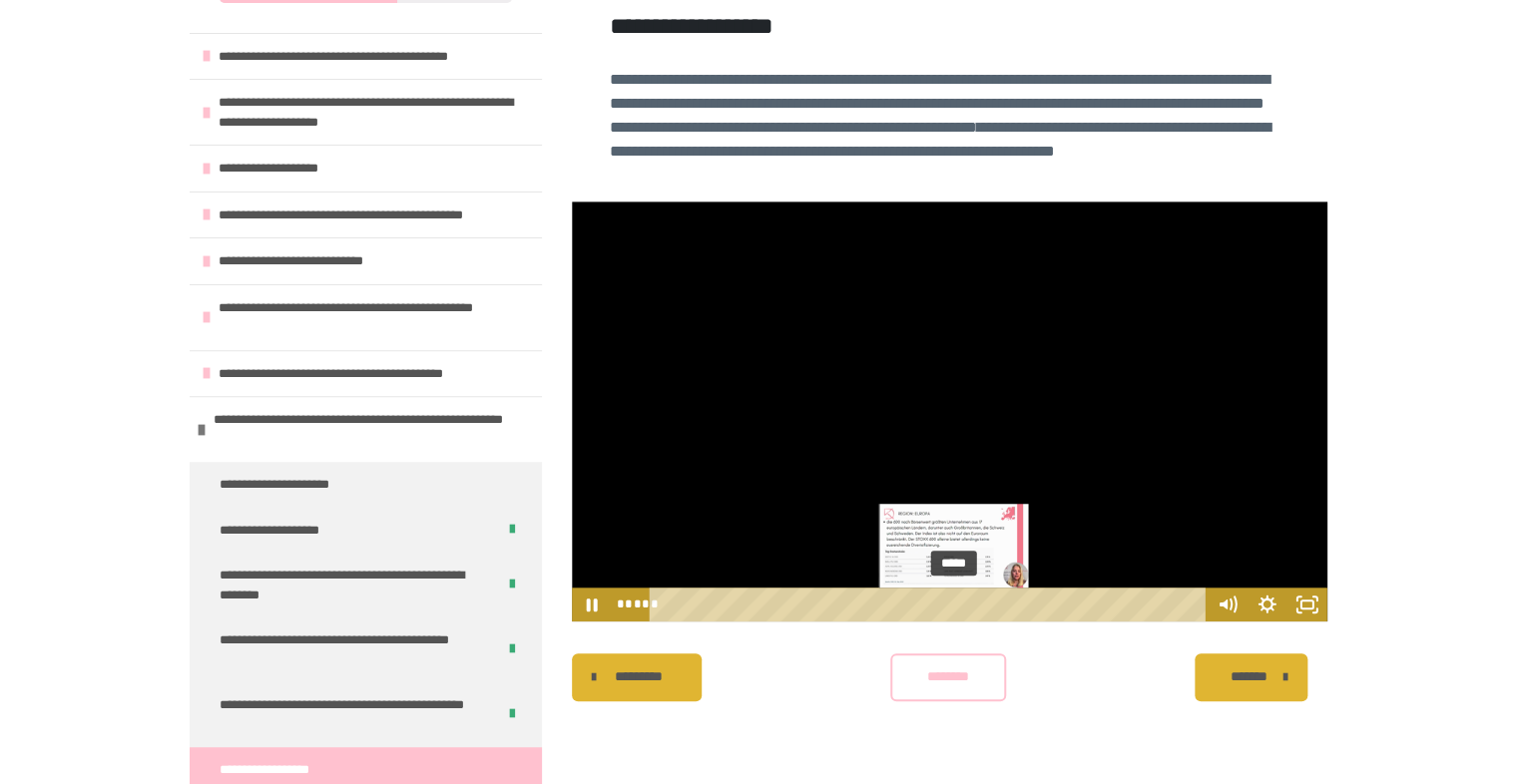 click at bounding box center [956, 604] 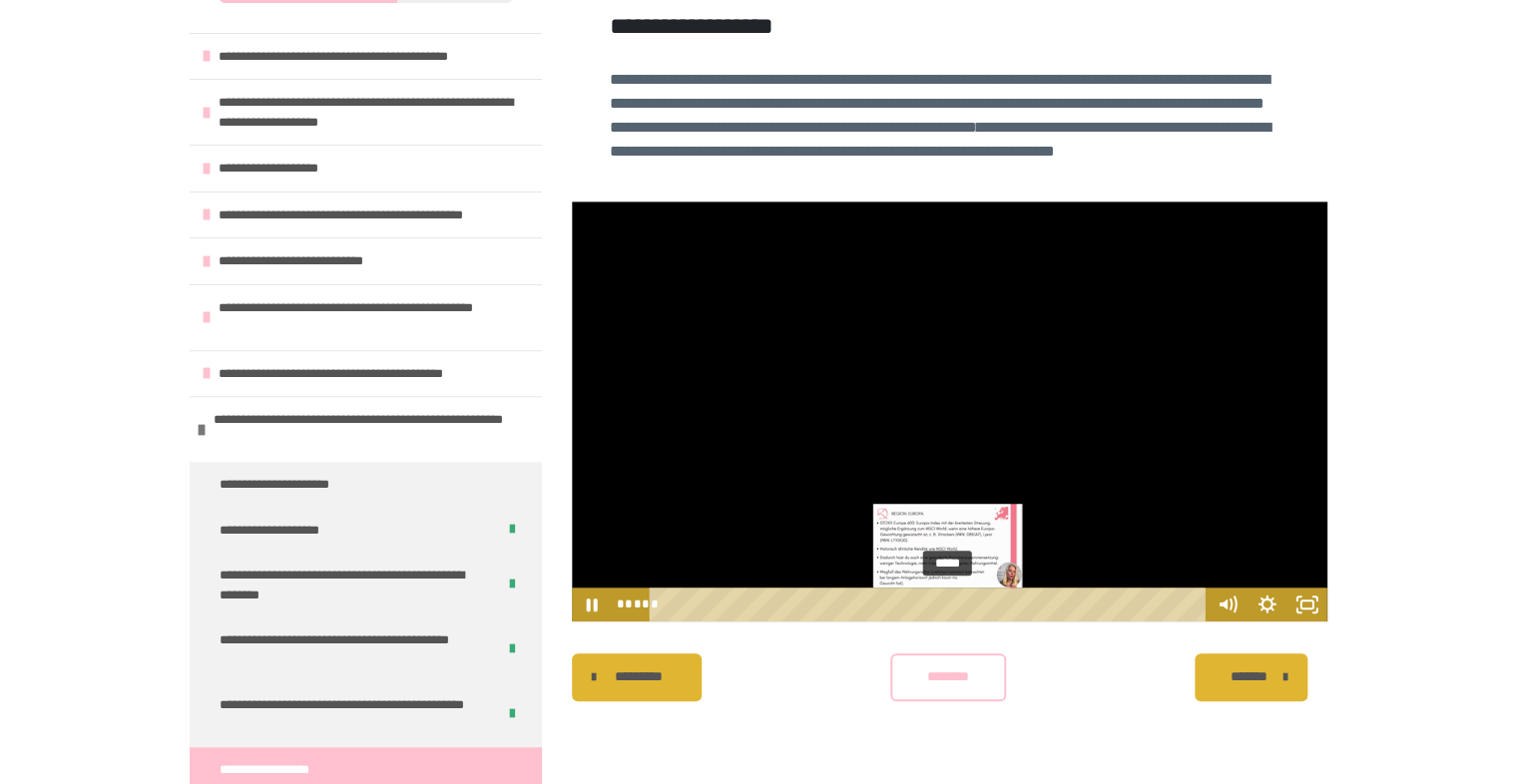 click at bounding box center (953, 604) 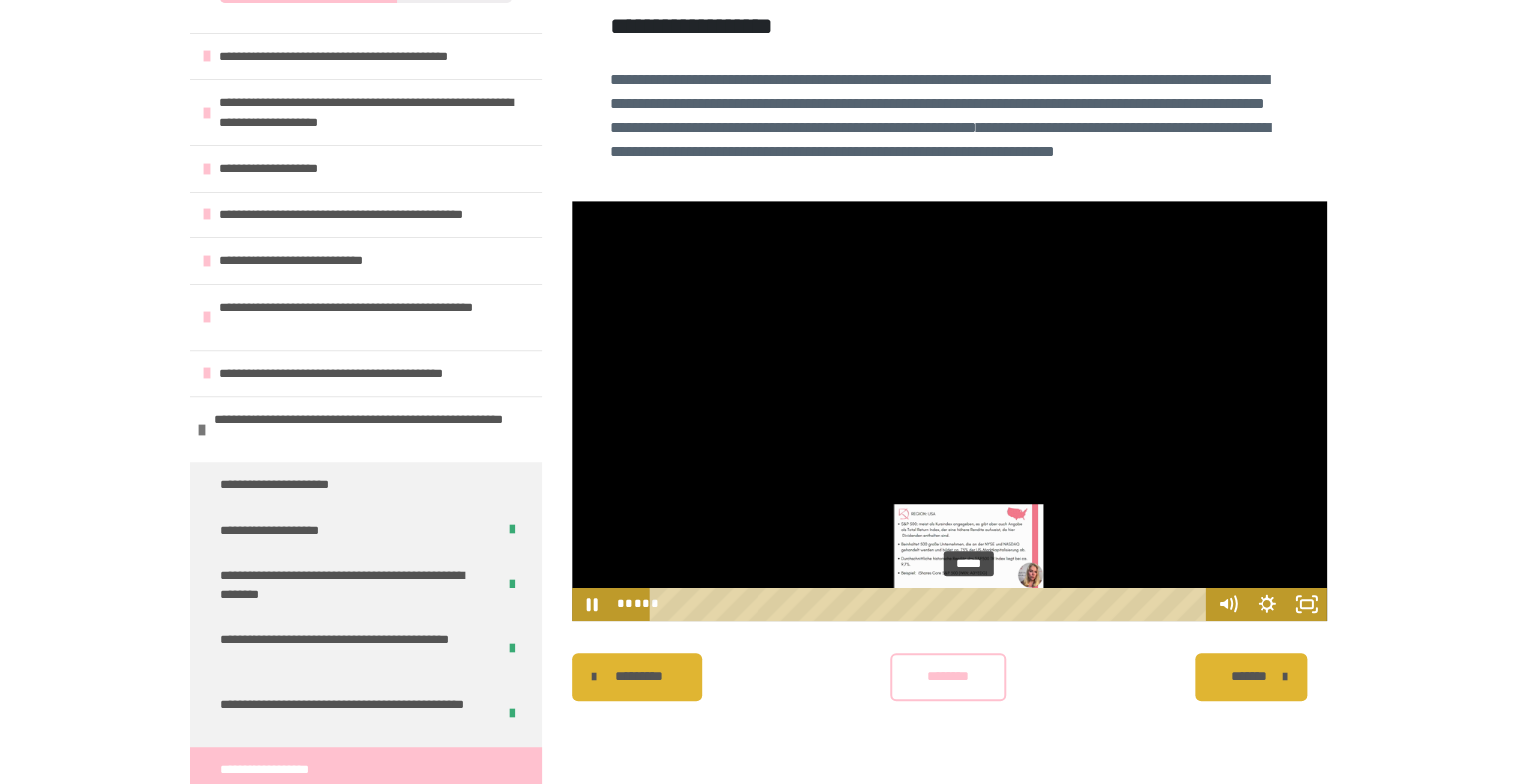 click on "*****" at bounding box center (930, 604) 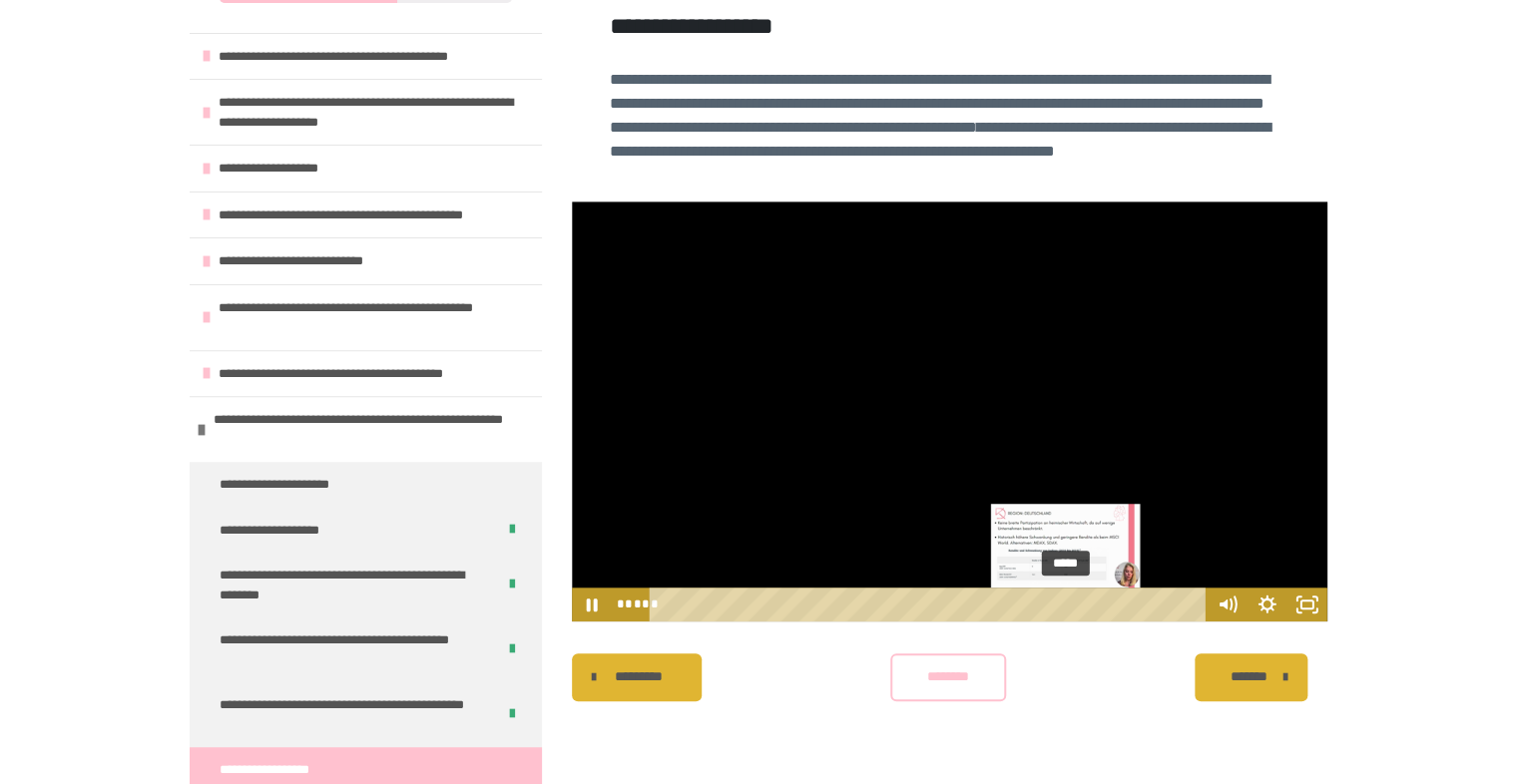 click on "*****" at bounding box center (930, 604) 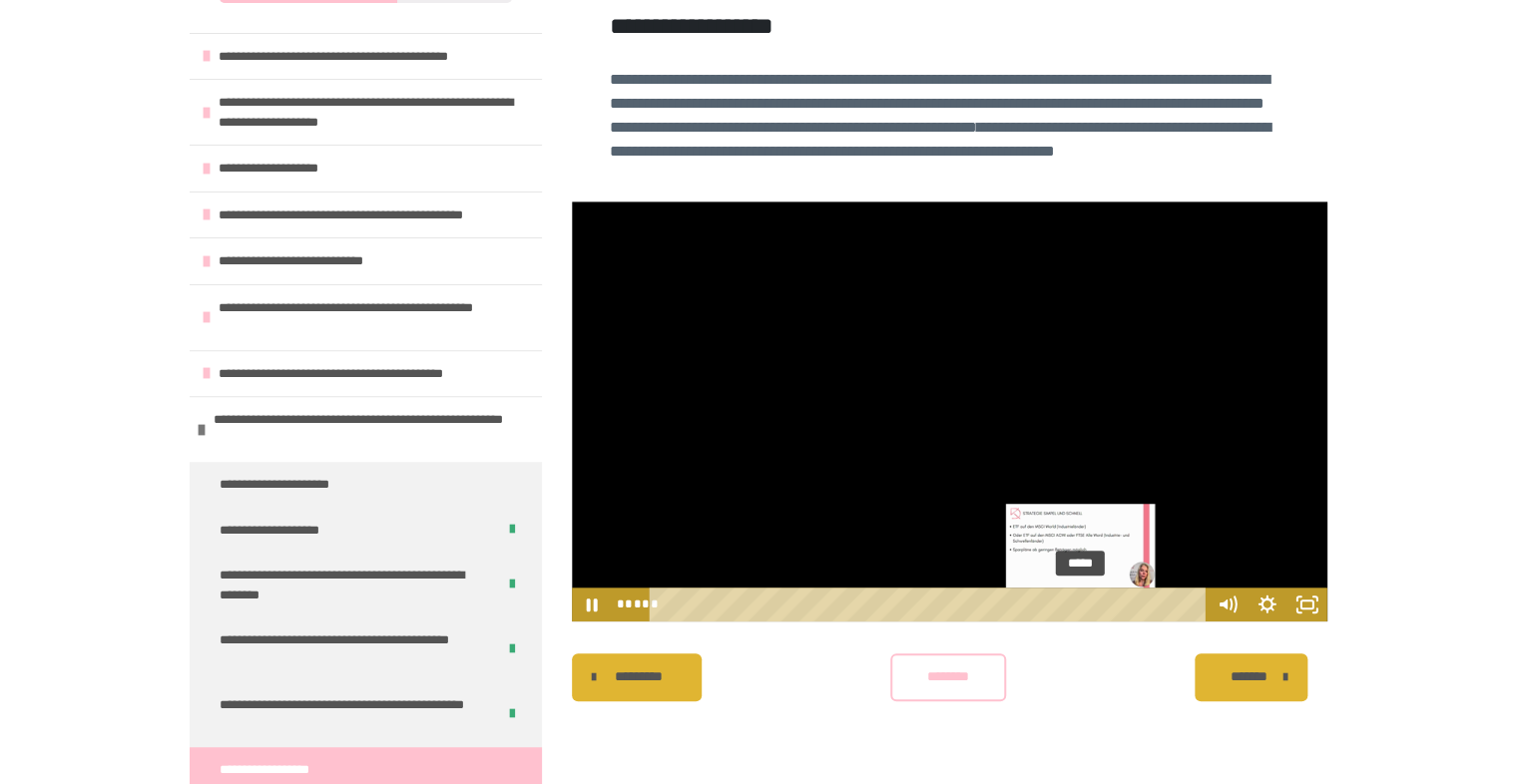 click on "*****" at bounding box center [930, 604] 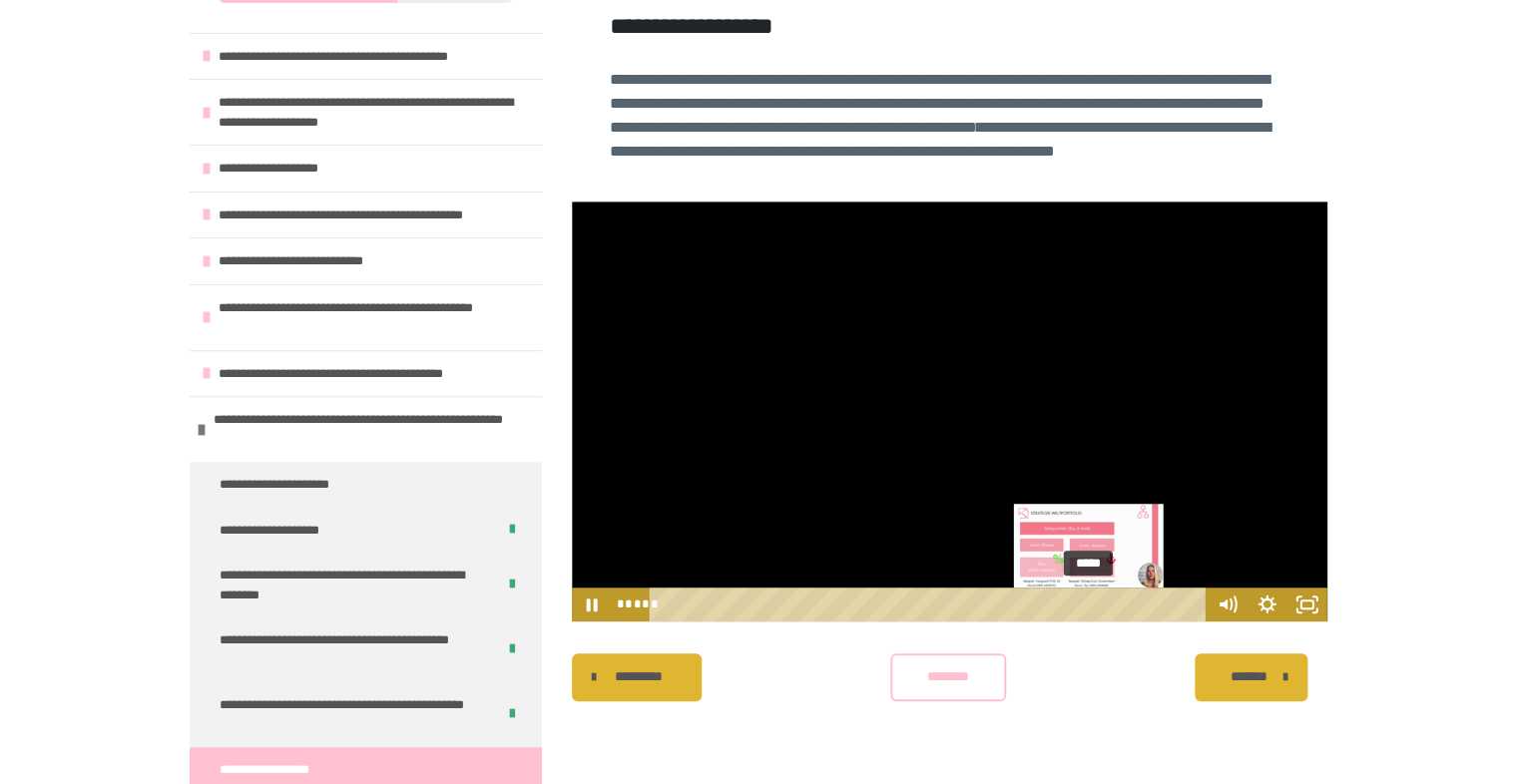 click on "*****" at bounding box center (930, 604) 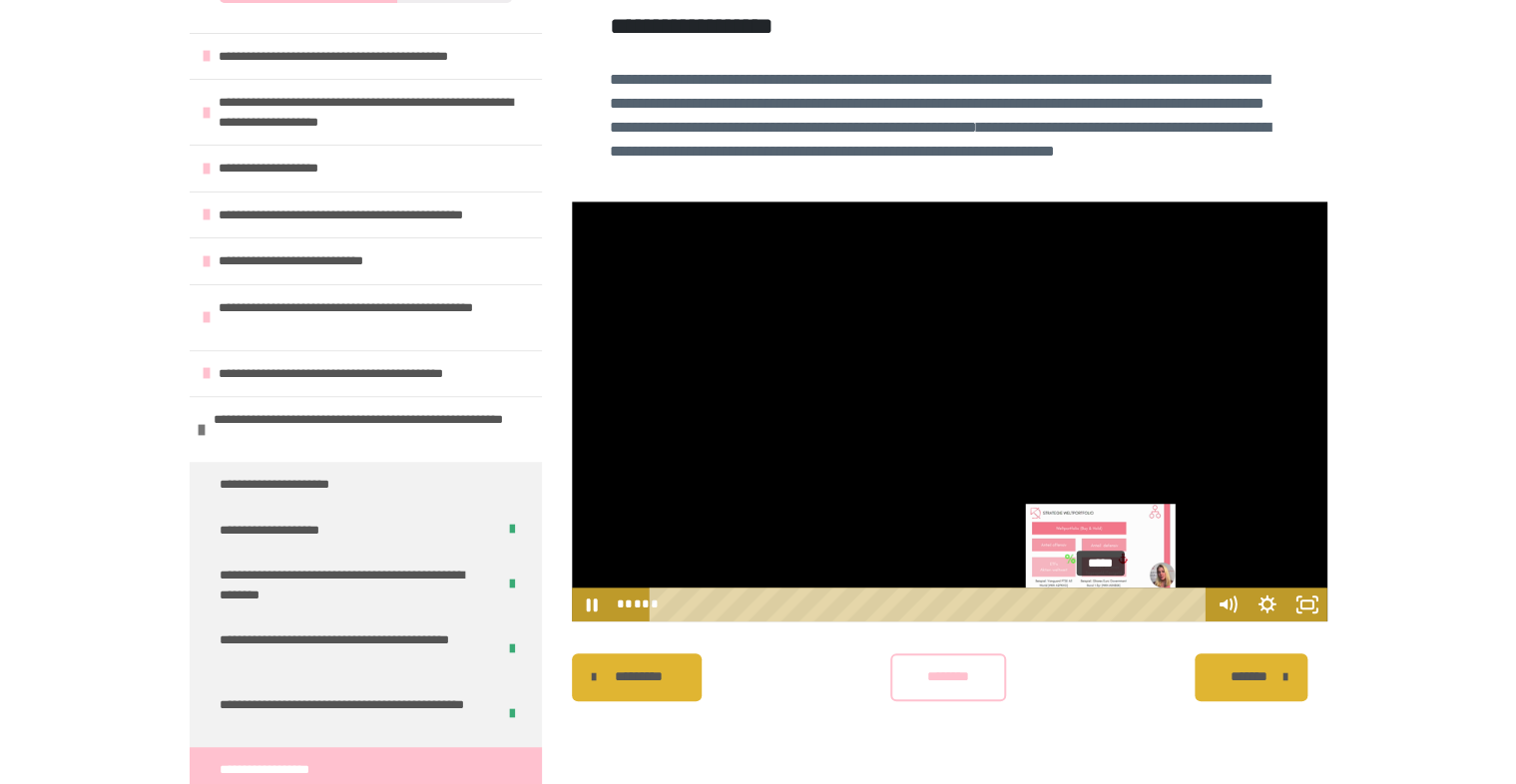 click on "*****" at bounding box center (930, 604) 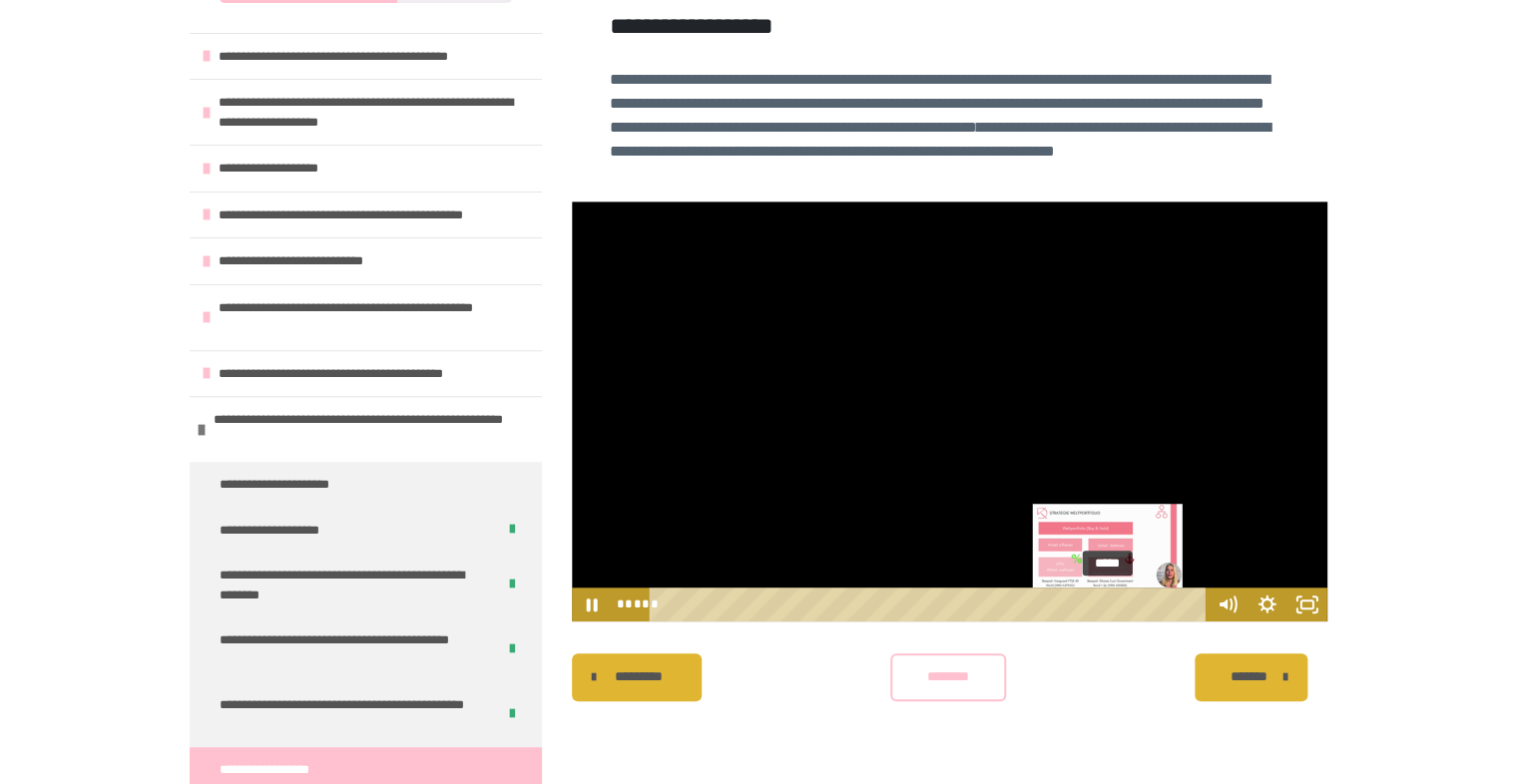 click on "*****" at bounding box center (930, 604) 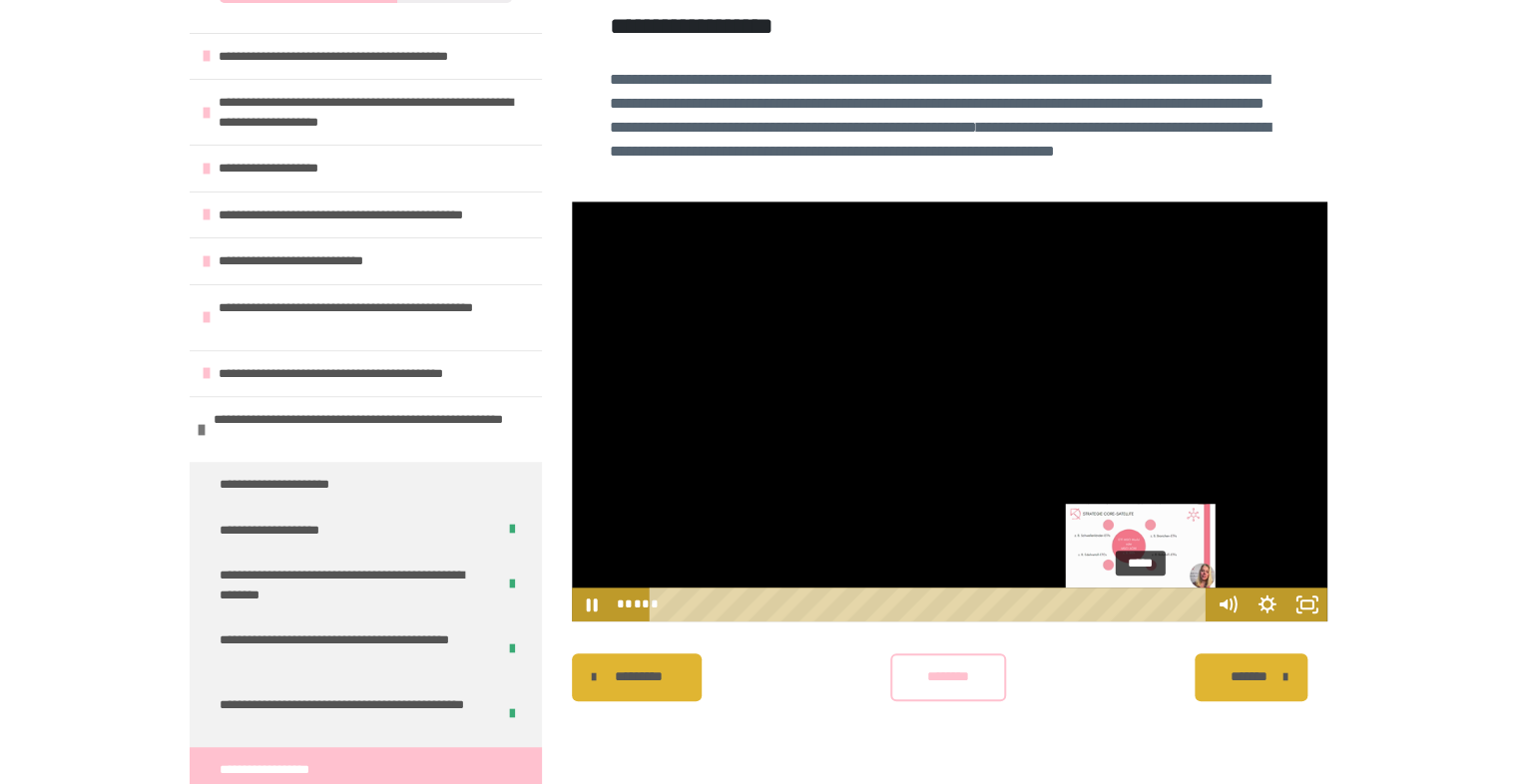 click on "*****" at bounding box center (930, 604) 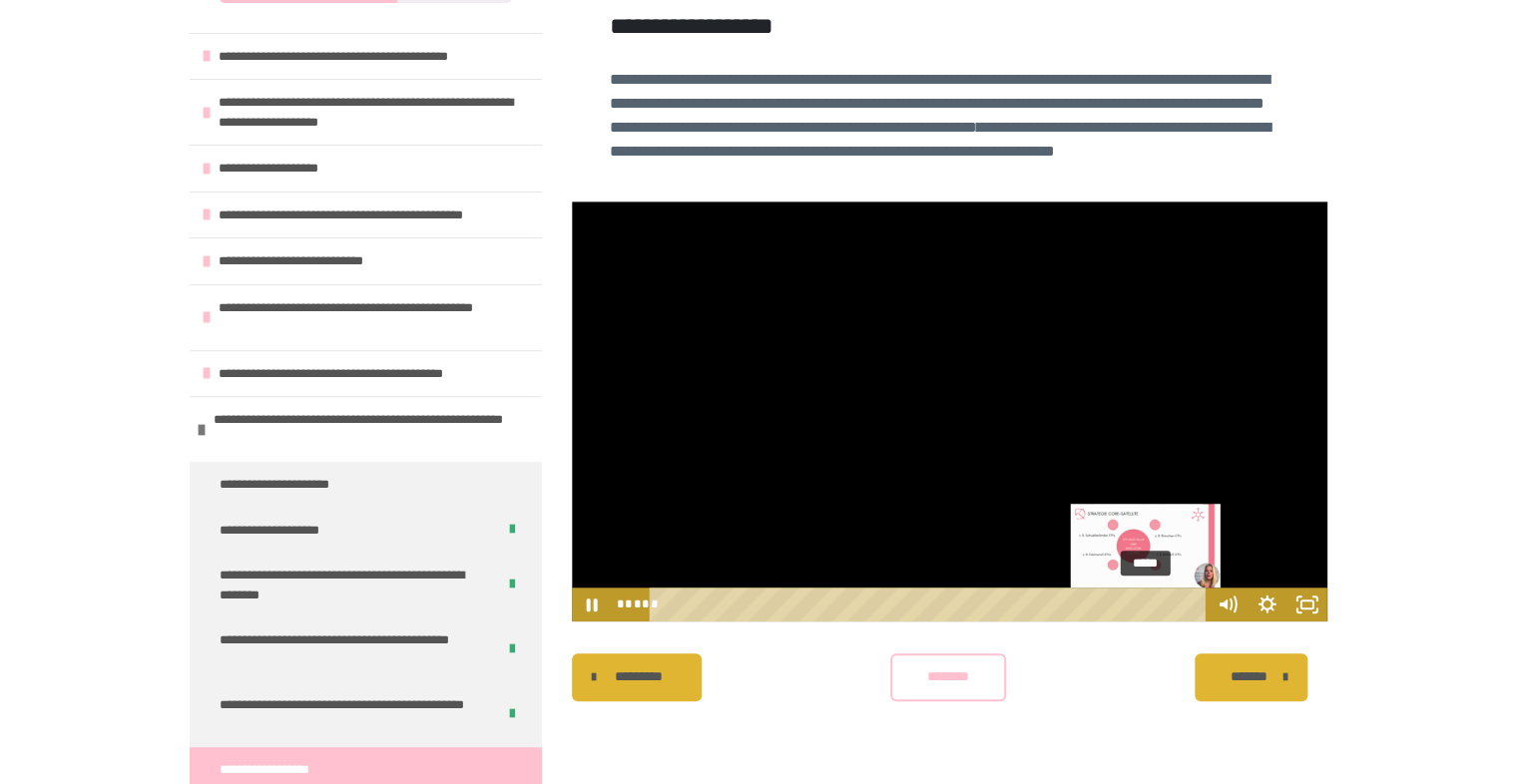 click on "*****" at bounding box center [930, 604] 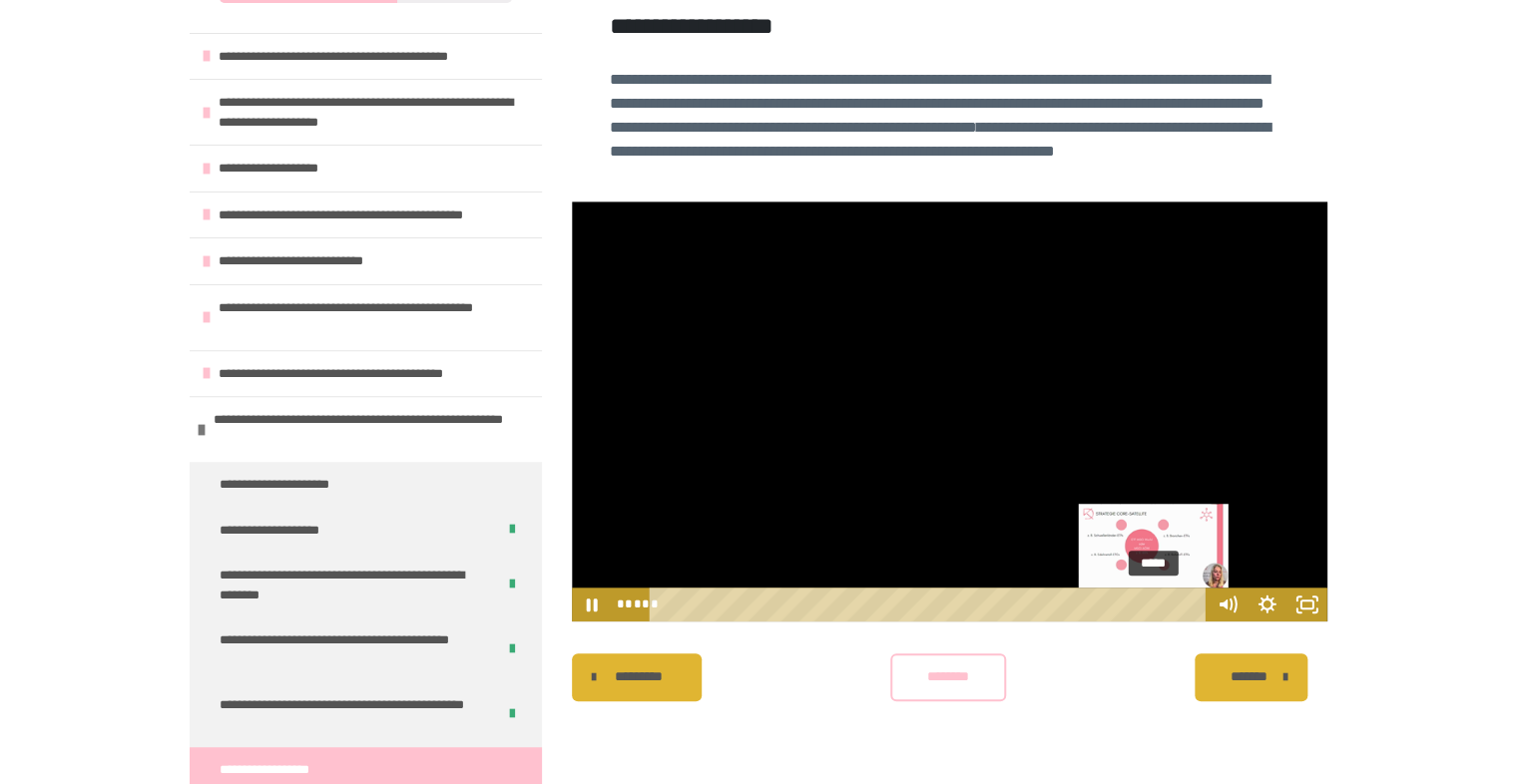click on "*****" at bounding box center [930, 604] 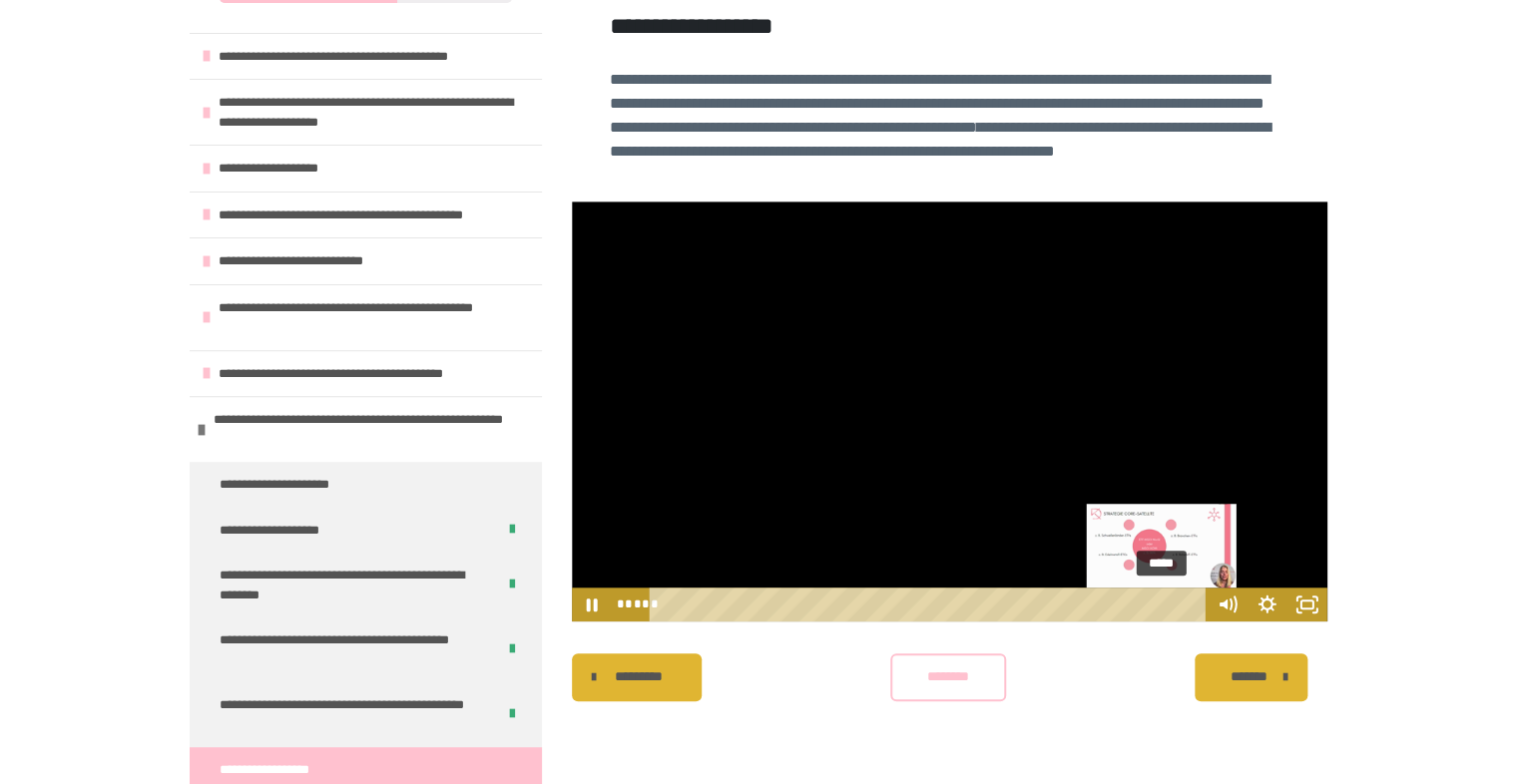 click on "*****" at bounding box center [930, 604] 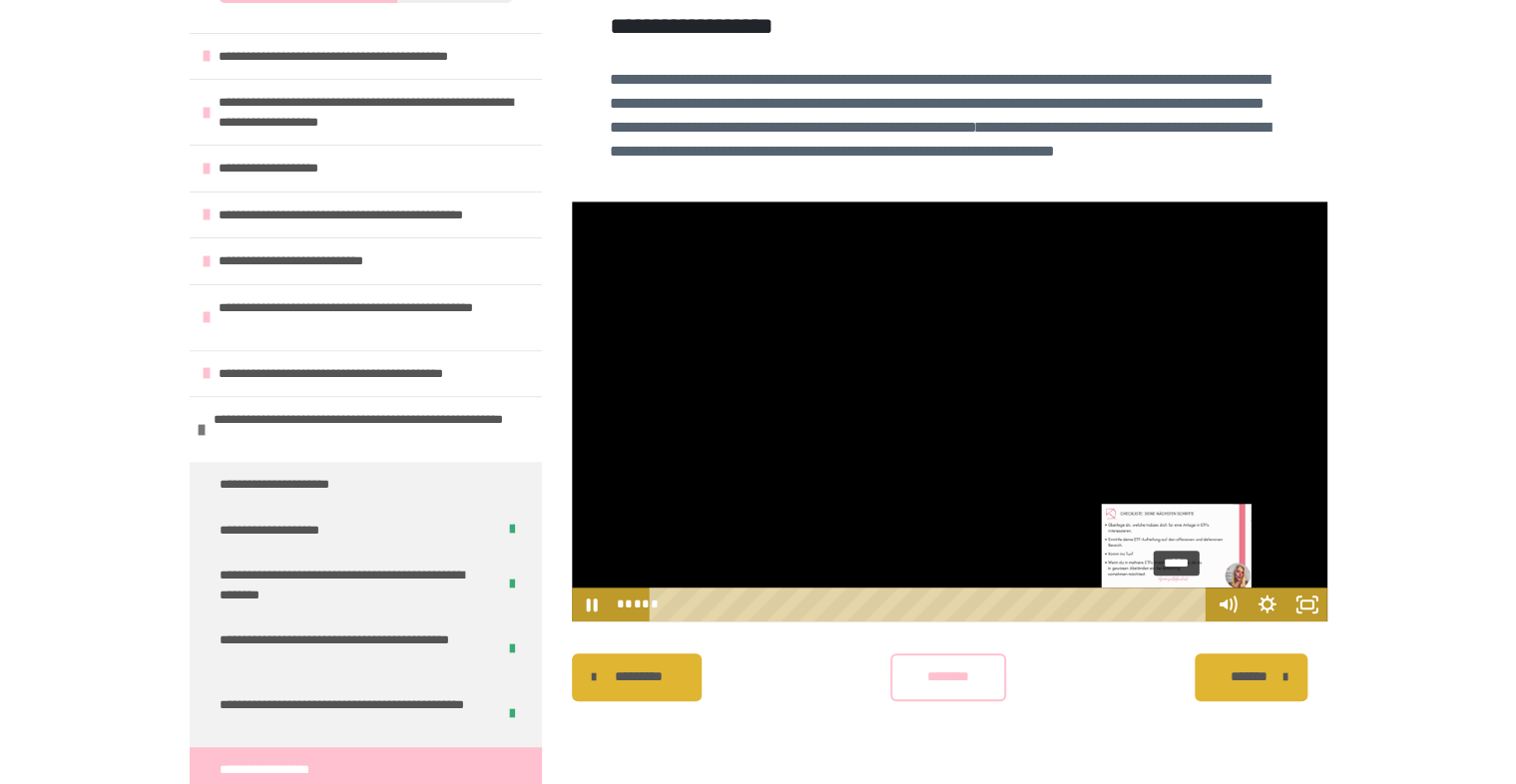 click on "*****" at bounding box center [930, 604] 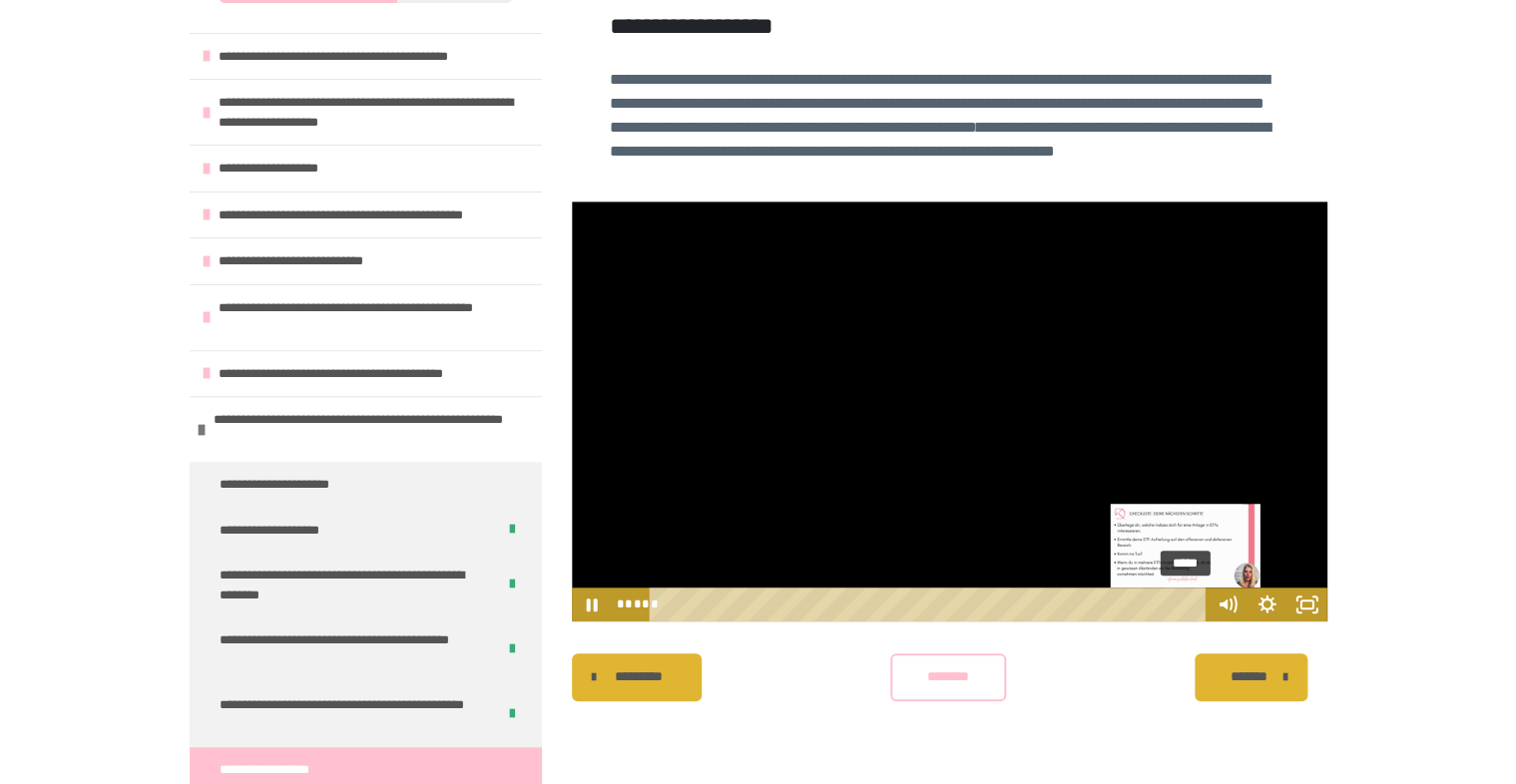 click on "*****" at bounding box center (930, 604) 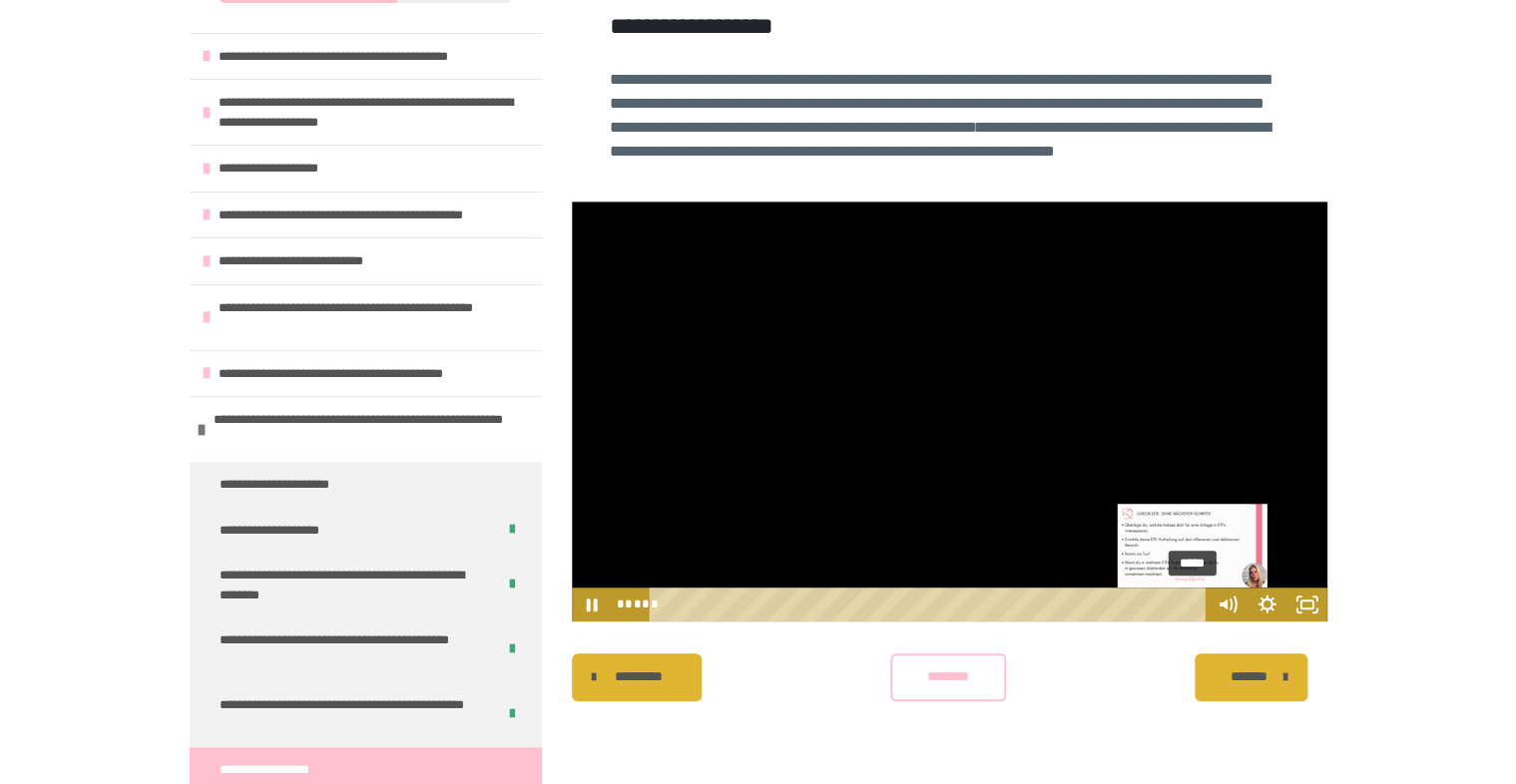 click on "*****" at bounding box center (930, 604) 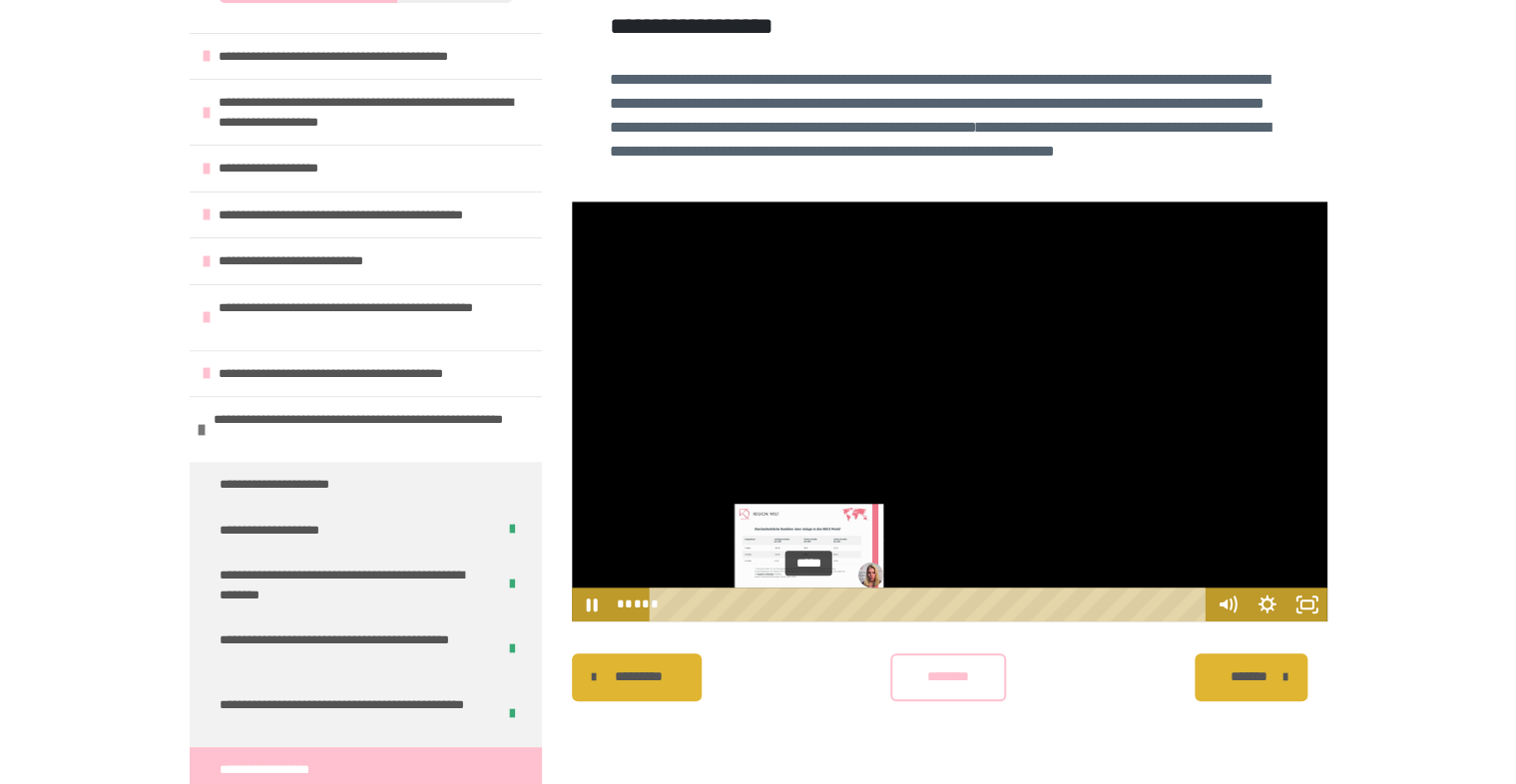 scroll, scrollTop: 445, scrollLeft: 0, axis: vertical 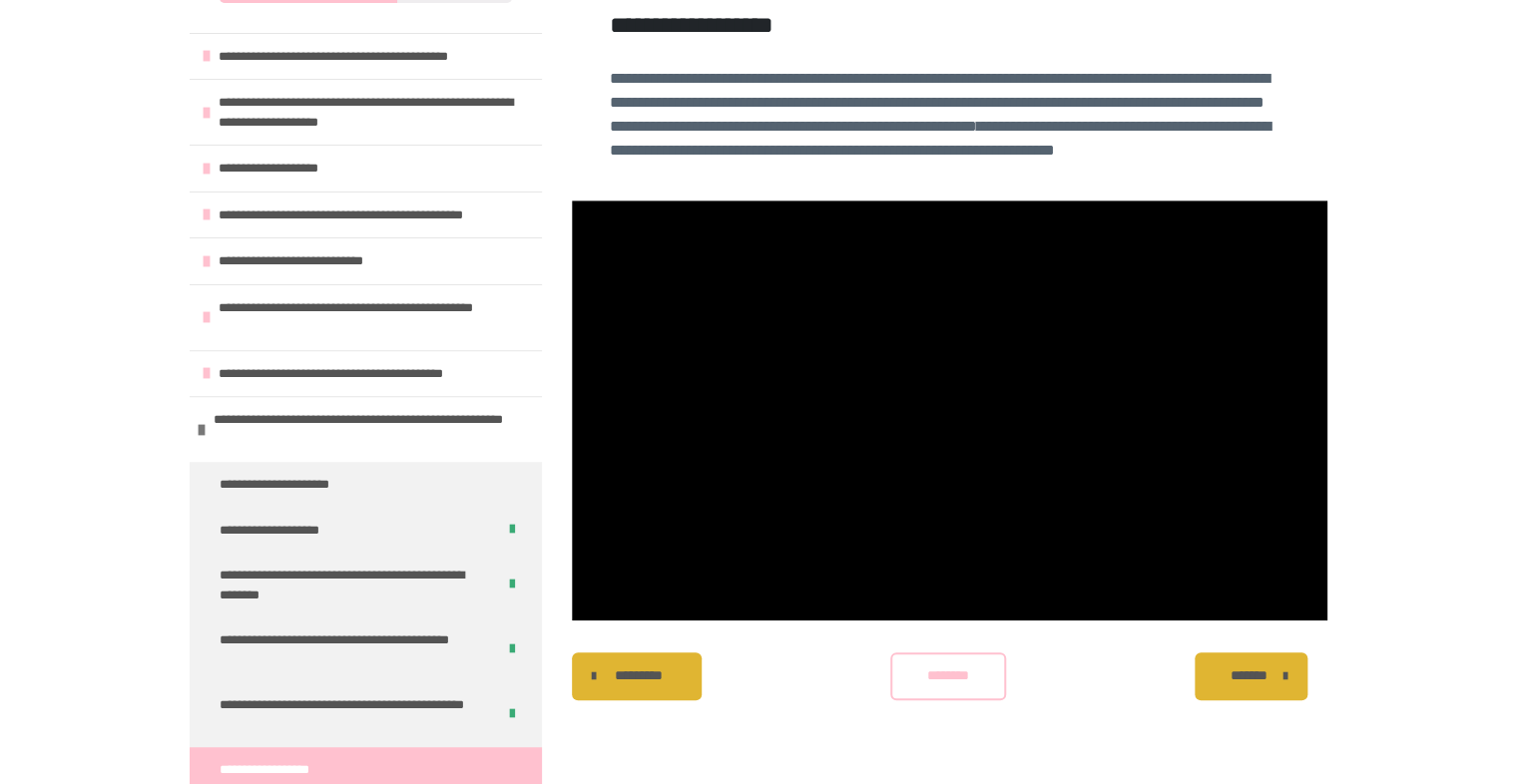 click on "********" at bounding box center [948, 676] 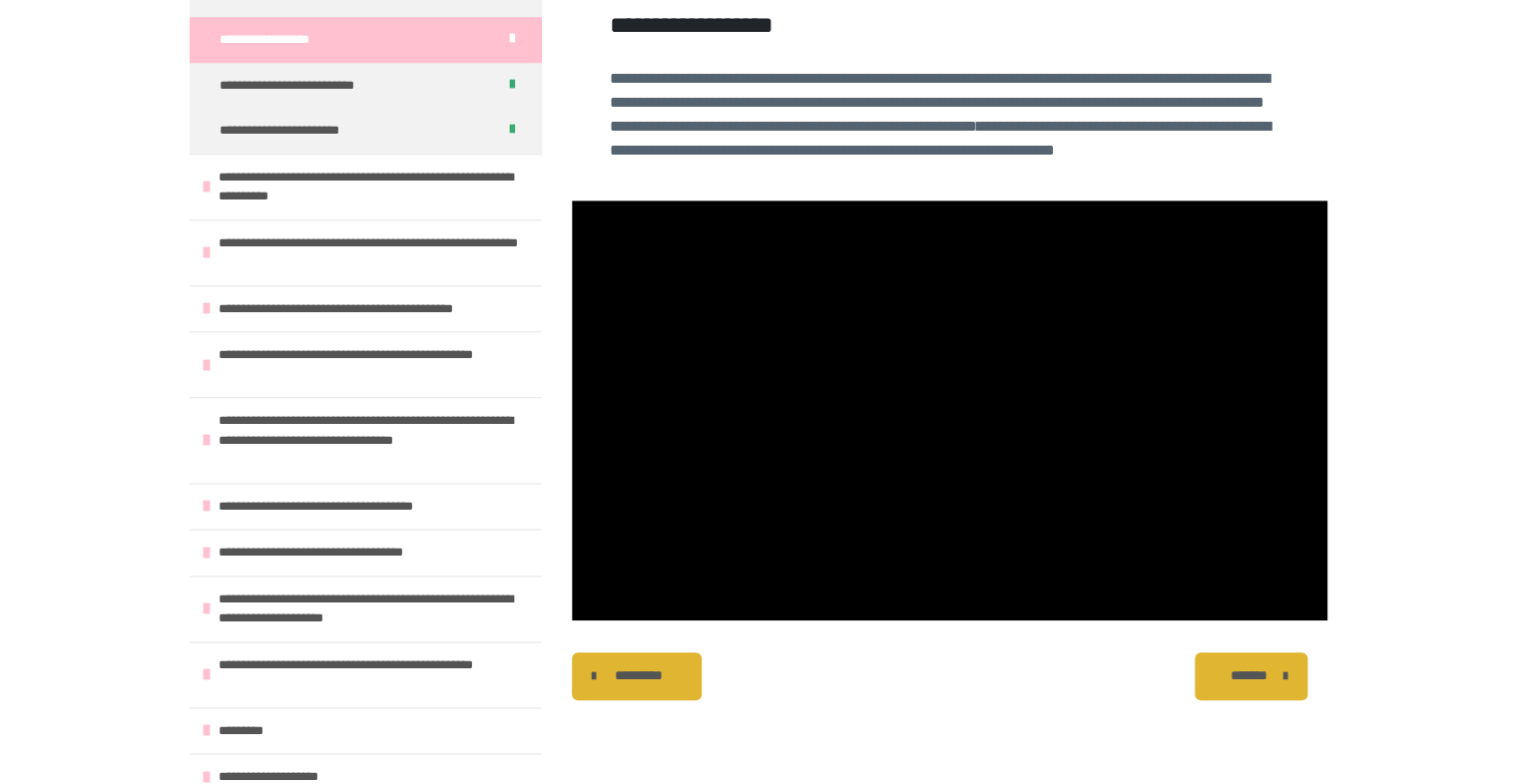 scroll, scrollTop: 804, scrollLeft: 0, axis: vertical 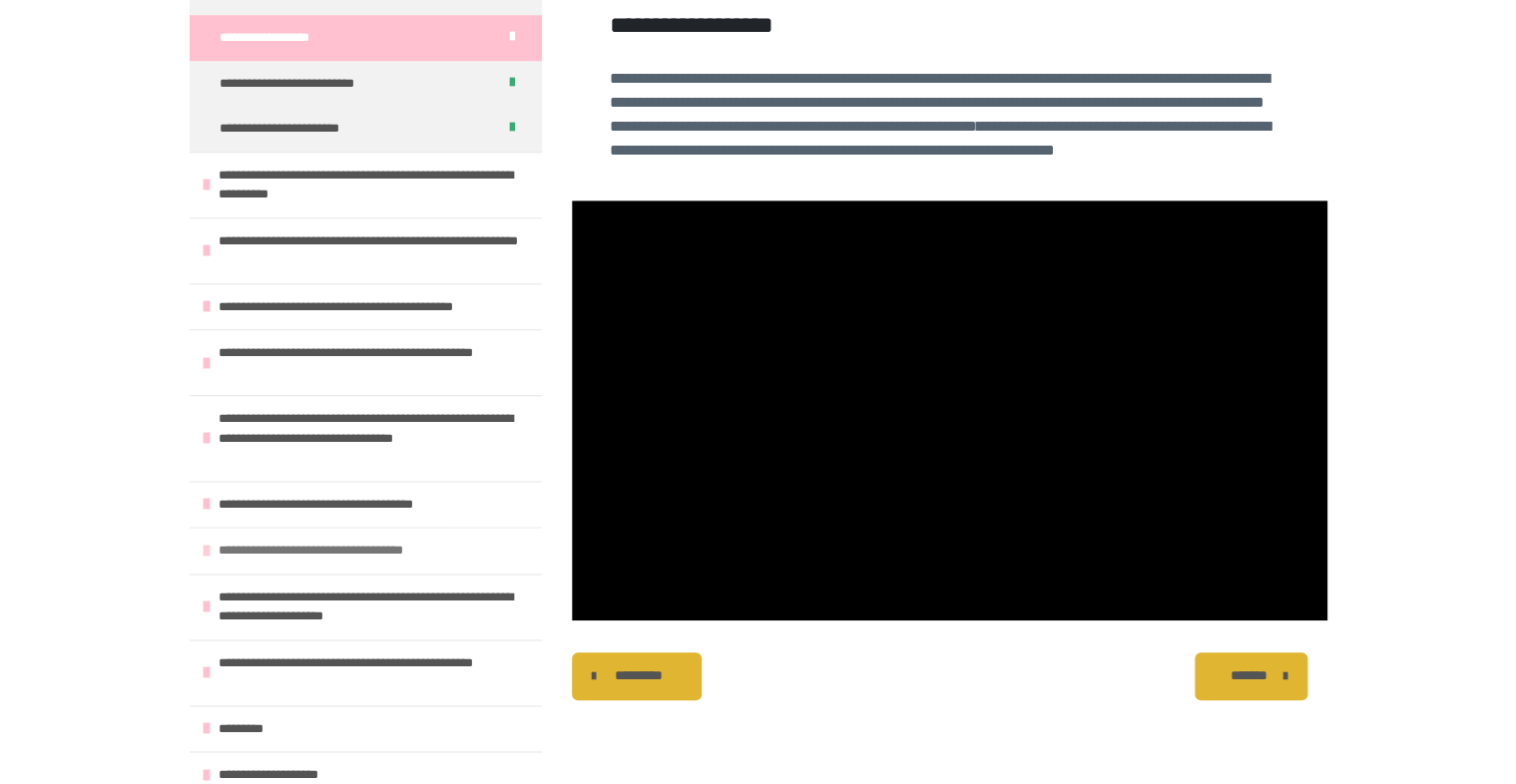 click on "**********" at bounding box center [355, 551] 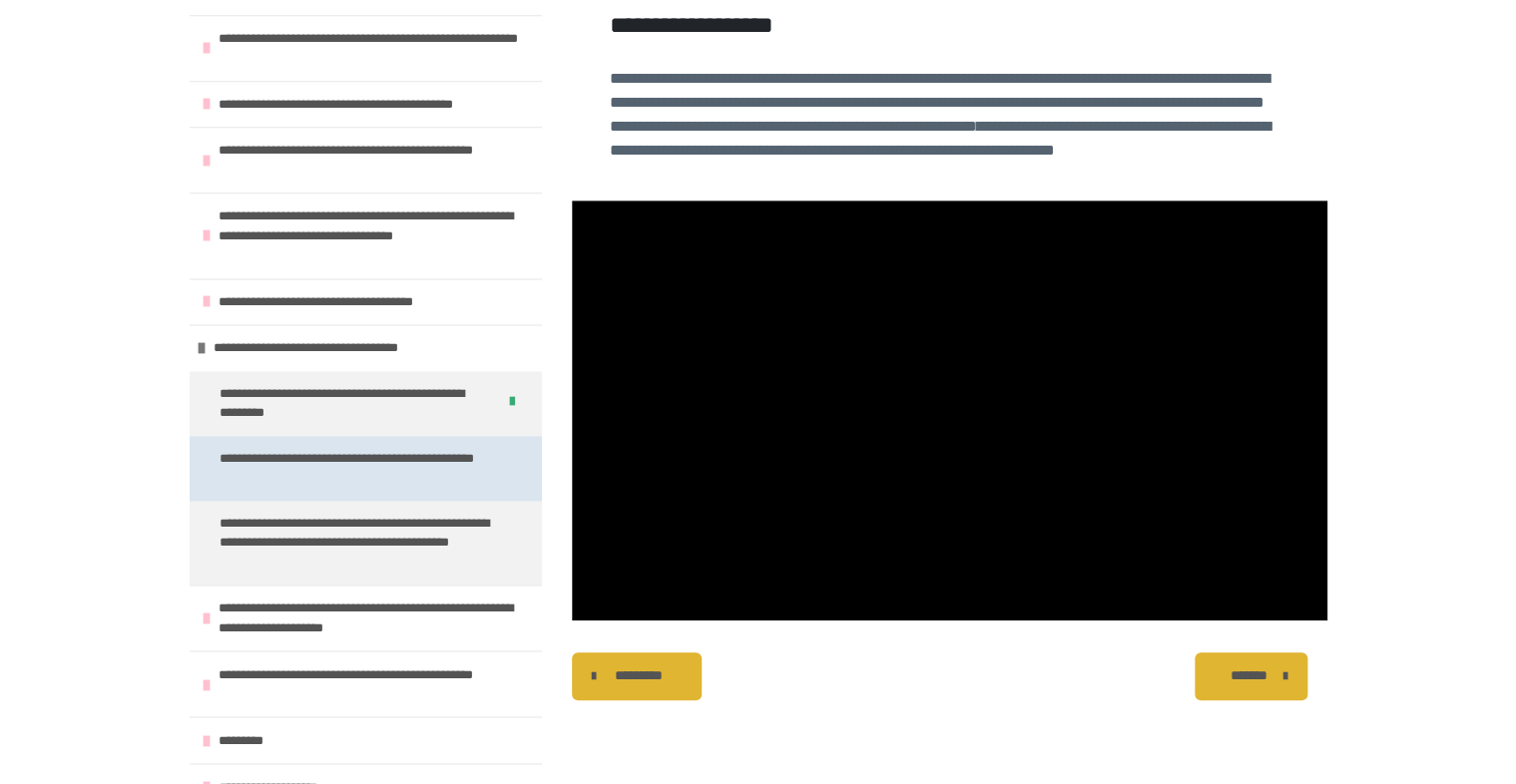 scroll, scrollTop: 1018, scrollLeft: 0, axis: vertical 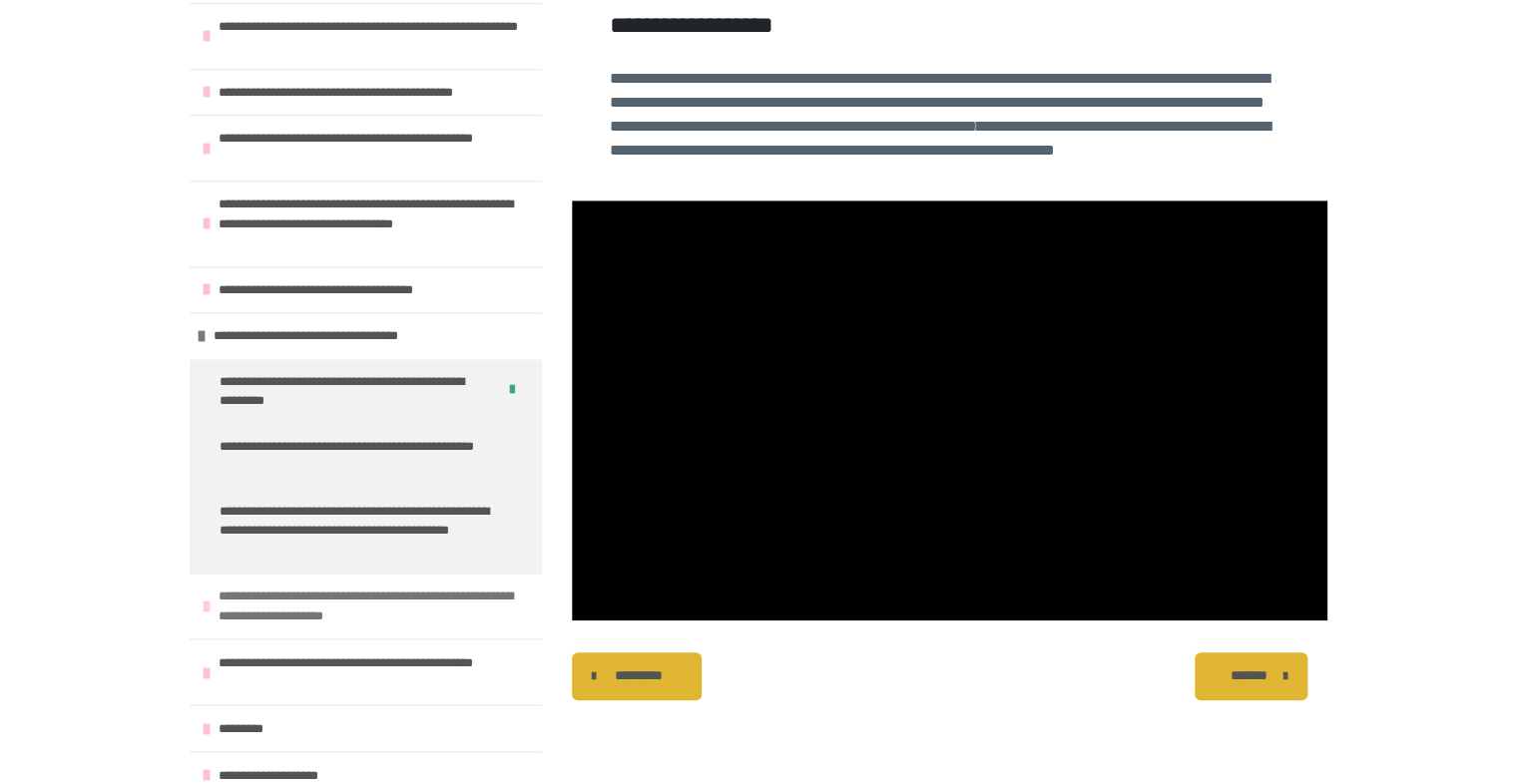 click on "**********" at bounding box center [375, 605] 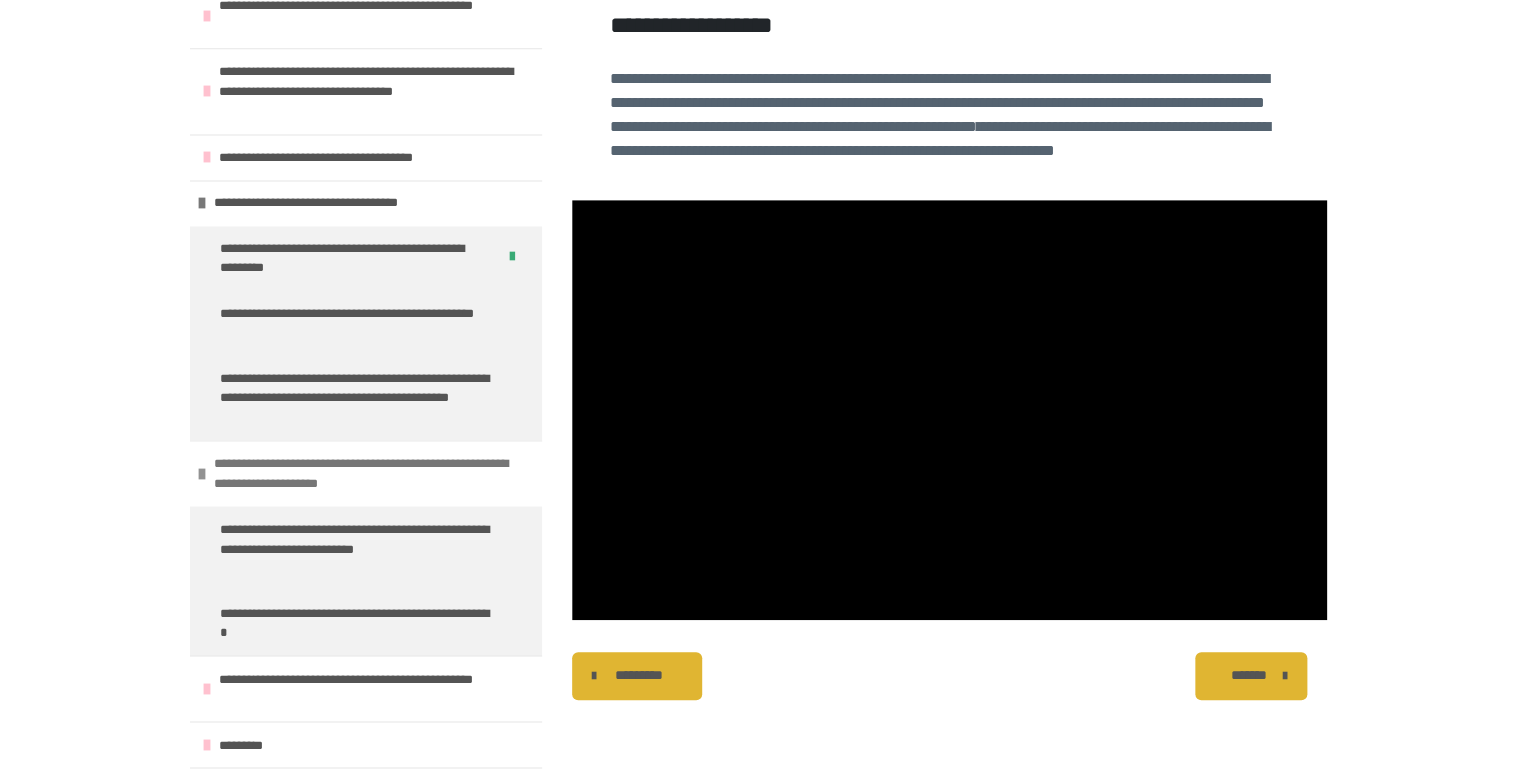 scroll, scrollTop: 1167, scrollLeft: 0, axis: vertical 